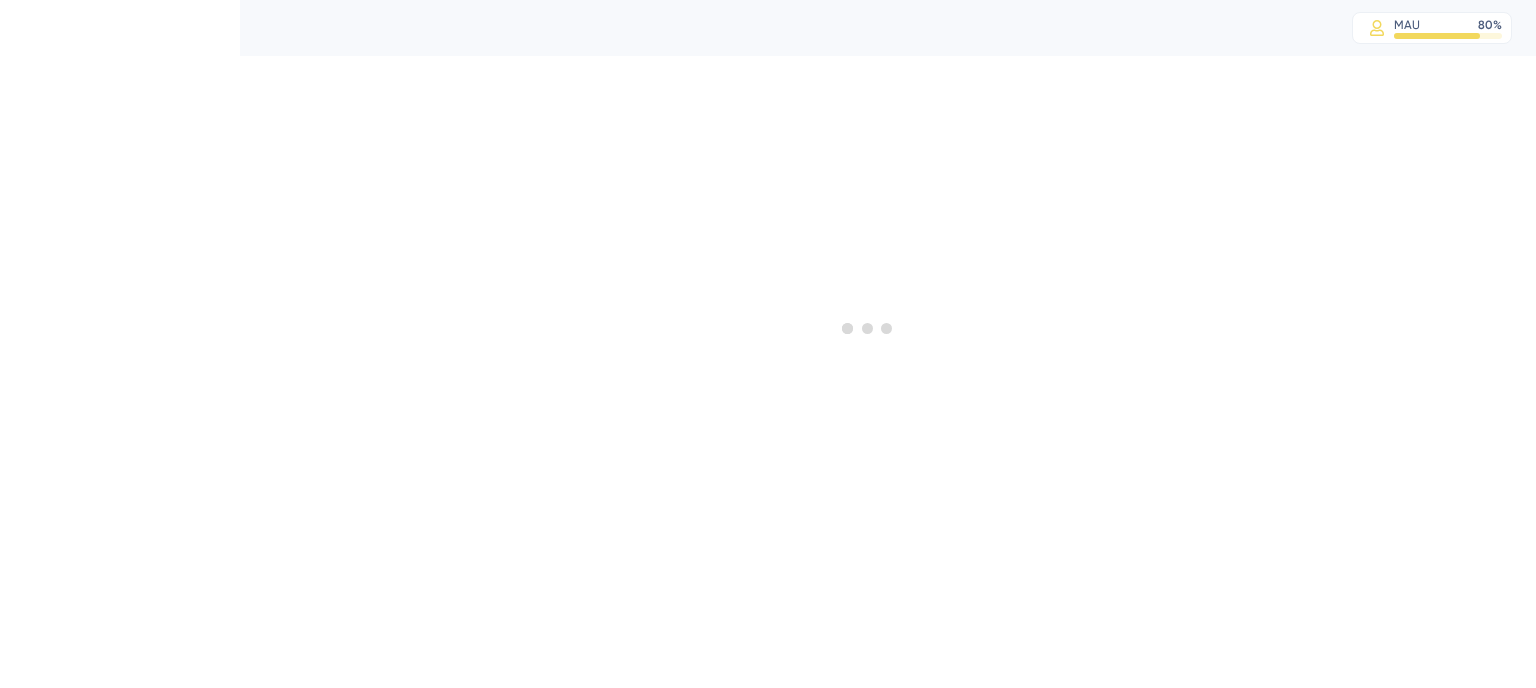scroll, scrollTop: 0, scrollLeft: 0, axis: both 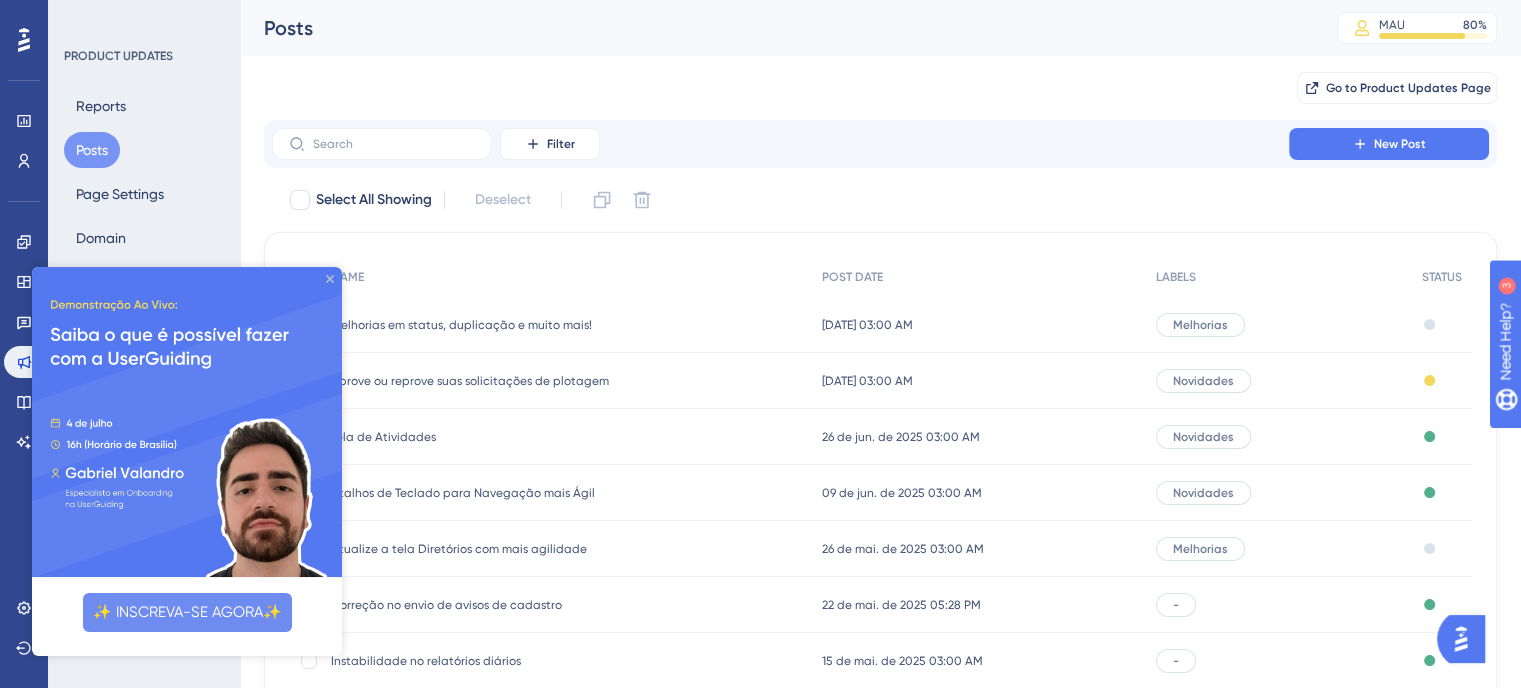 click 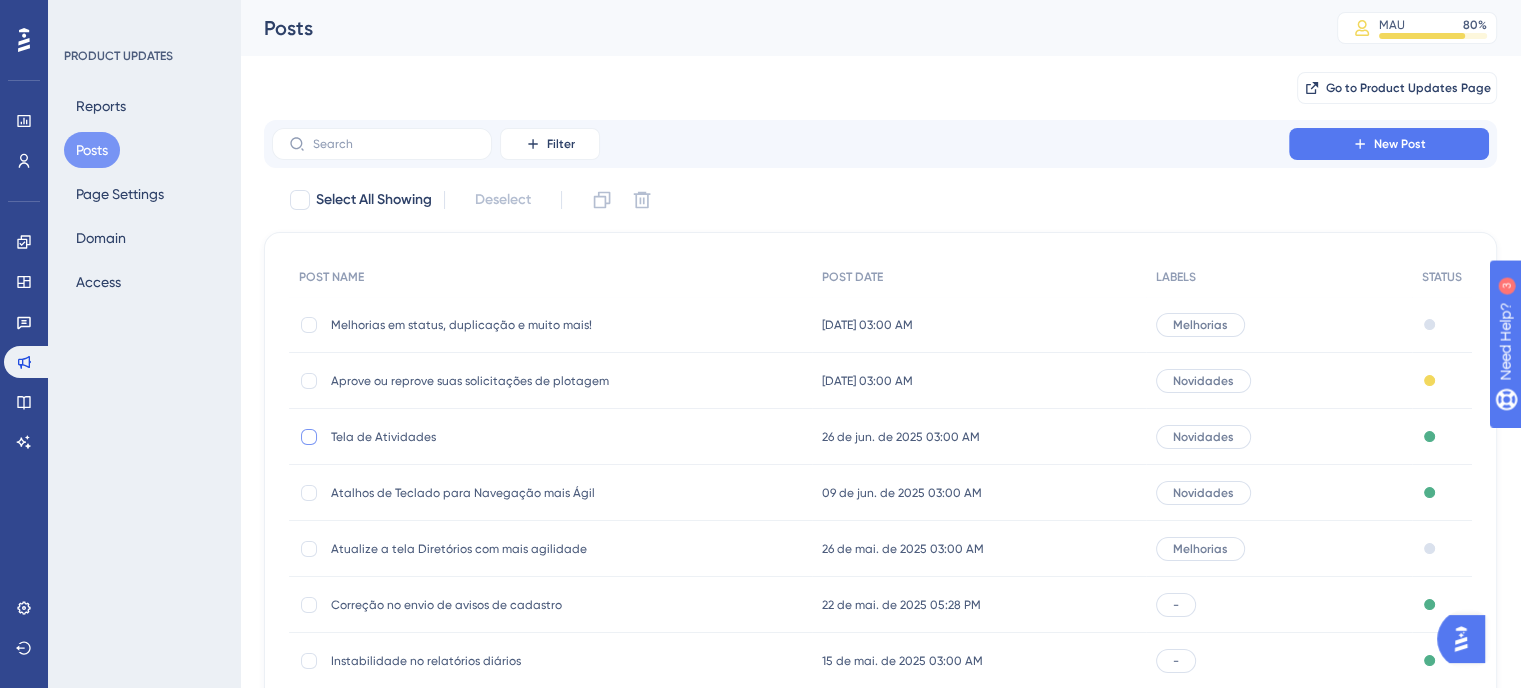 click at bounding box center (309, 437) 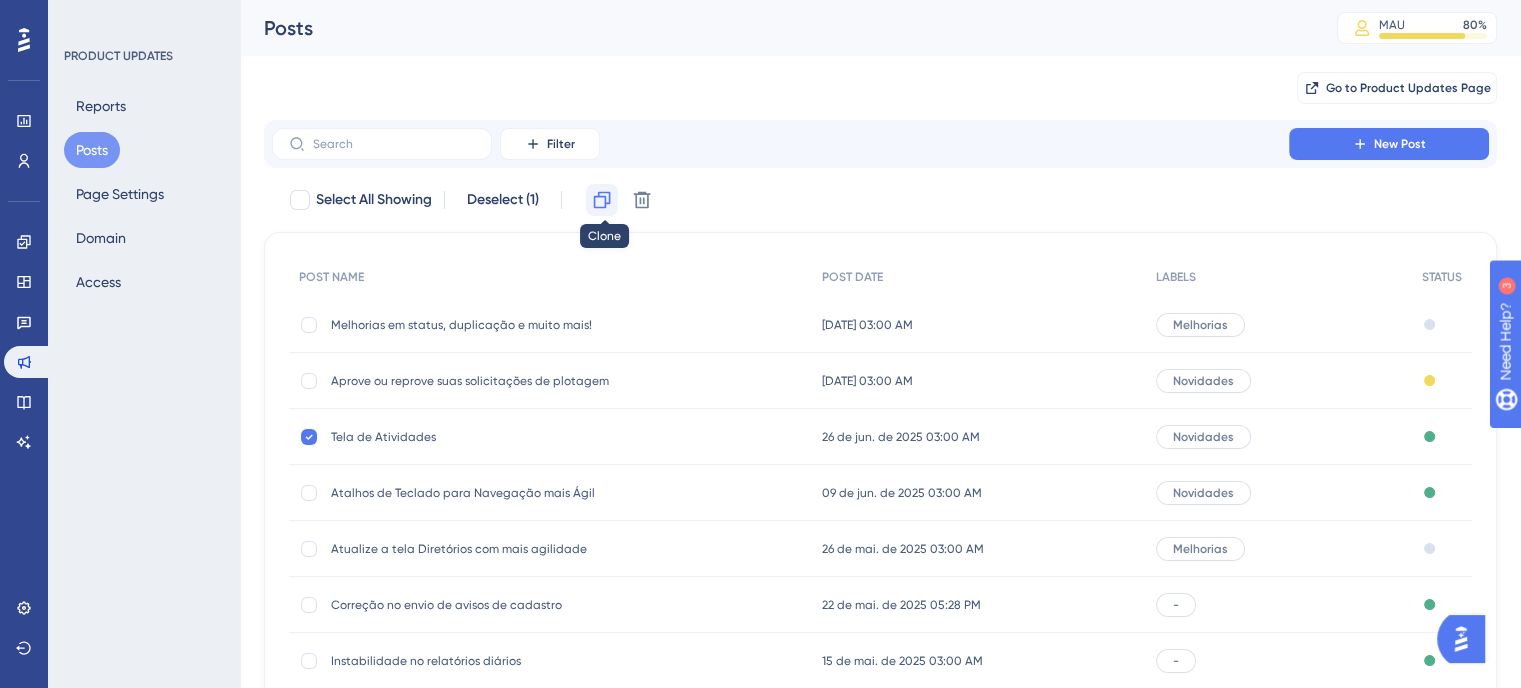 click 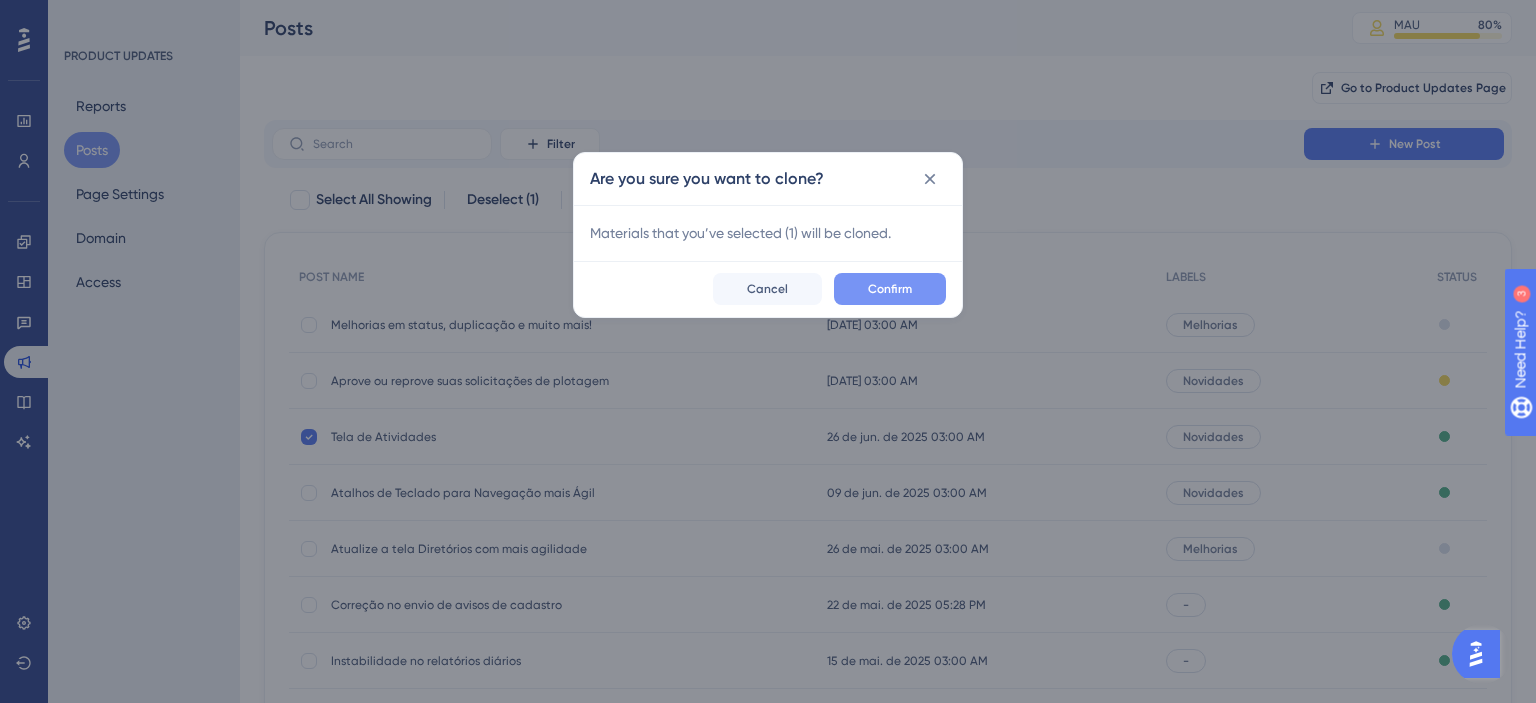 click on "Confirm" at bounding box center [890, 289] 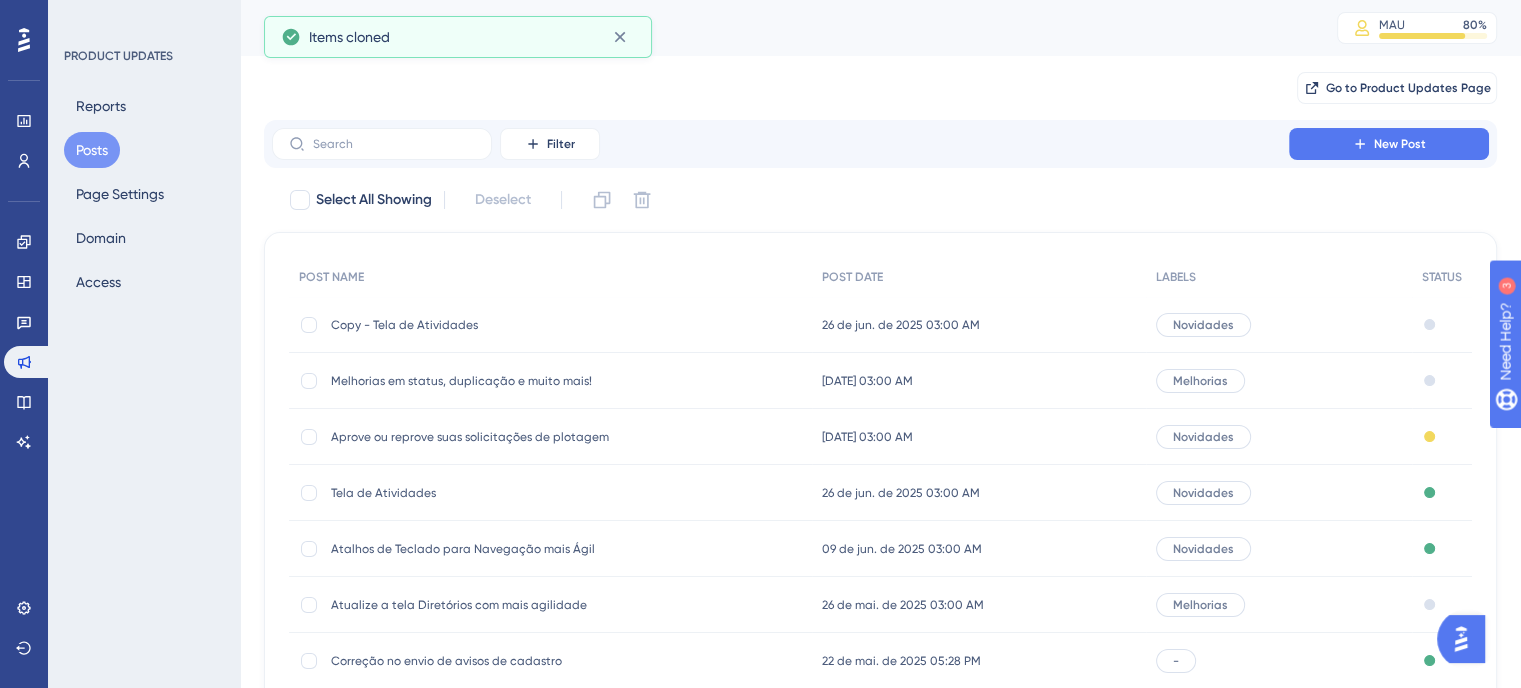 click on "Copy - Tela de Atividades" at bounding box center [491, 325] 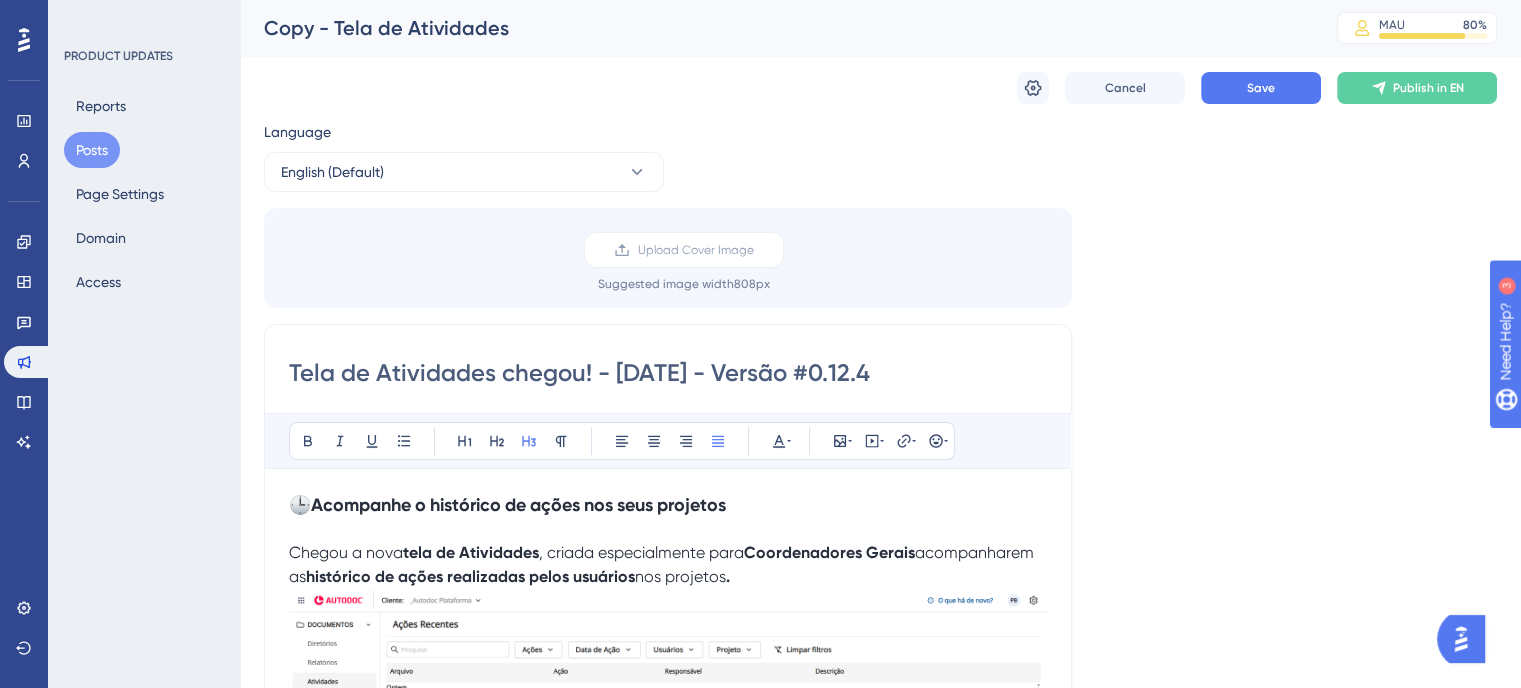 scroll, scrollTop: 0, scrollLeft: 0, axis: both 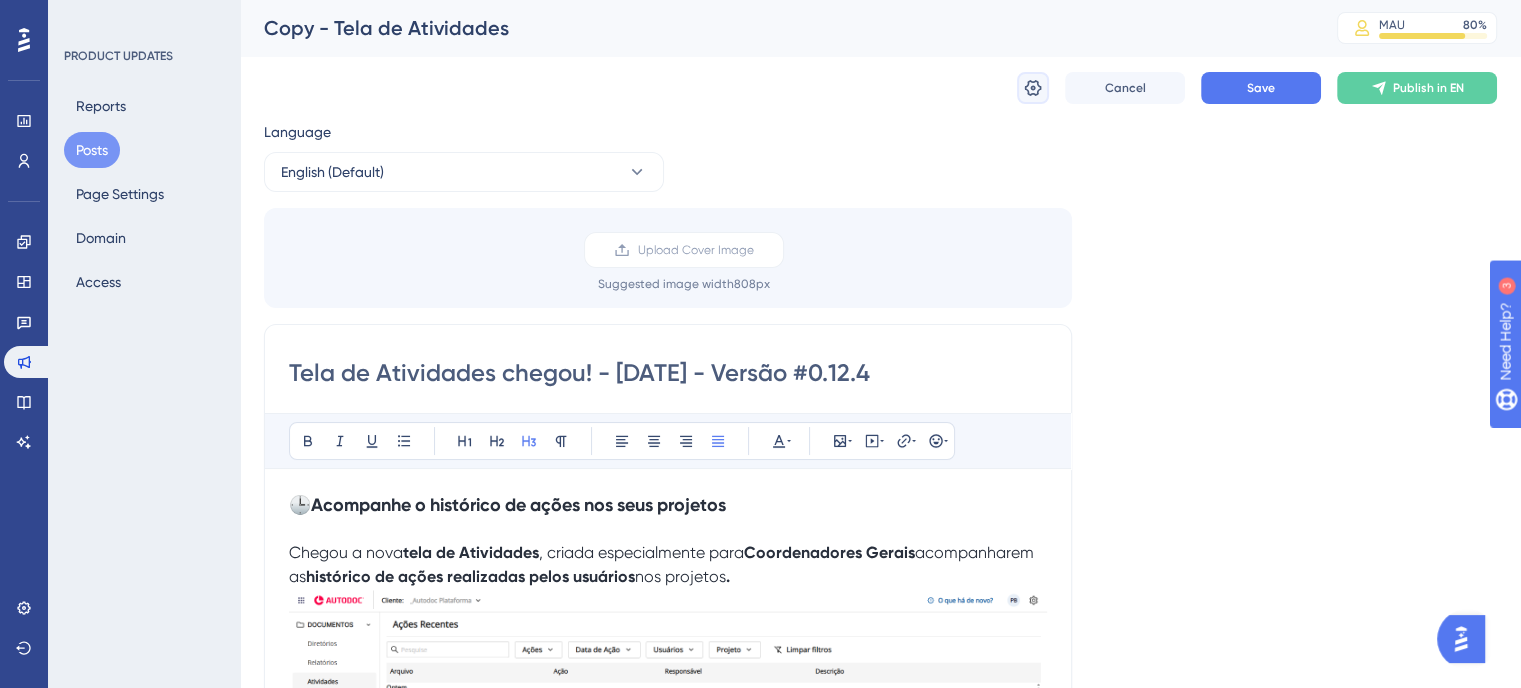 click 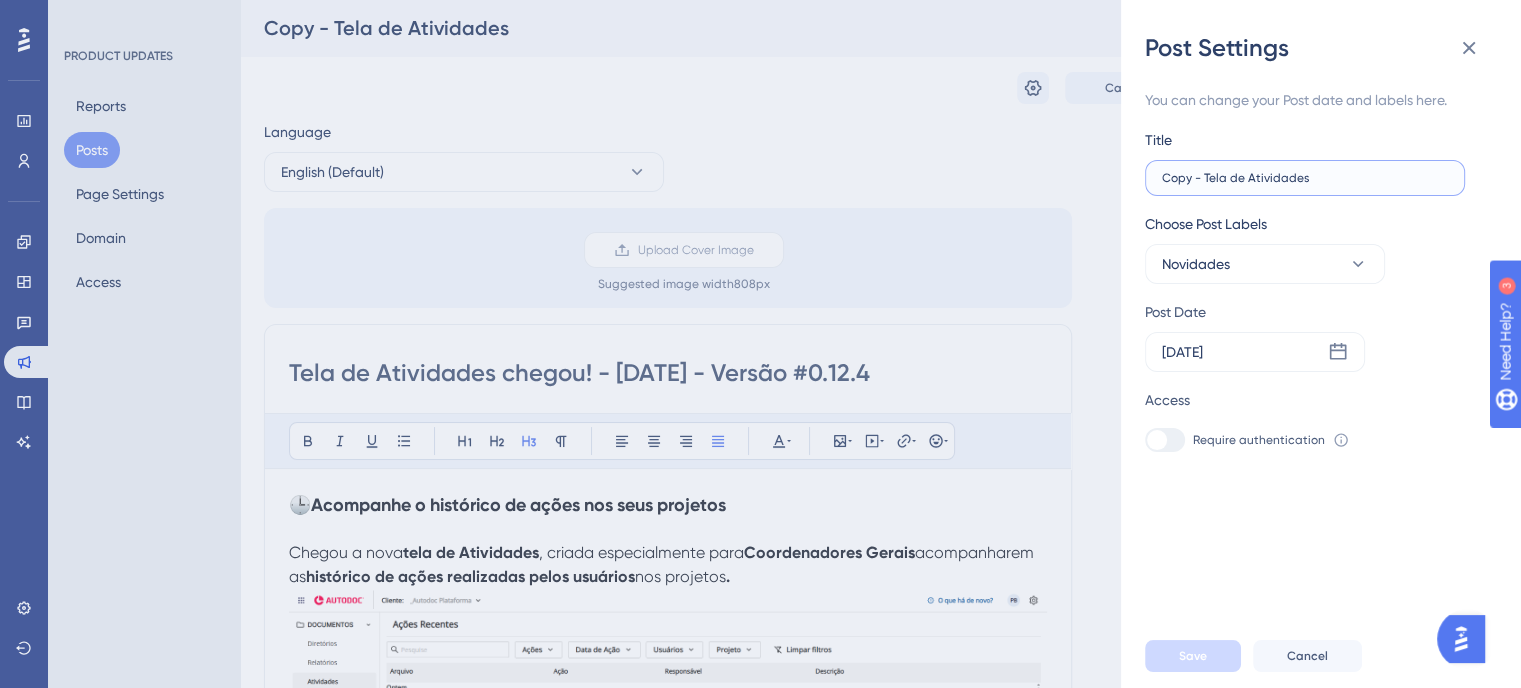 drag, startPoint x: 1320, startPoint y: 178, endPoint x: 883, endPoint y: 159, distance: 437.41284 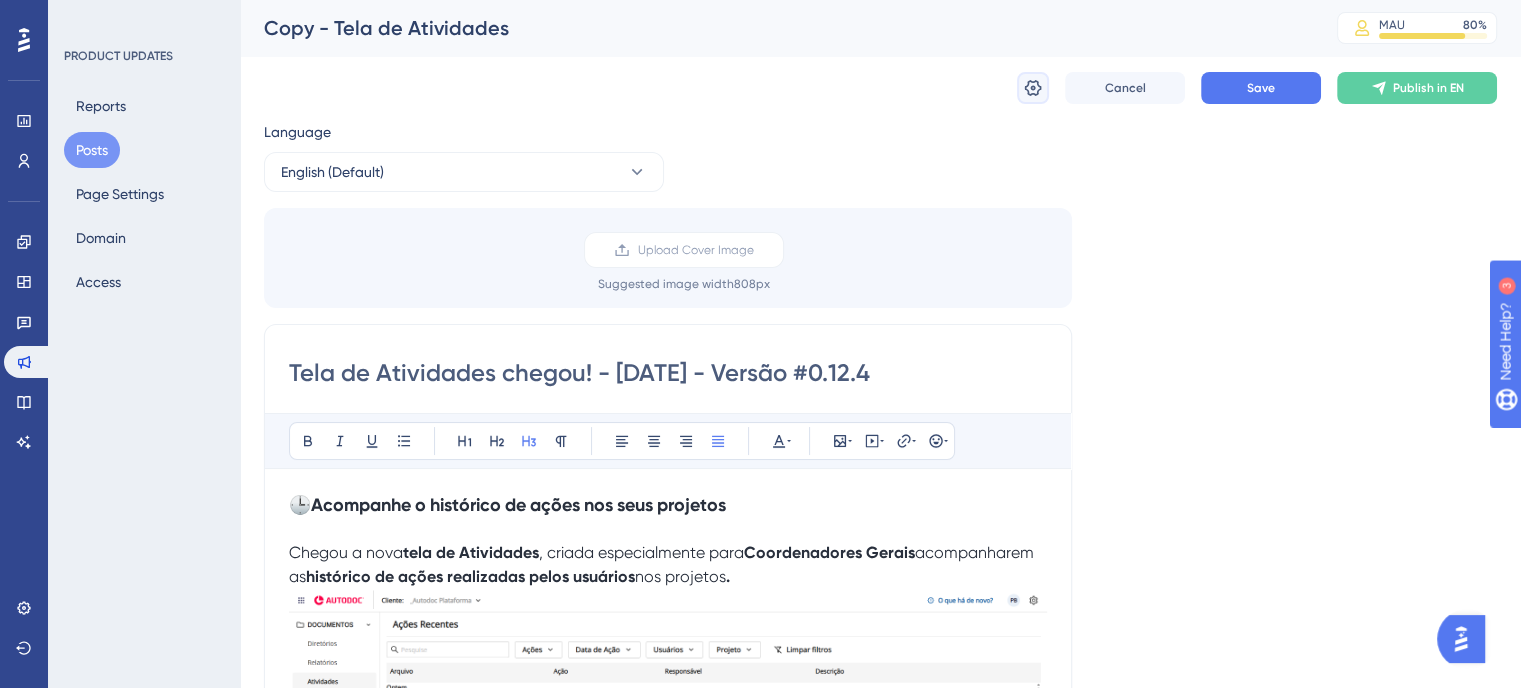click 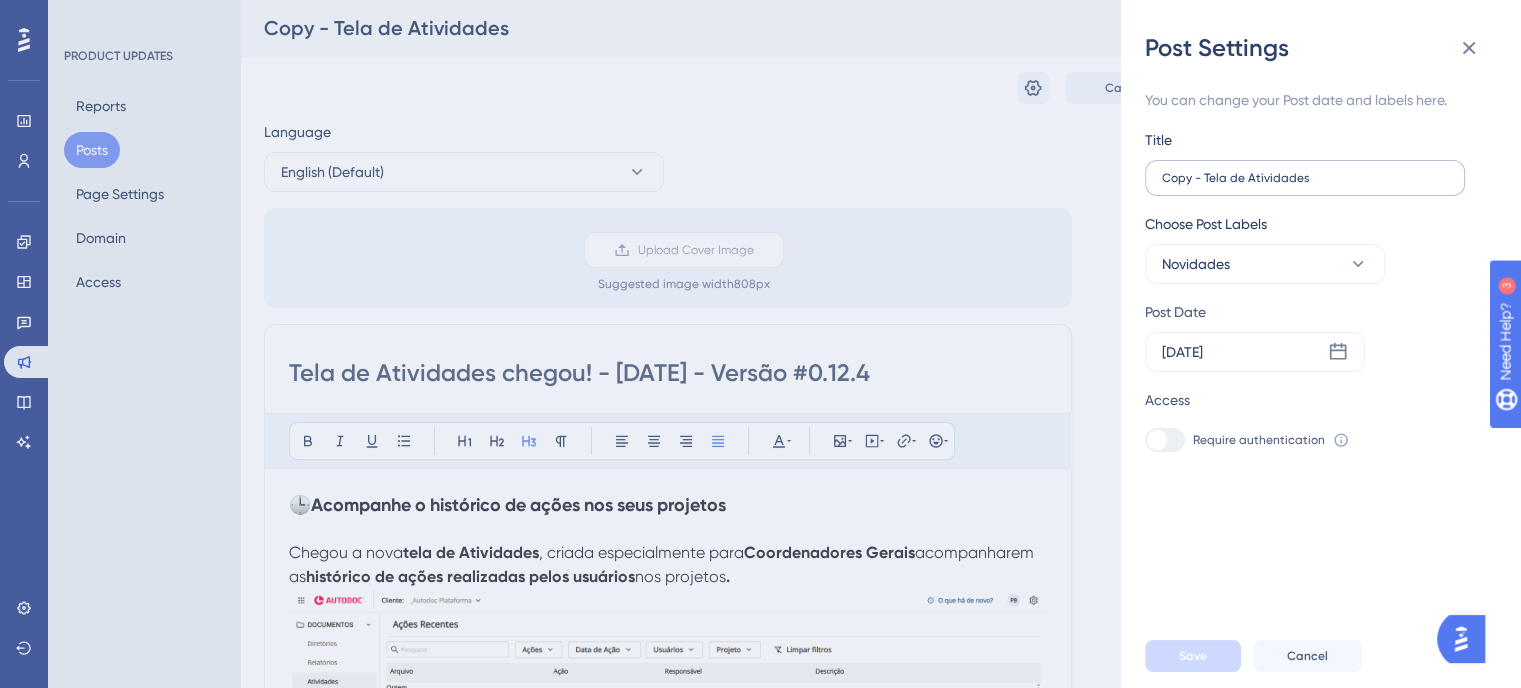 click on "Copy - Tela de Atividades" at bounding box center (1305, 178) 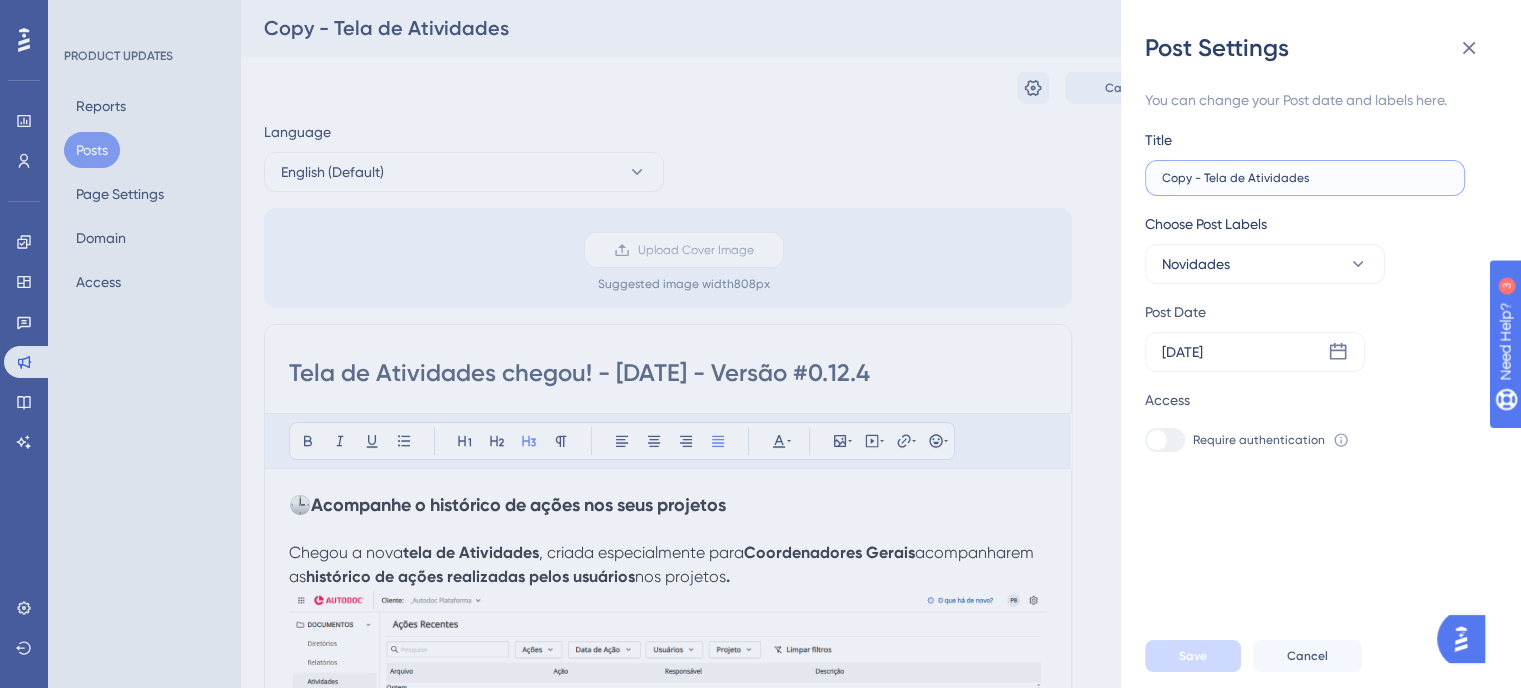 click on "Copy - Tela de Atividades" at bounding box center (1305, 178) 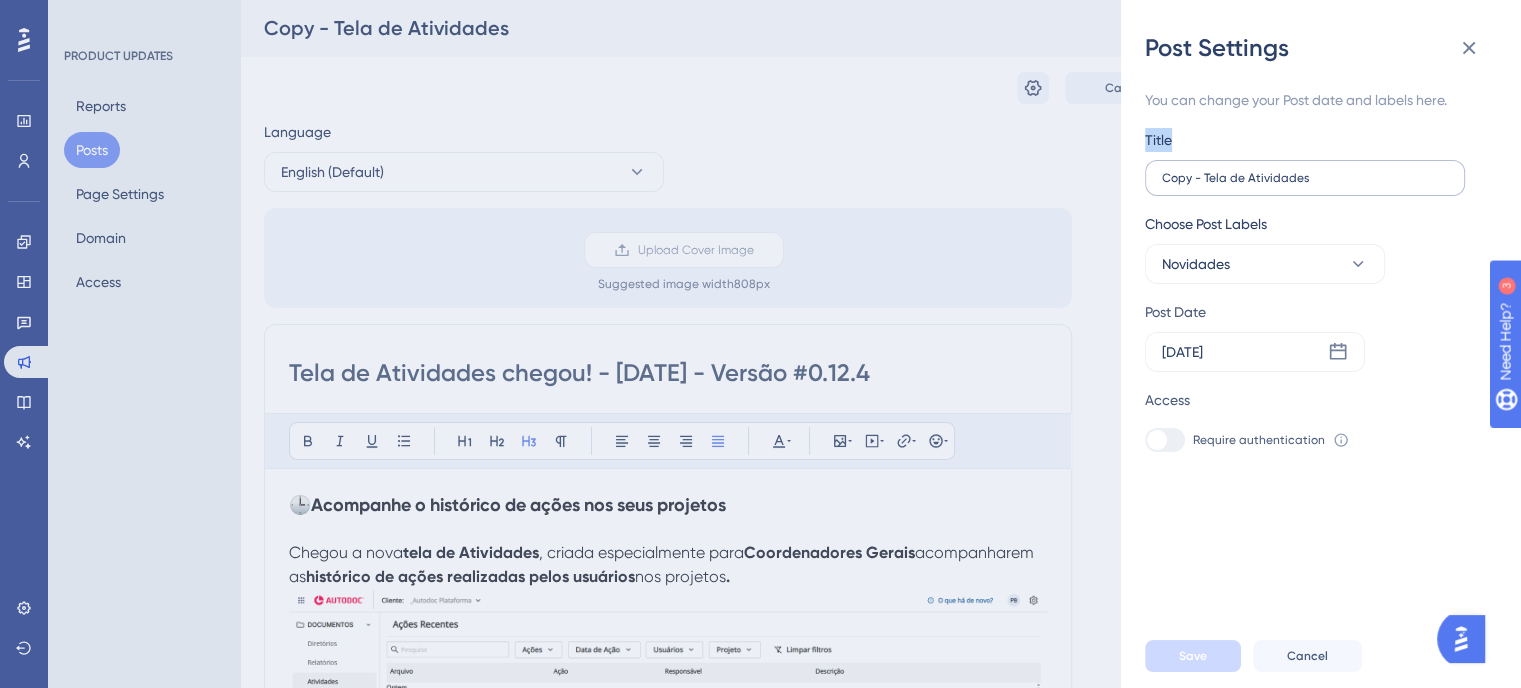 click on "Copy - Tela de Atividades" at bounding box center [1305, 178] 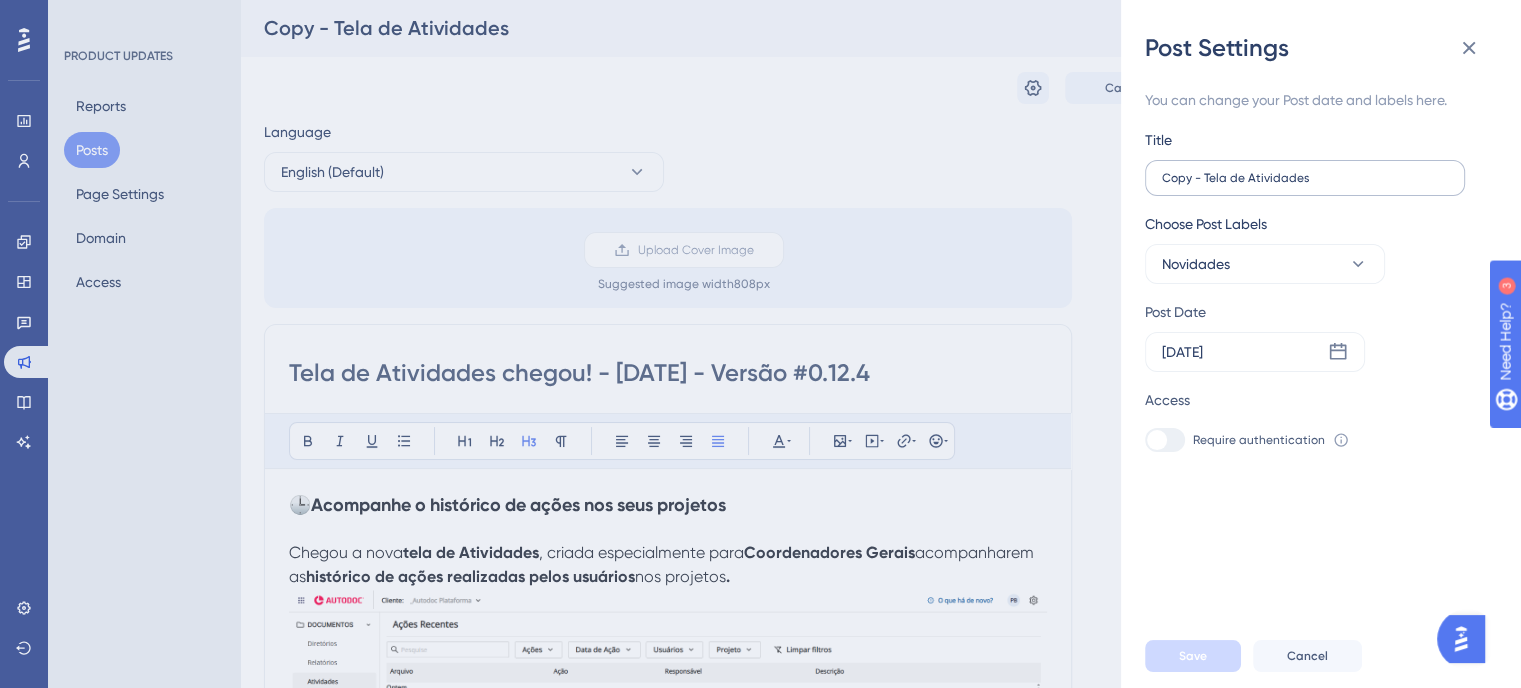 click on "Copy - Tela de Atividades" at bounding box center [1305, 178] 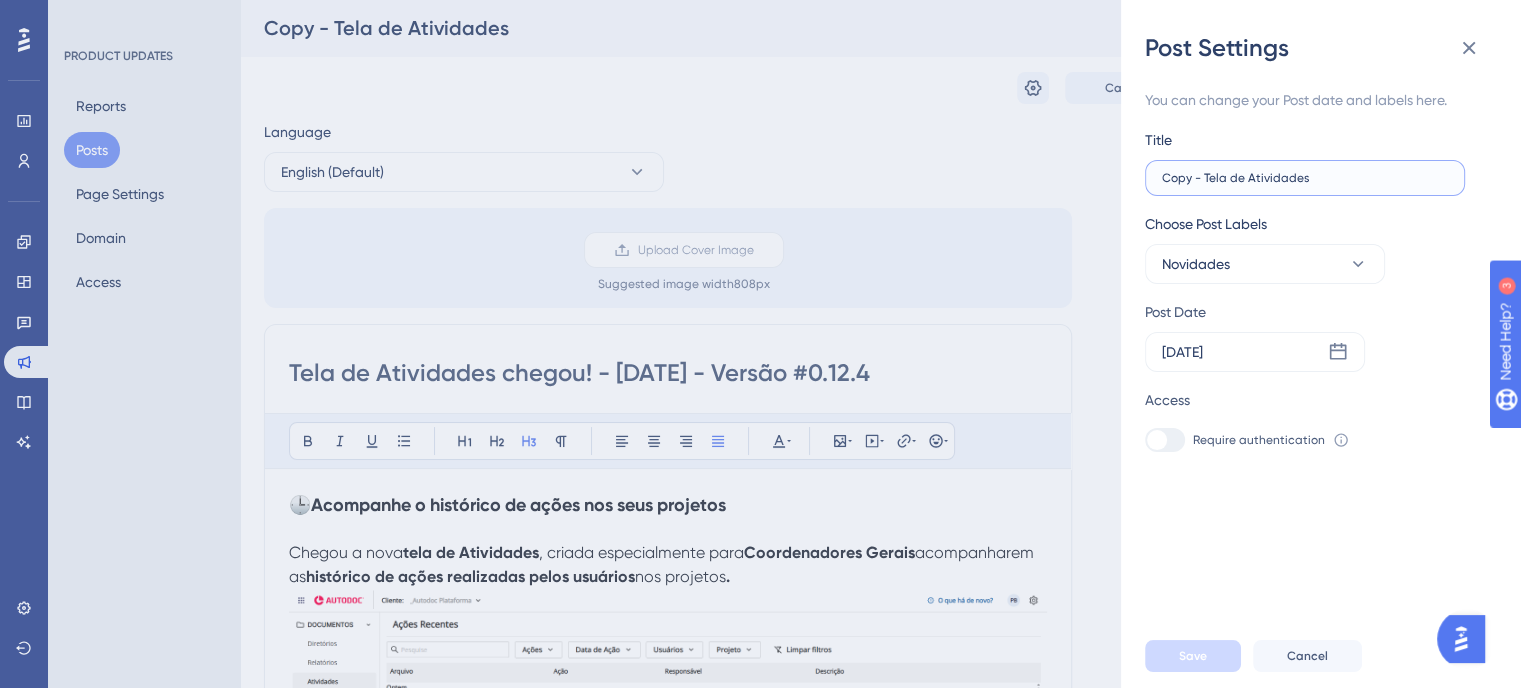 click on "Copy - Tela de Atividades" at bounding box center [1305, 178] 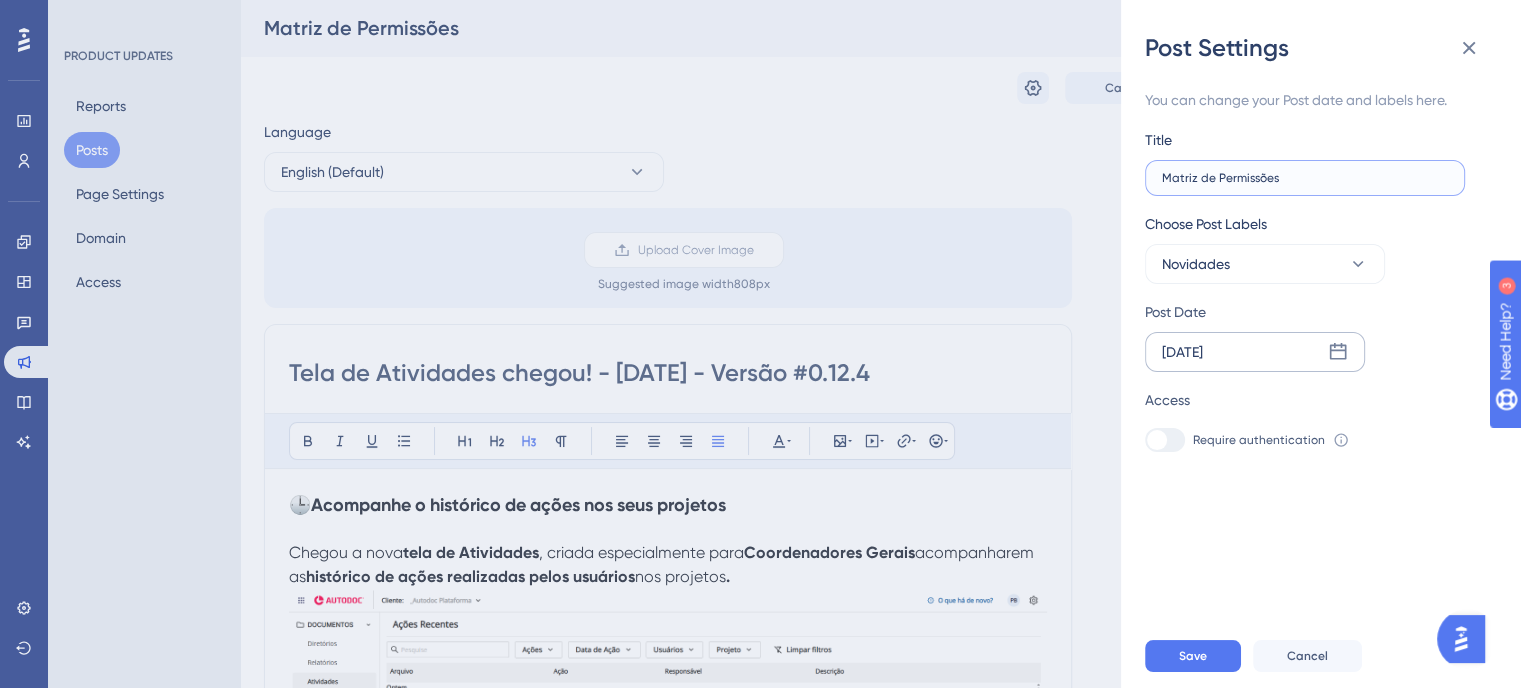 type on "Matriz de Permissões" 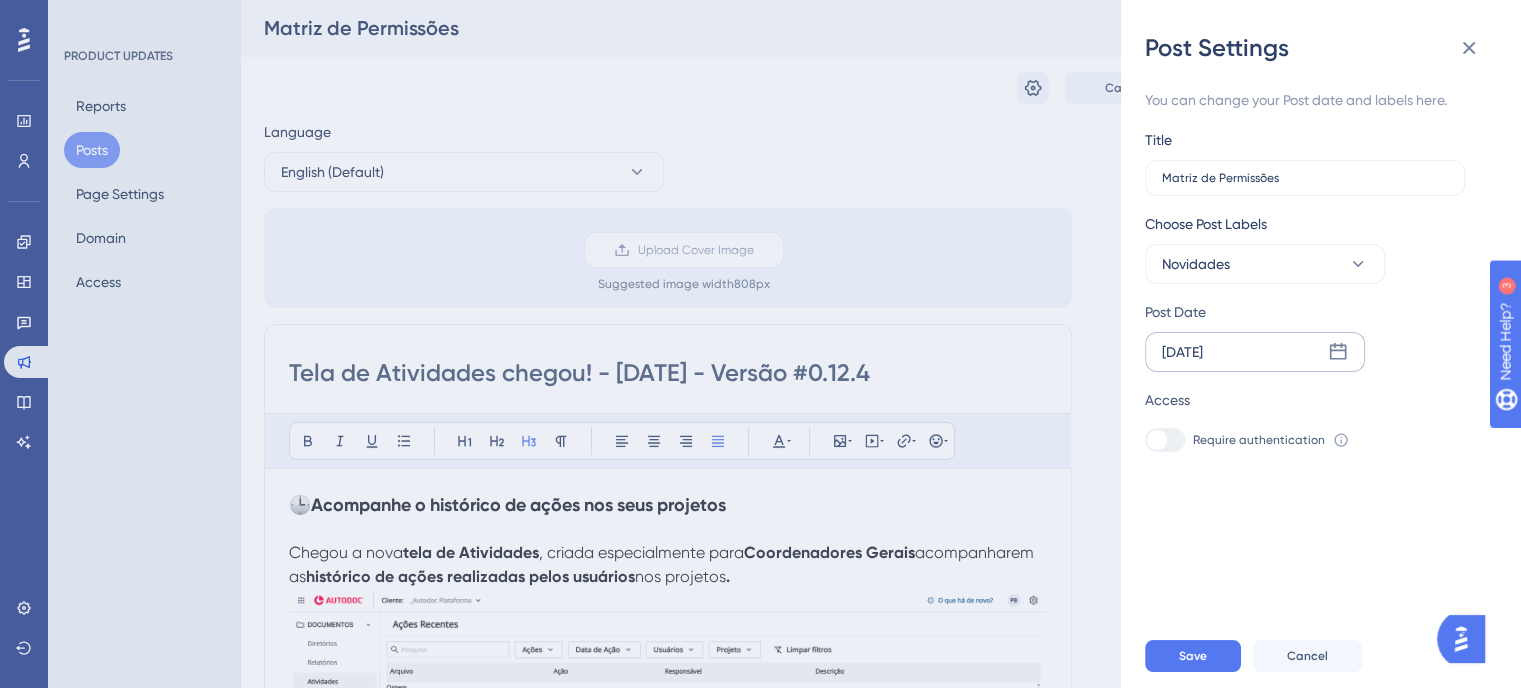 click on "[DATE]" at bounding box center (1255, 352) 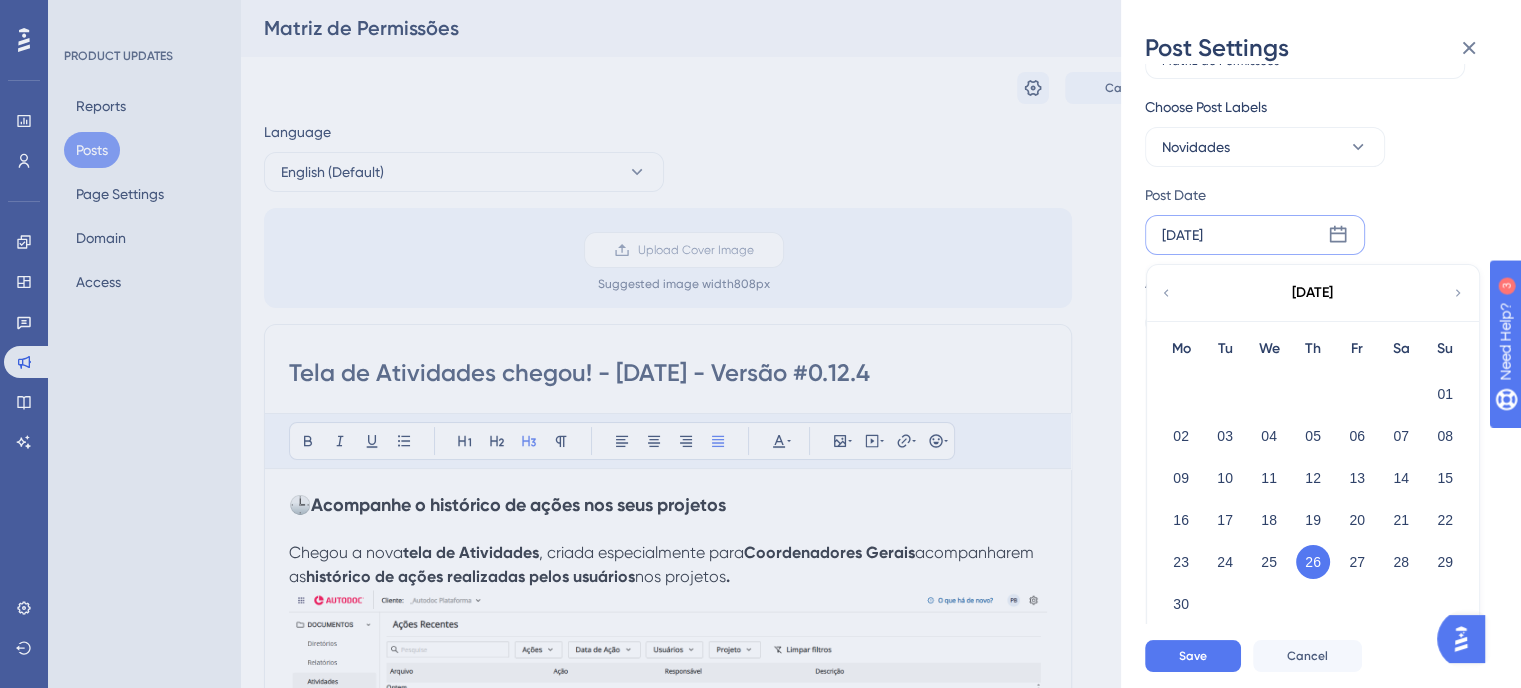 click 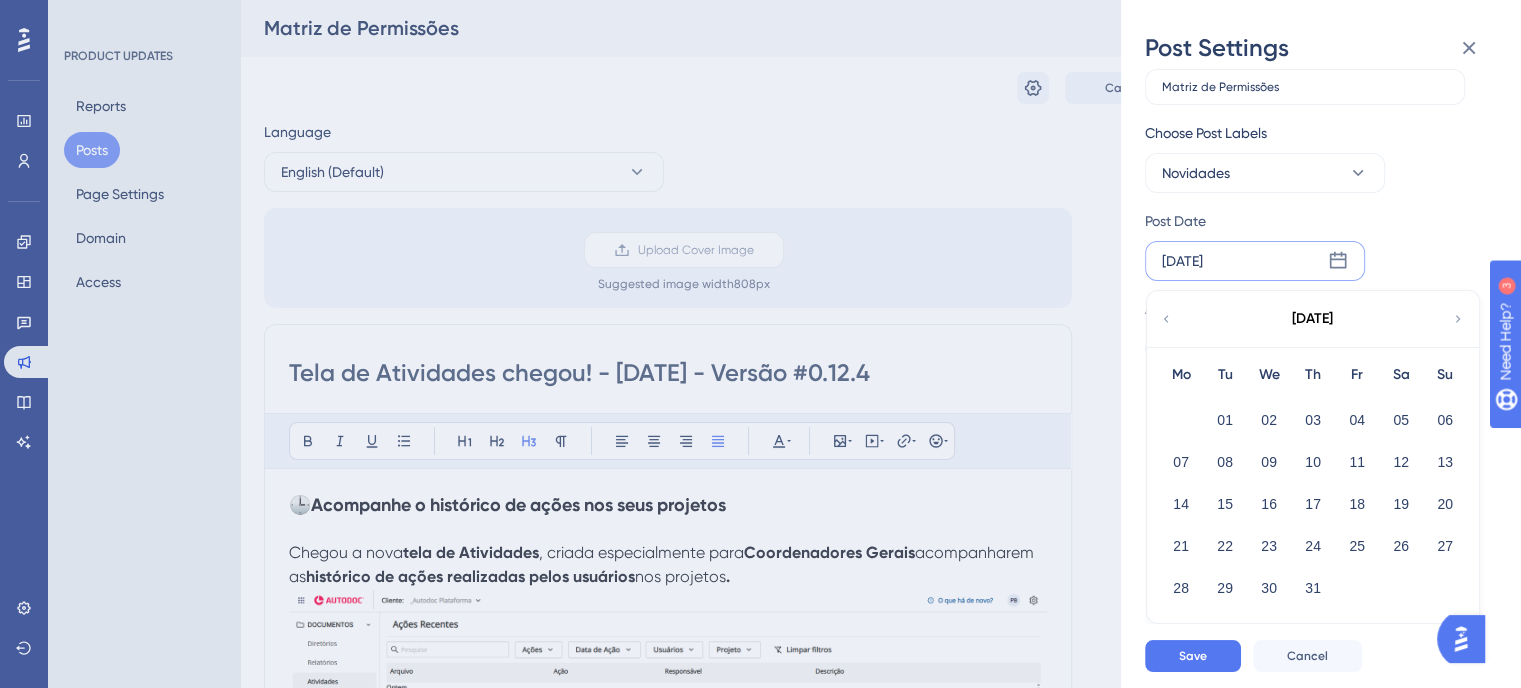 scroll, scrollTop: 75, scrollLeft: 0, axis: vertical 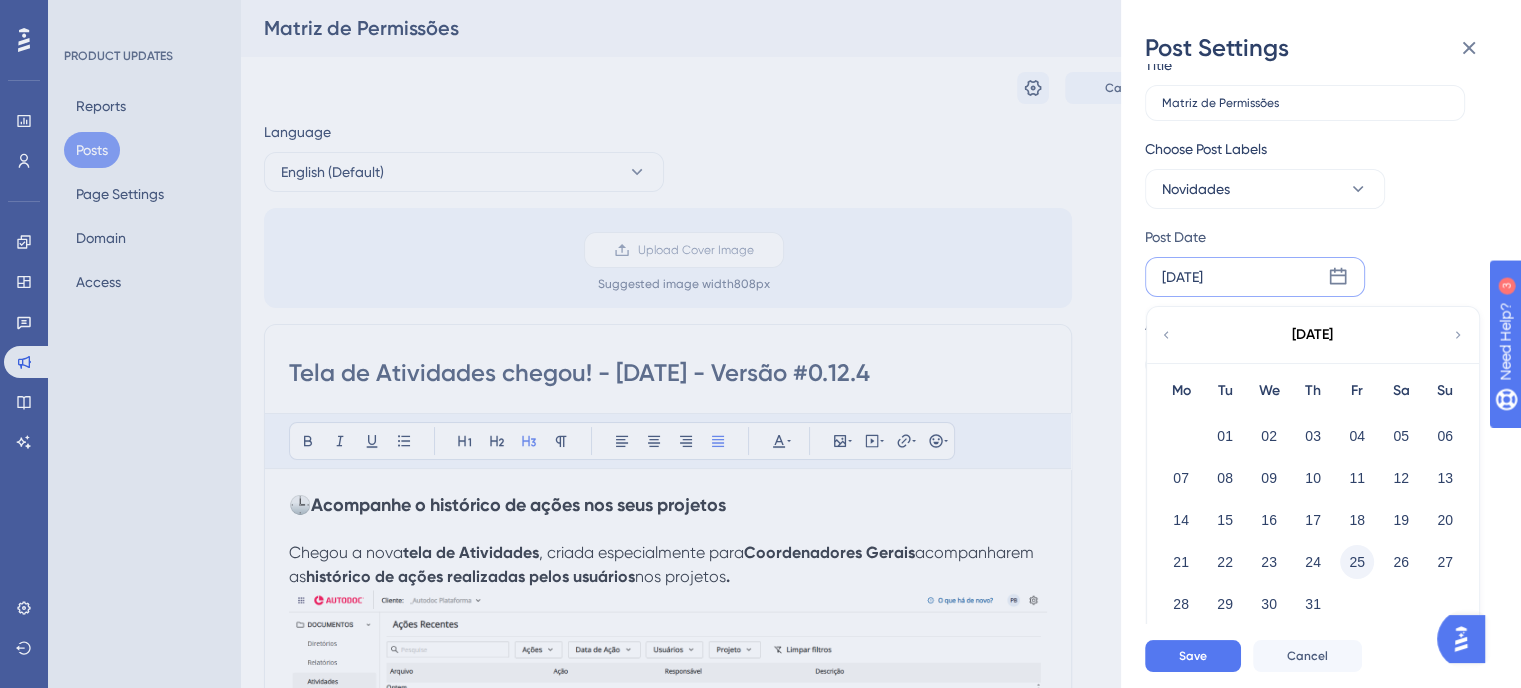 click on "25" at bounding box center [1357, 562] 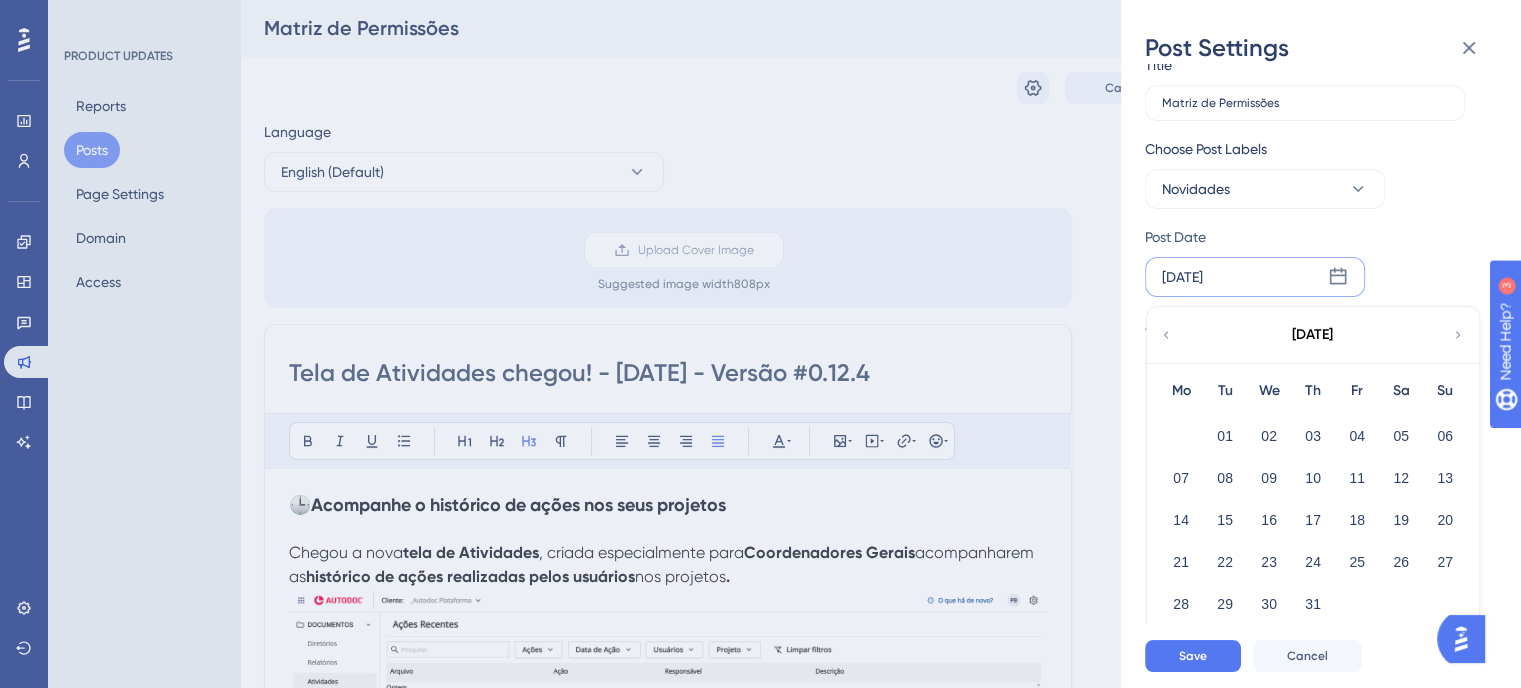scroll, scrollTop: 0, scrollLeft: 0, axis: both 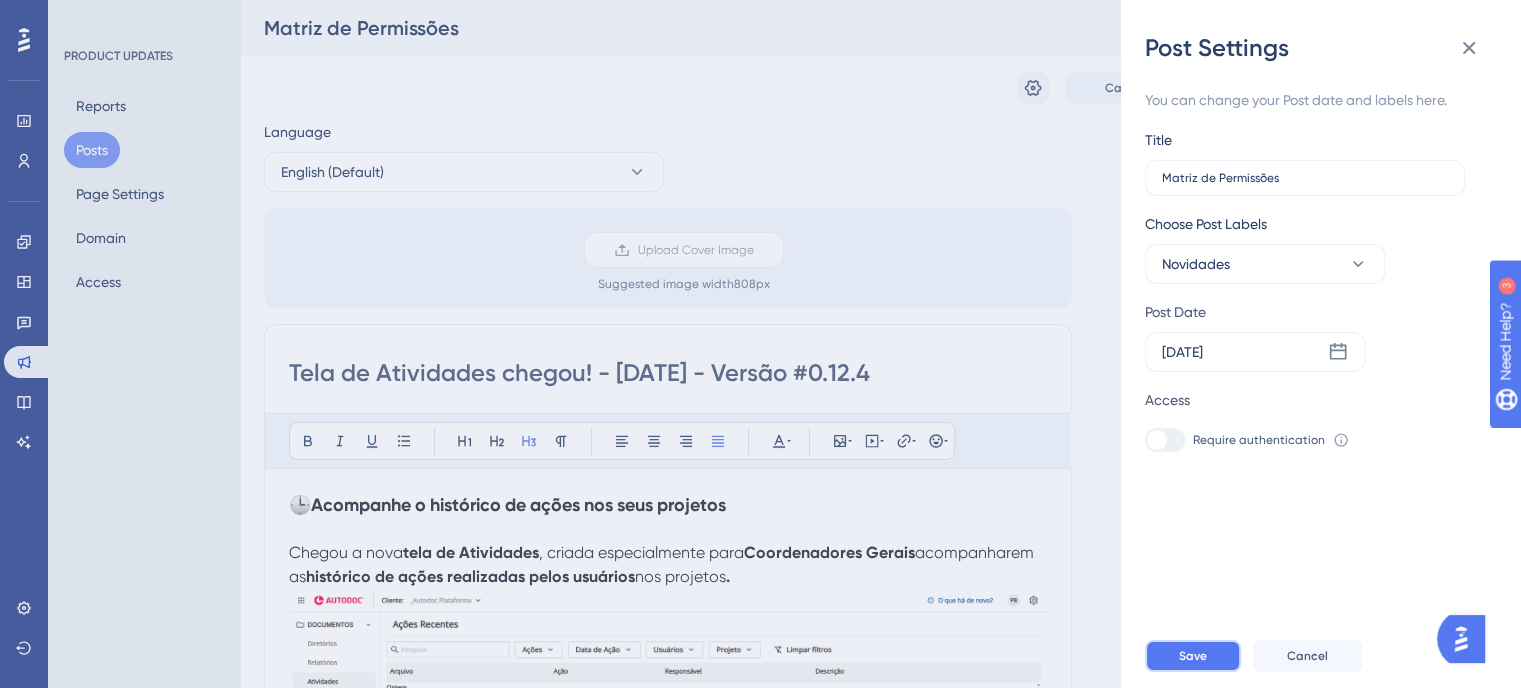 click on "Save" at bounding box center [1193, 656] 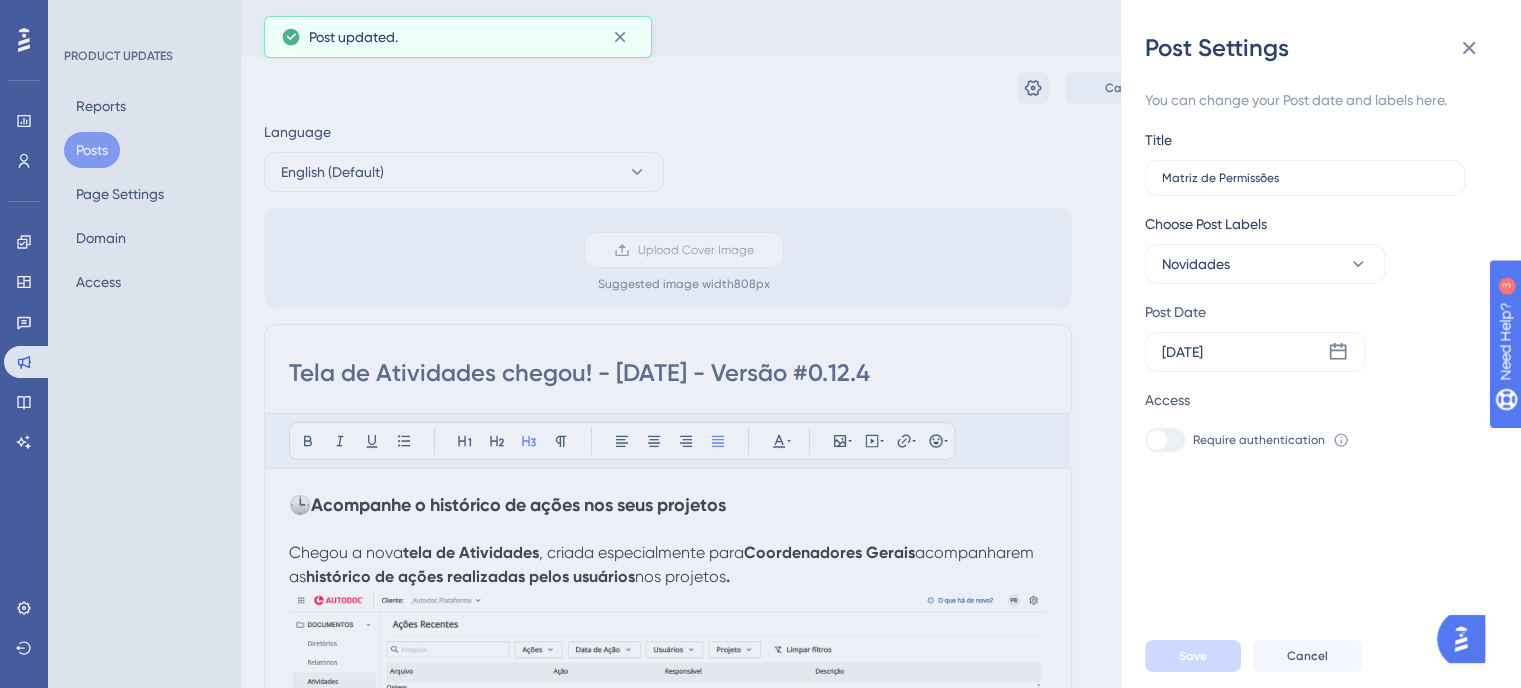 click on "Post Settings You can change your Post date and labels here. Title Matriz de Permissões Choose Post Labels Novidades Post Date [DATE] Access Require authentication To change this setting you should manage your access preferences  under the Access tab. Learn more Save Cancel" at bounding box center (760, 344) 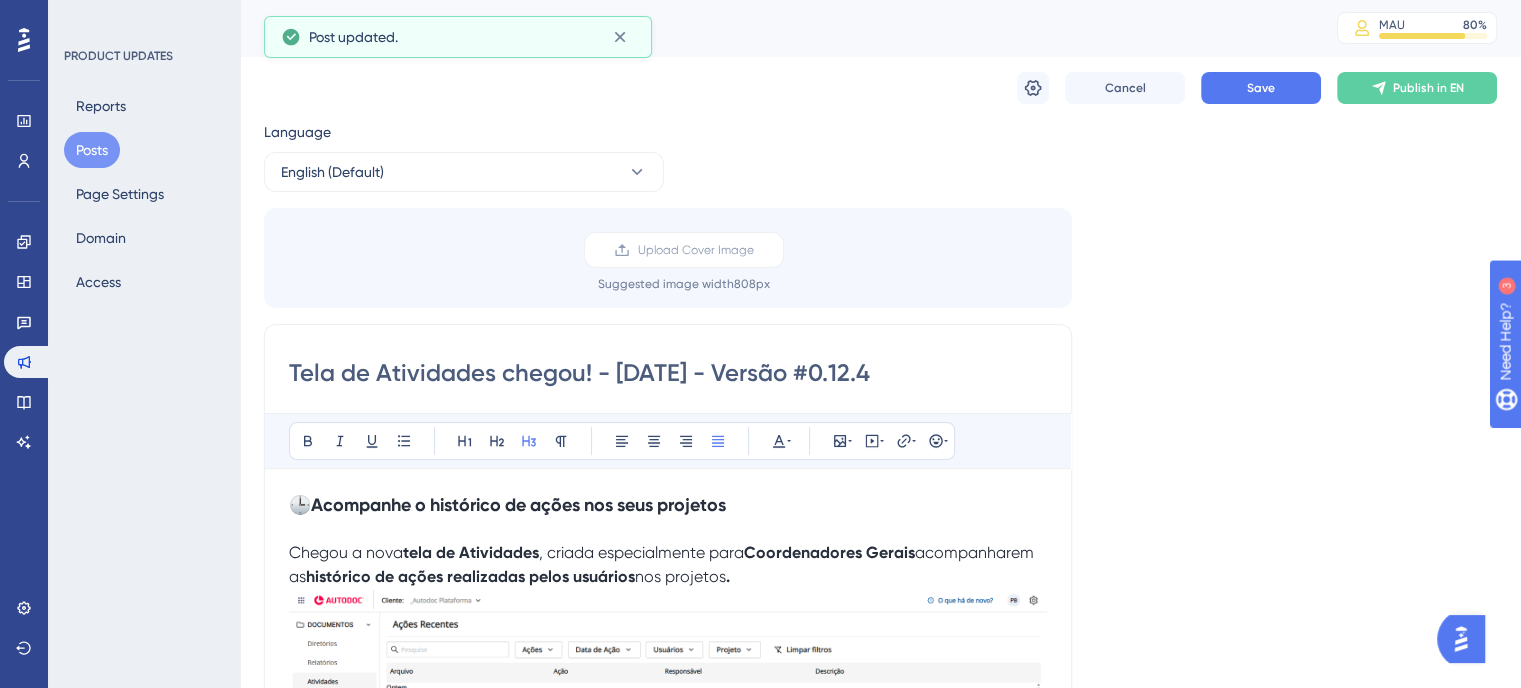 click on "Tela de Atividades chegou! - [DATE] - Versão #0.12.4" at bounding box center (668, 373) 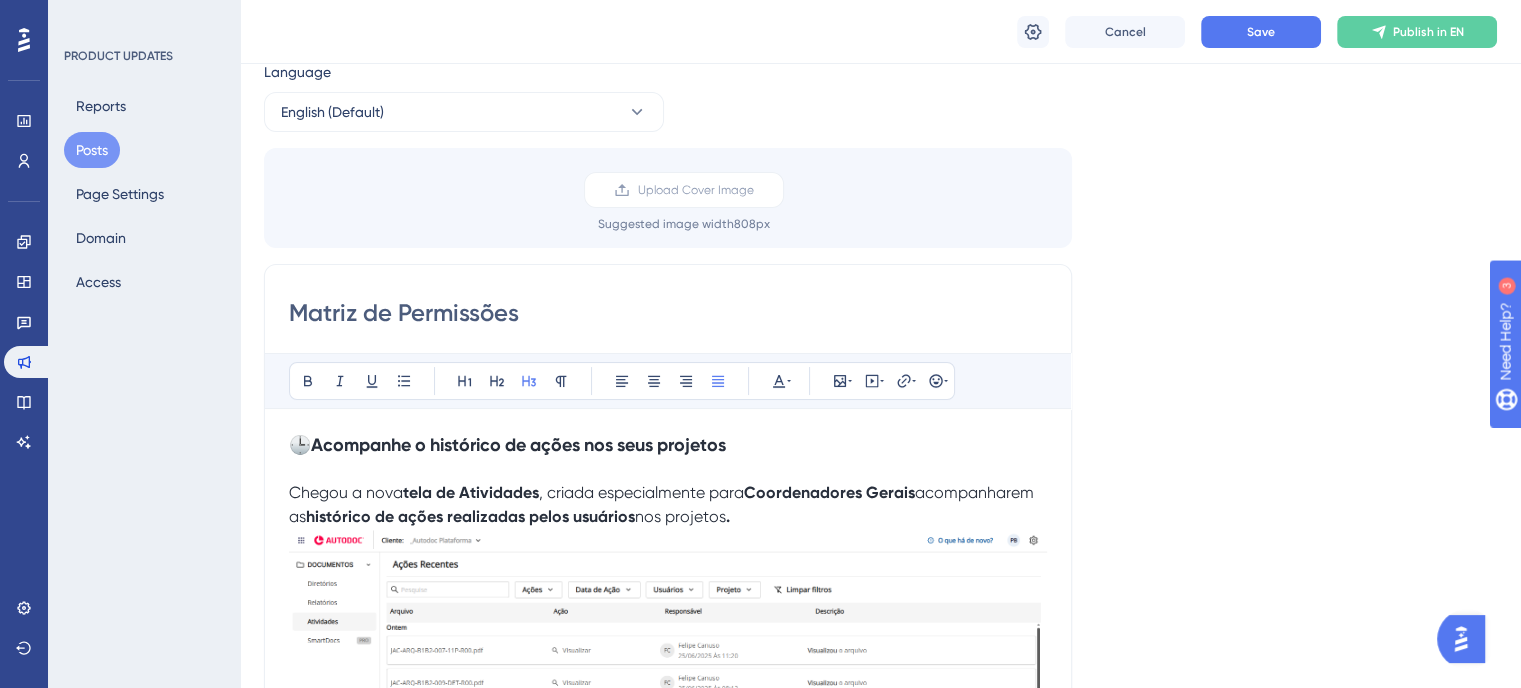 scroll, scrollTop: 100, scrollLeft: 0, axis: vertical 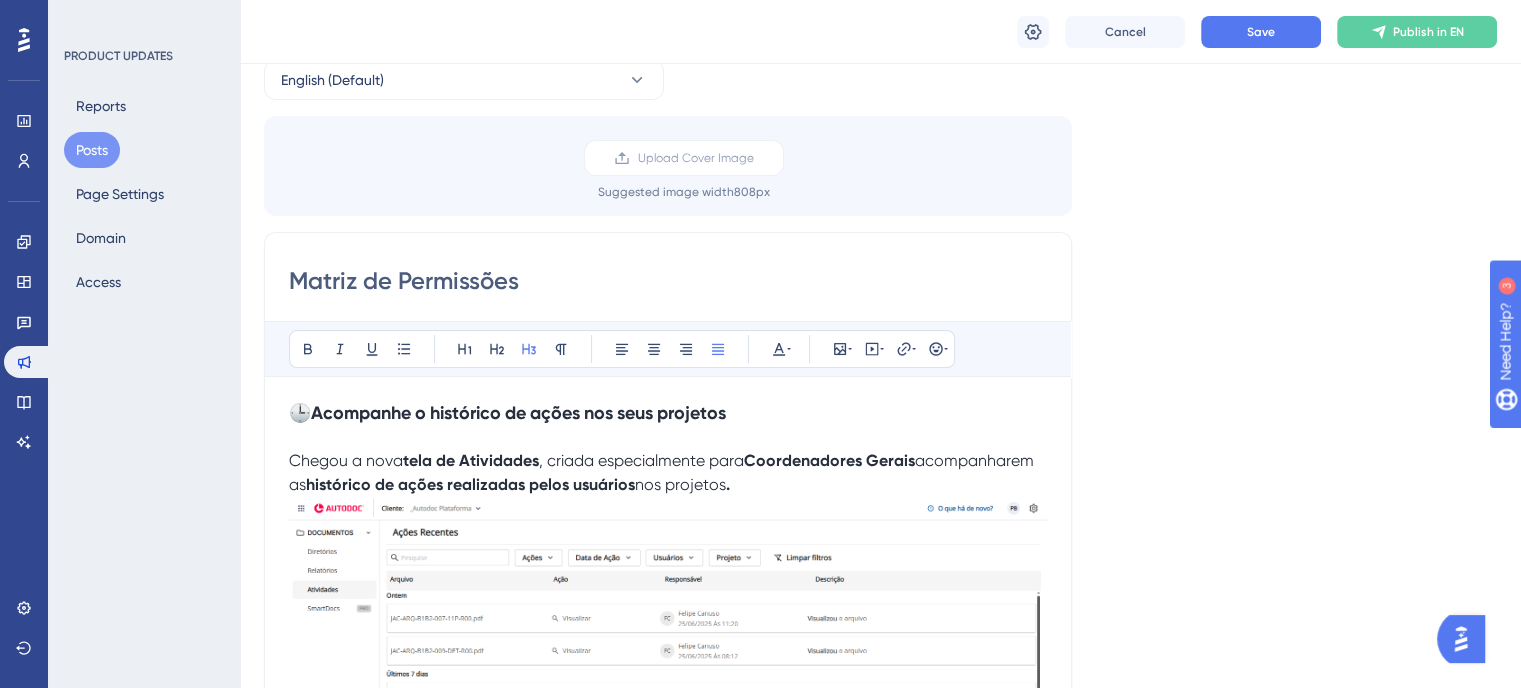 type on "Matriz de Permissões" 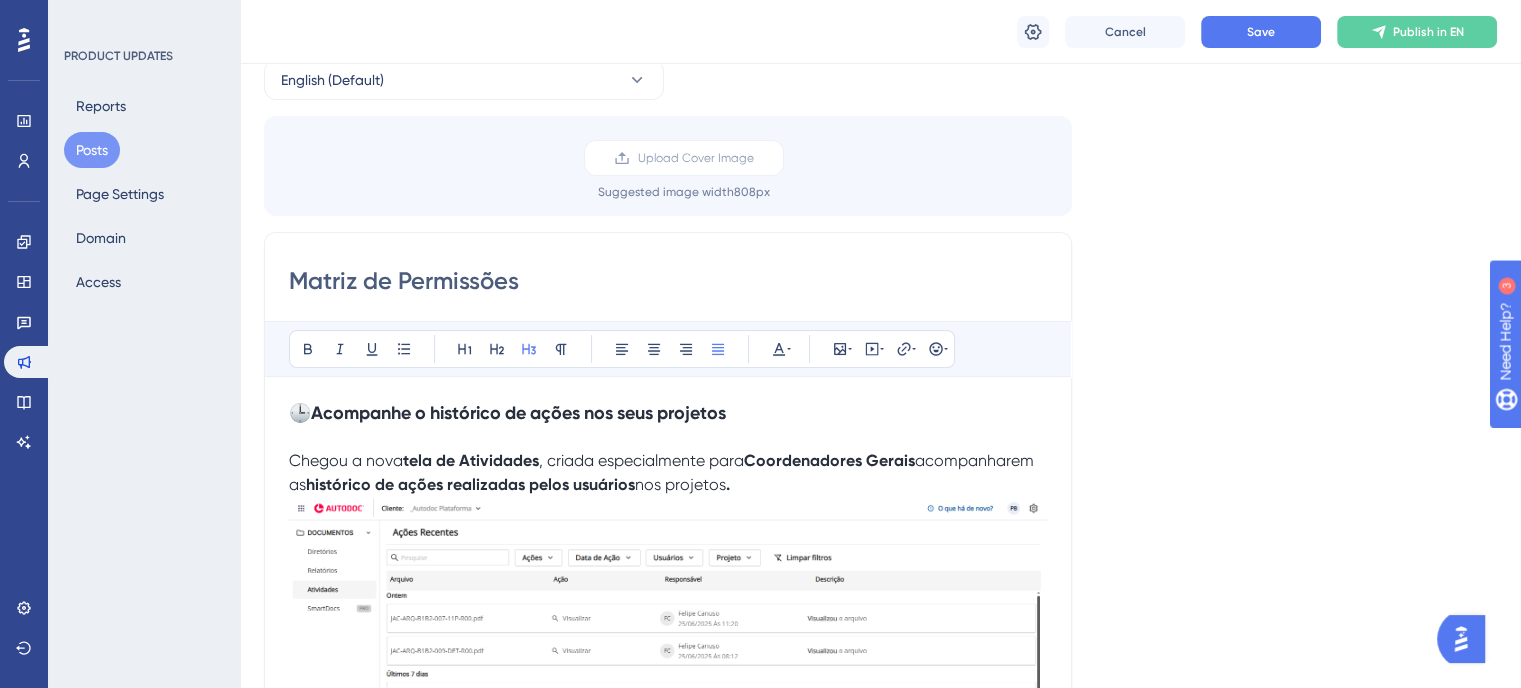 click on "Acompanhe o histórico de ações nos seus projetos" at bounding box center (518, 413) 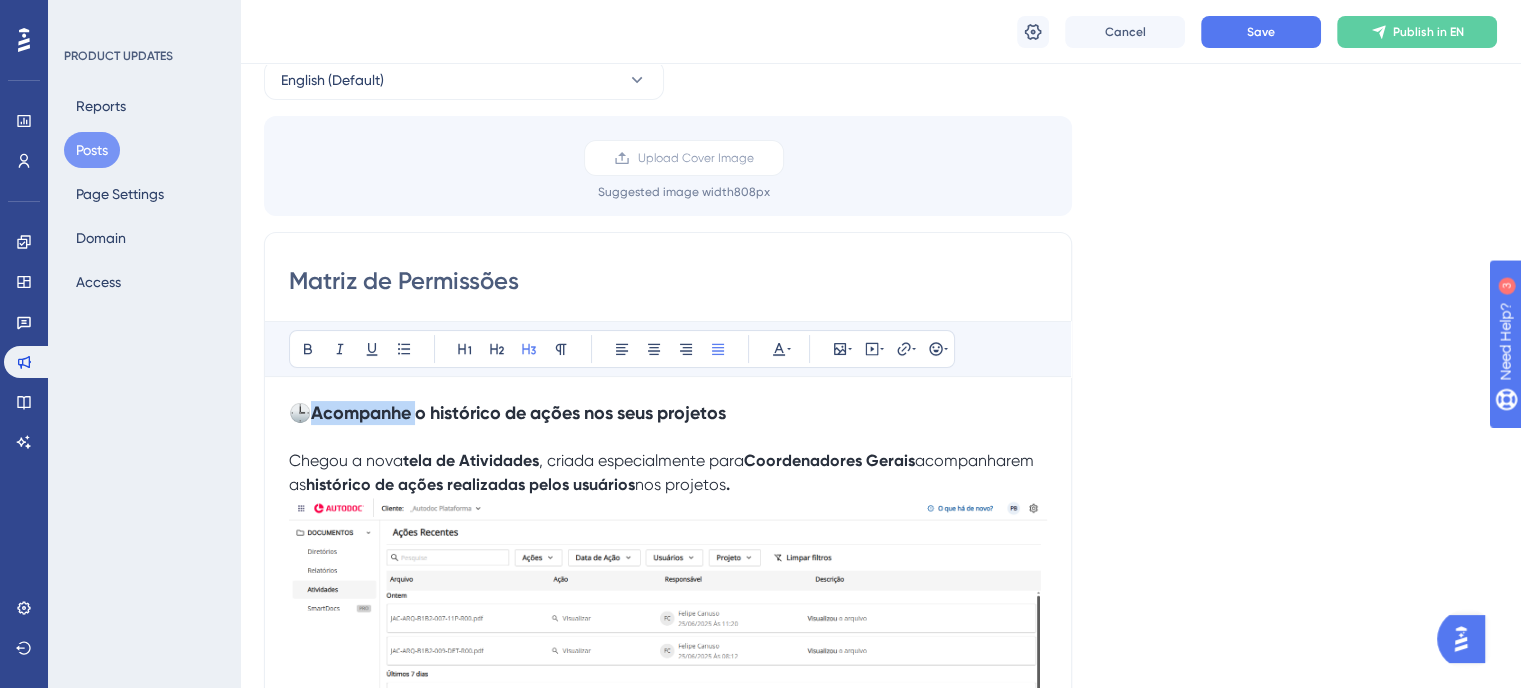 click on "Acompanhe o histórico de ações nos seus projetos" at bounding box center (518, 413) 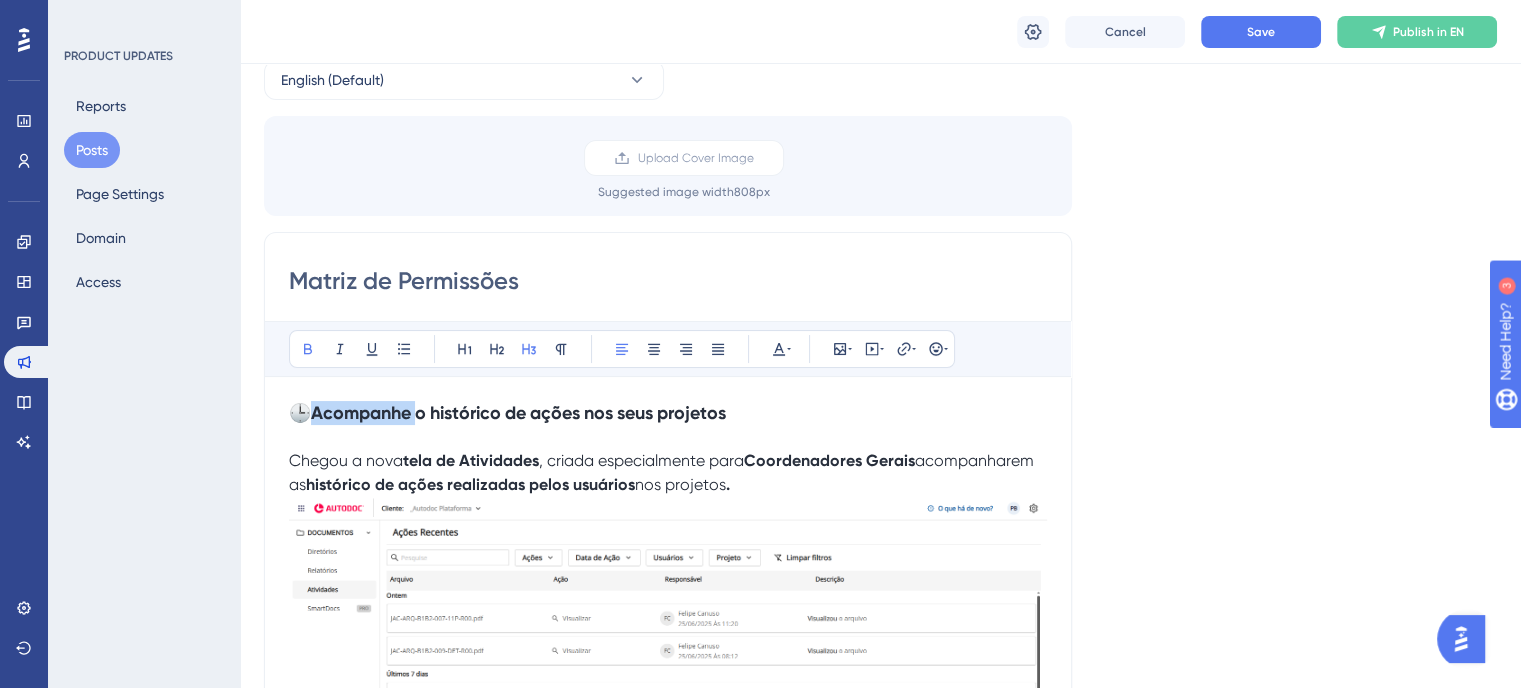 click on "Acompanhe o histórico de ações nos seus projetos" at bounding box center (518, 413) 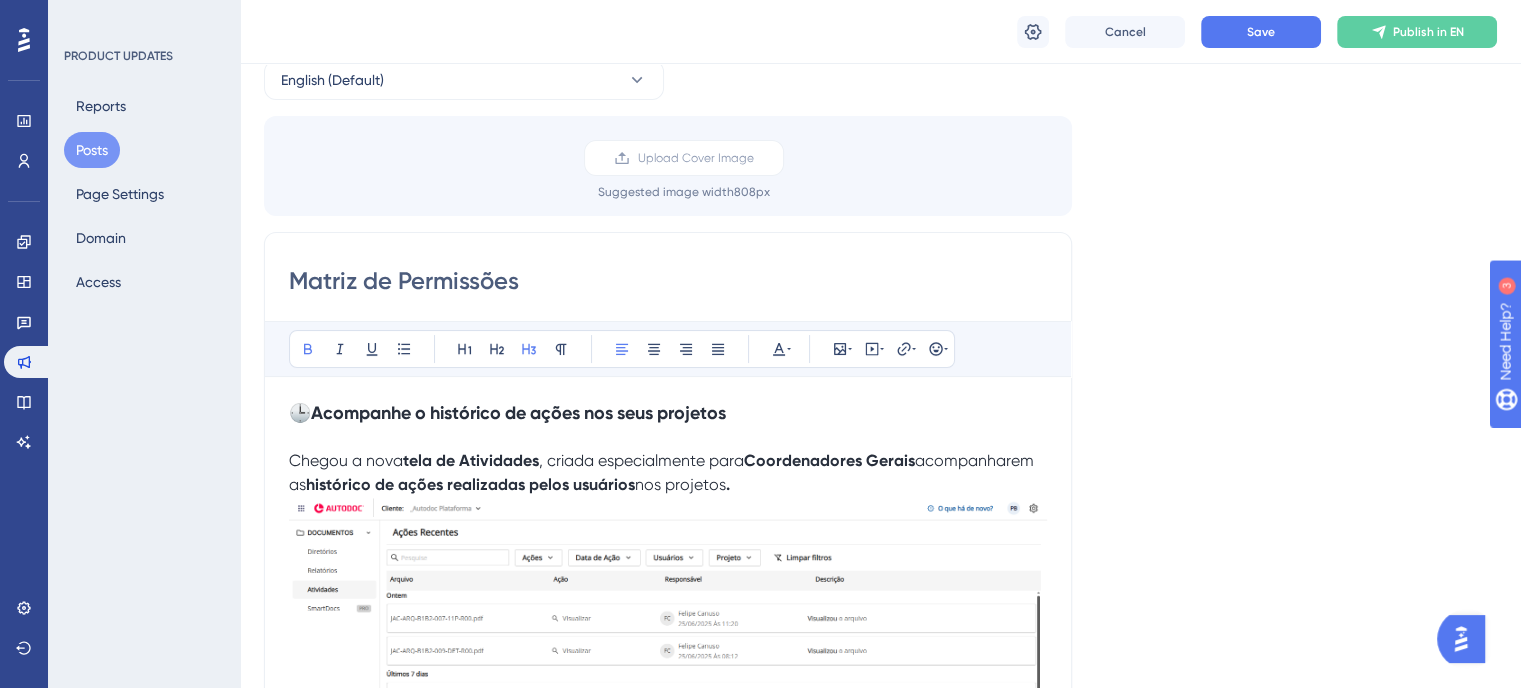 click on "Acompanhe o histórico de ações nos seus projetos" at bounding box center [518, 413] 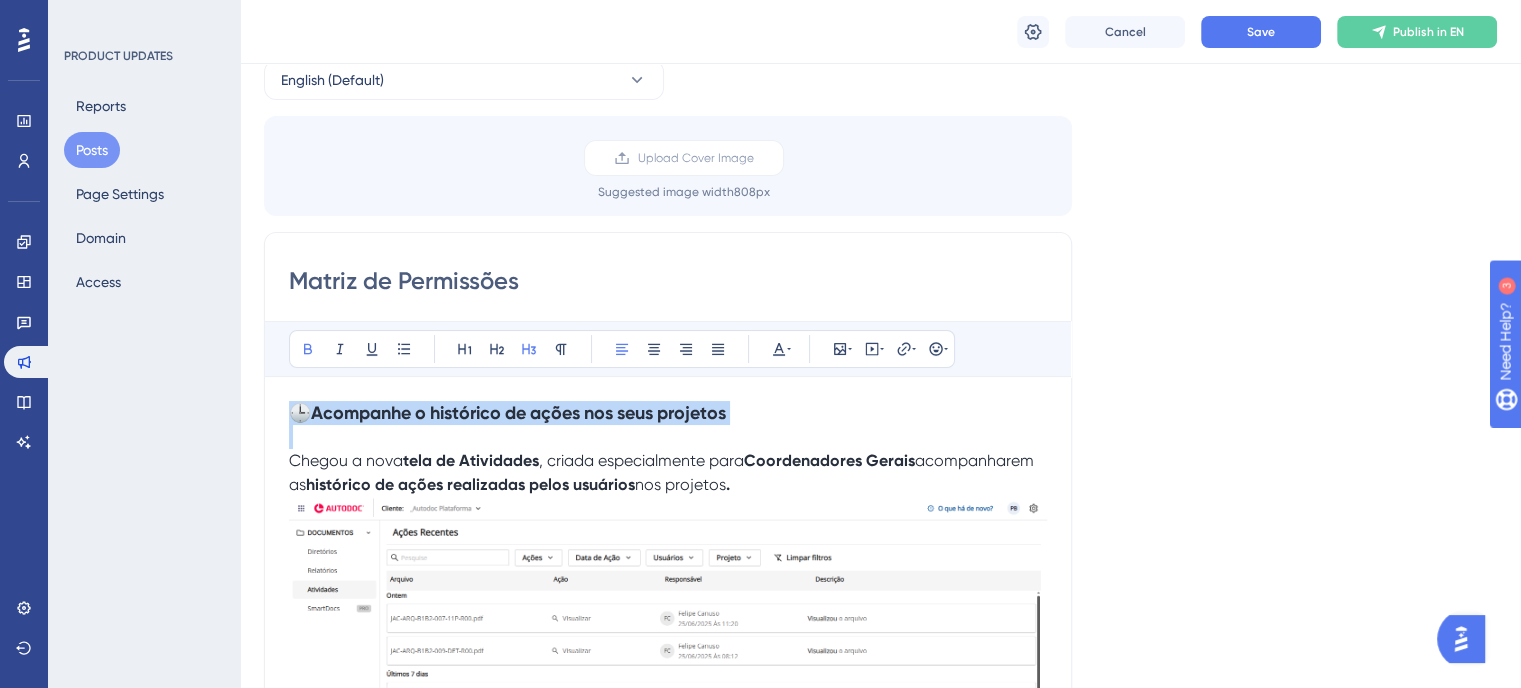 click on "Acompanhe o histórico de ações nos seus projetos" at bounding box center [518, 413] 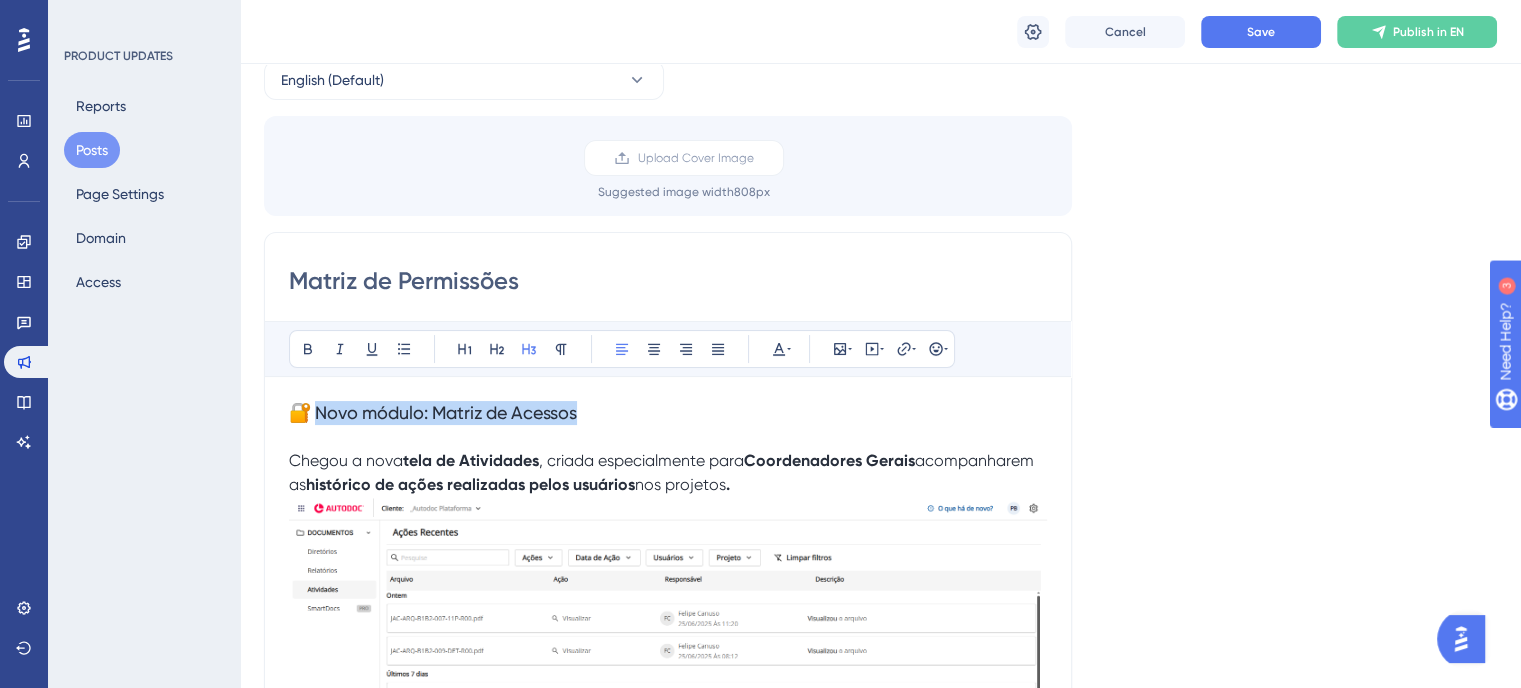 drag, startPoint x: 584, startPoint y: 418, endPoint x: 321, endPoint y: 411, distance: 263.09314 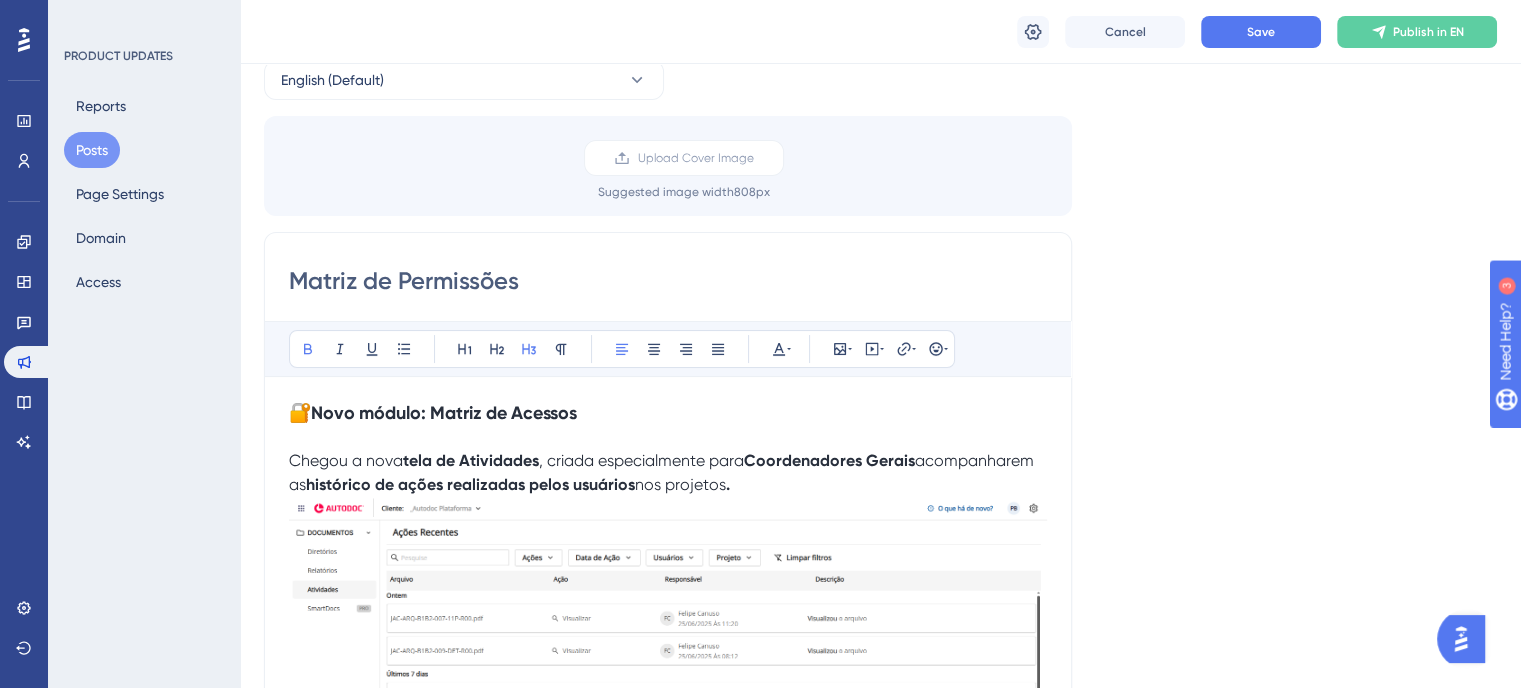 click on "Bold Italic Underline Bullet Point Heading 1 Heading 2 Heading 3 Normal Align Left Align Center Align Right Align Justify Text Color Insert Image Embed Video Hyperlink Emojis" at bounding box center (668, 349) 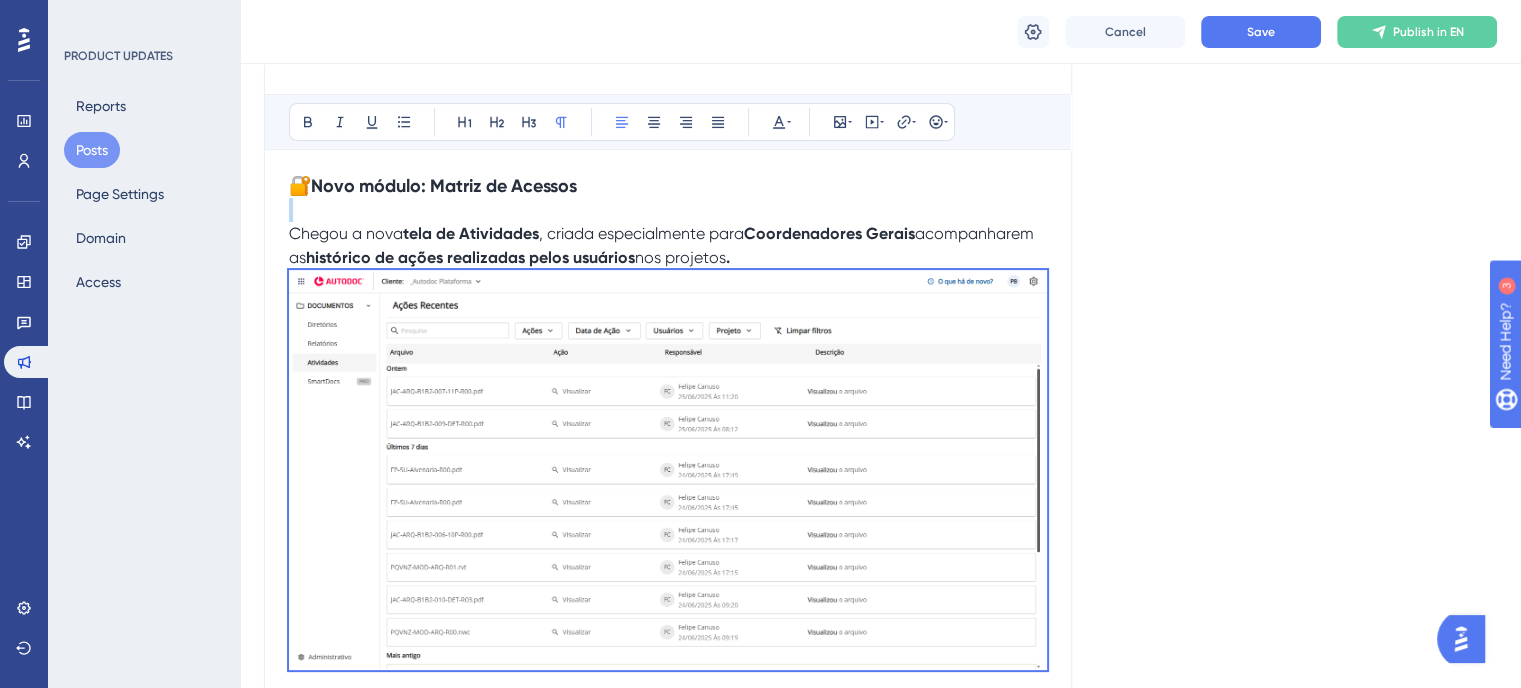 scroll, scrollTop: 100, scrollLeft: 0, axis: vertical 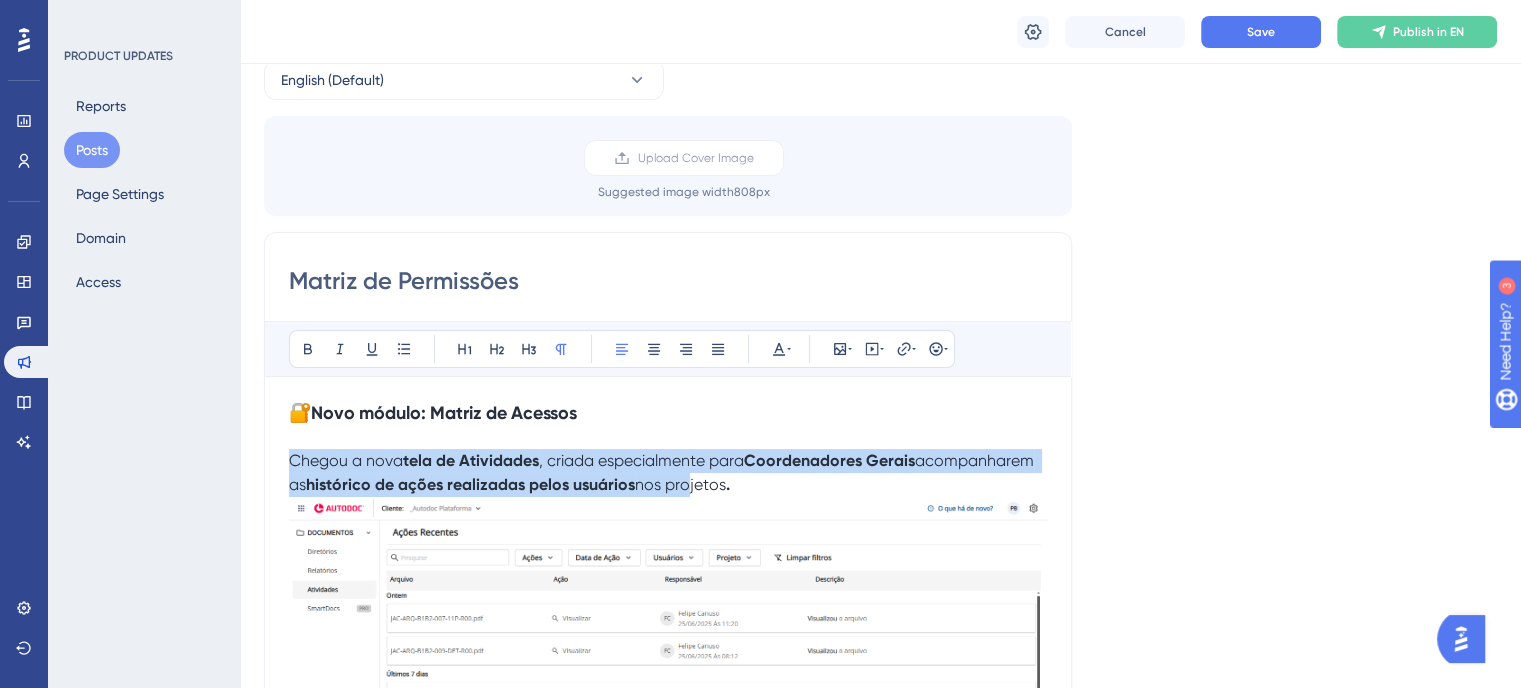 drag, startPoint x: 290, startPoint y: 357, endPoint x: 652, endPoint y: 637, distance: 457.6505 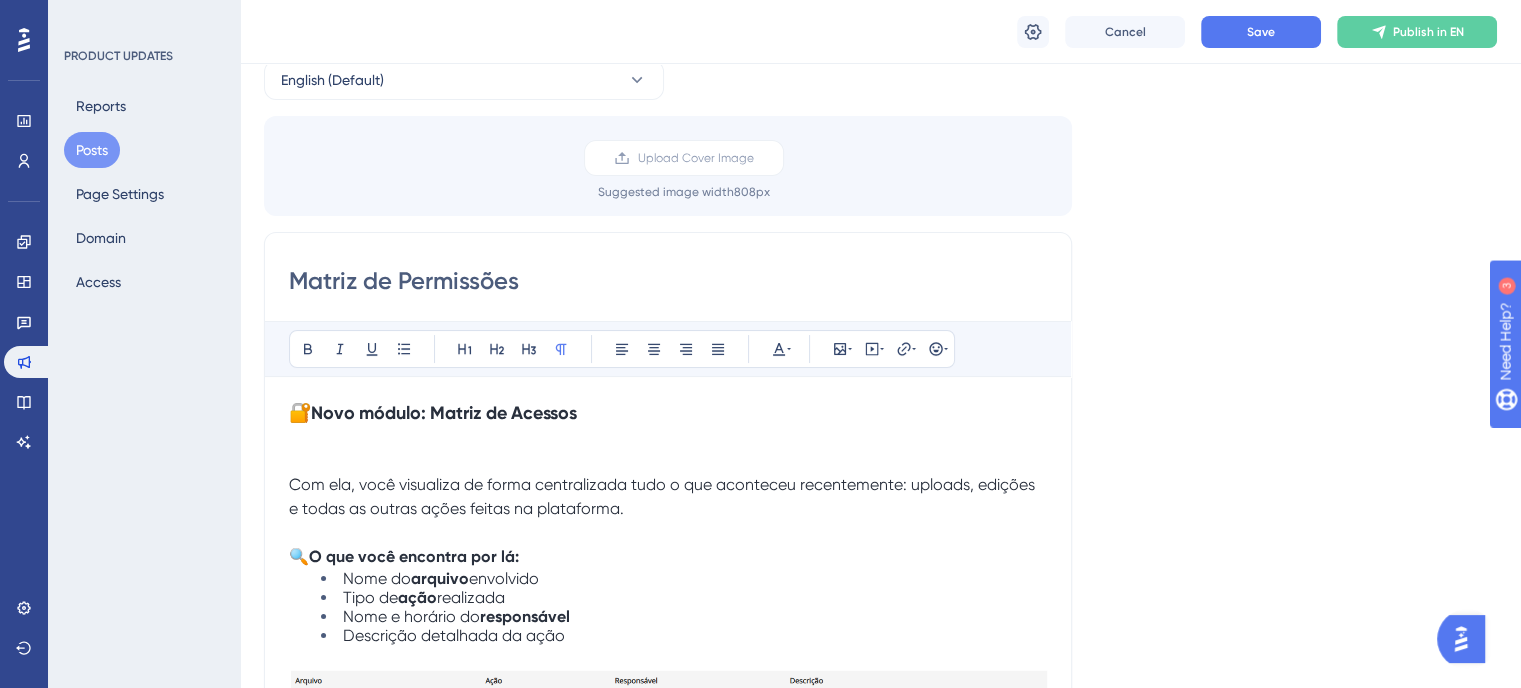 scroll, scrollTop: 252, scrollLeft: 0, axis: vertical 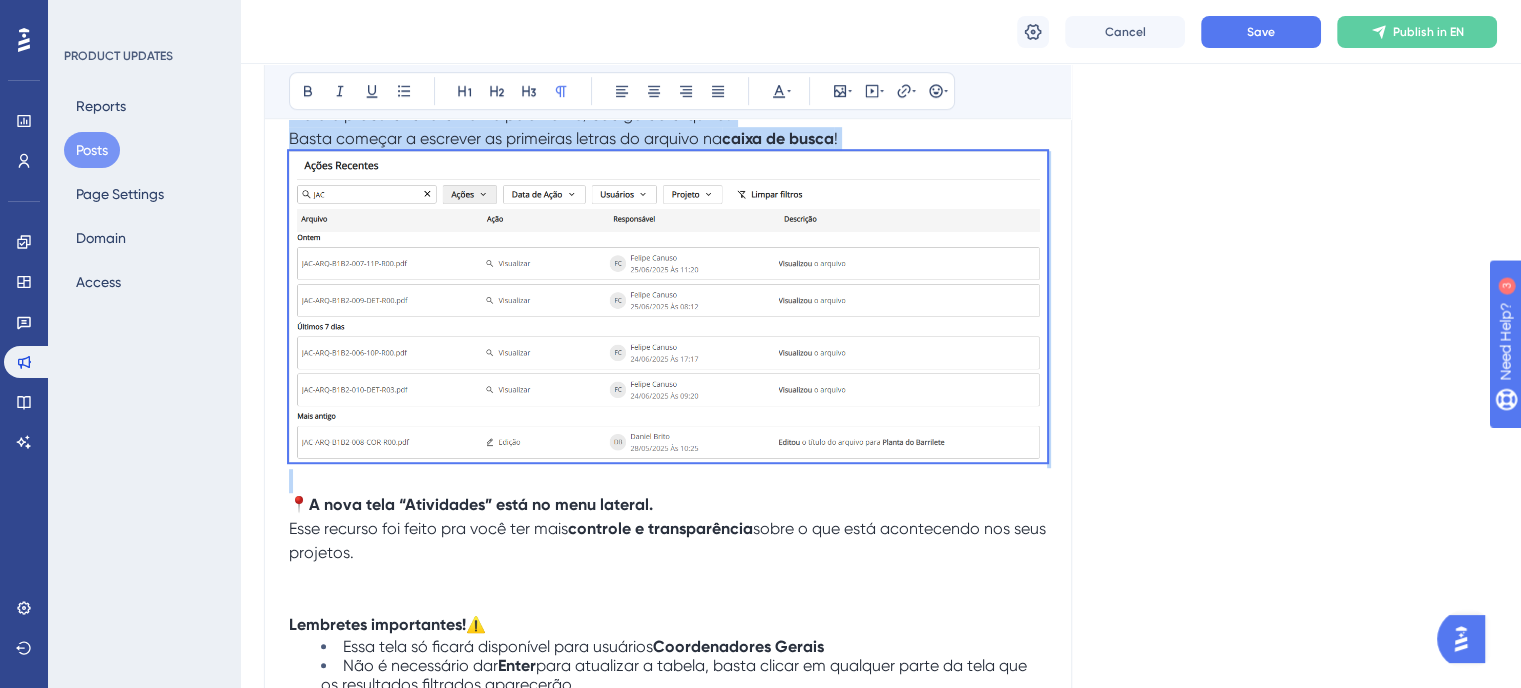 drag, startPoint x: 294, startPoint y: 204, endPoint x: 1015, endPoint y: 400, distance: 747.16595 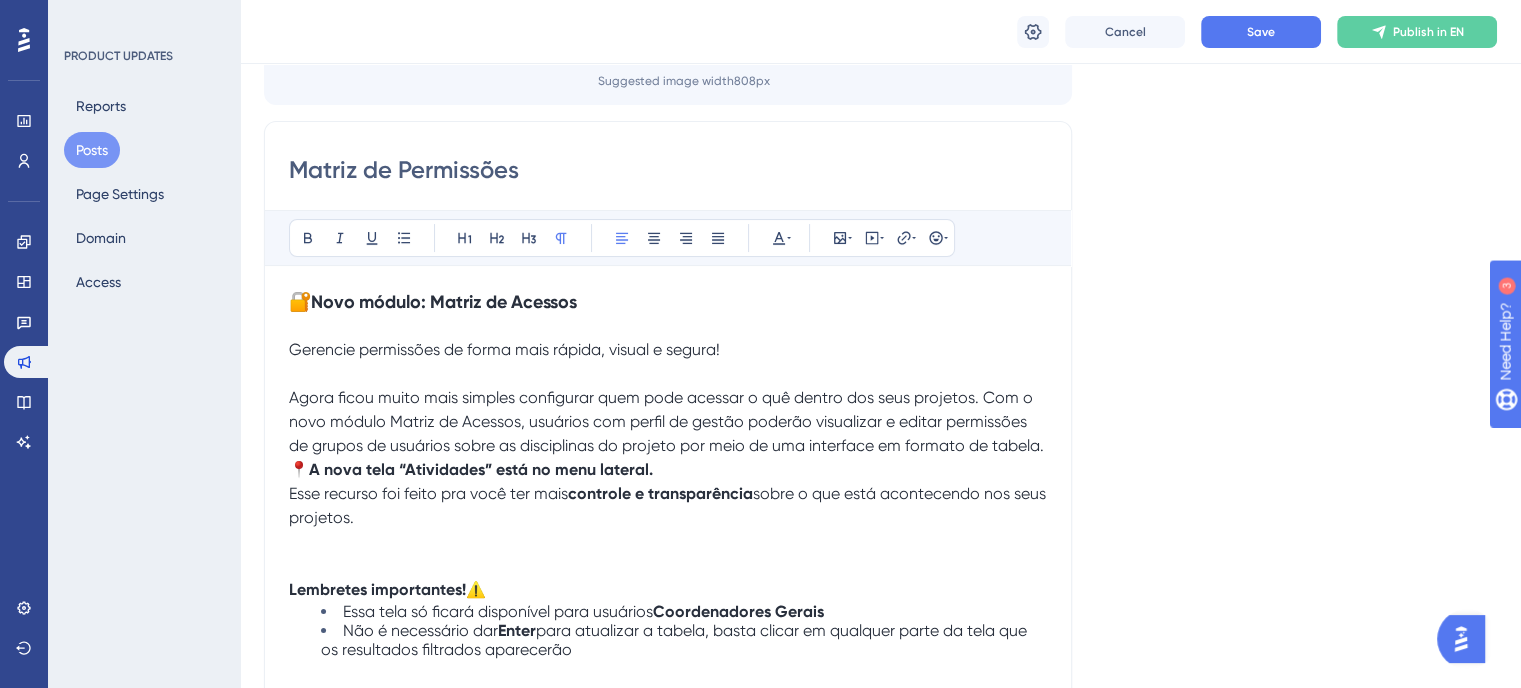 scroll, scrollTop: 246, scrollLeft: 0, axis: vertical 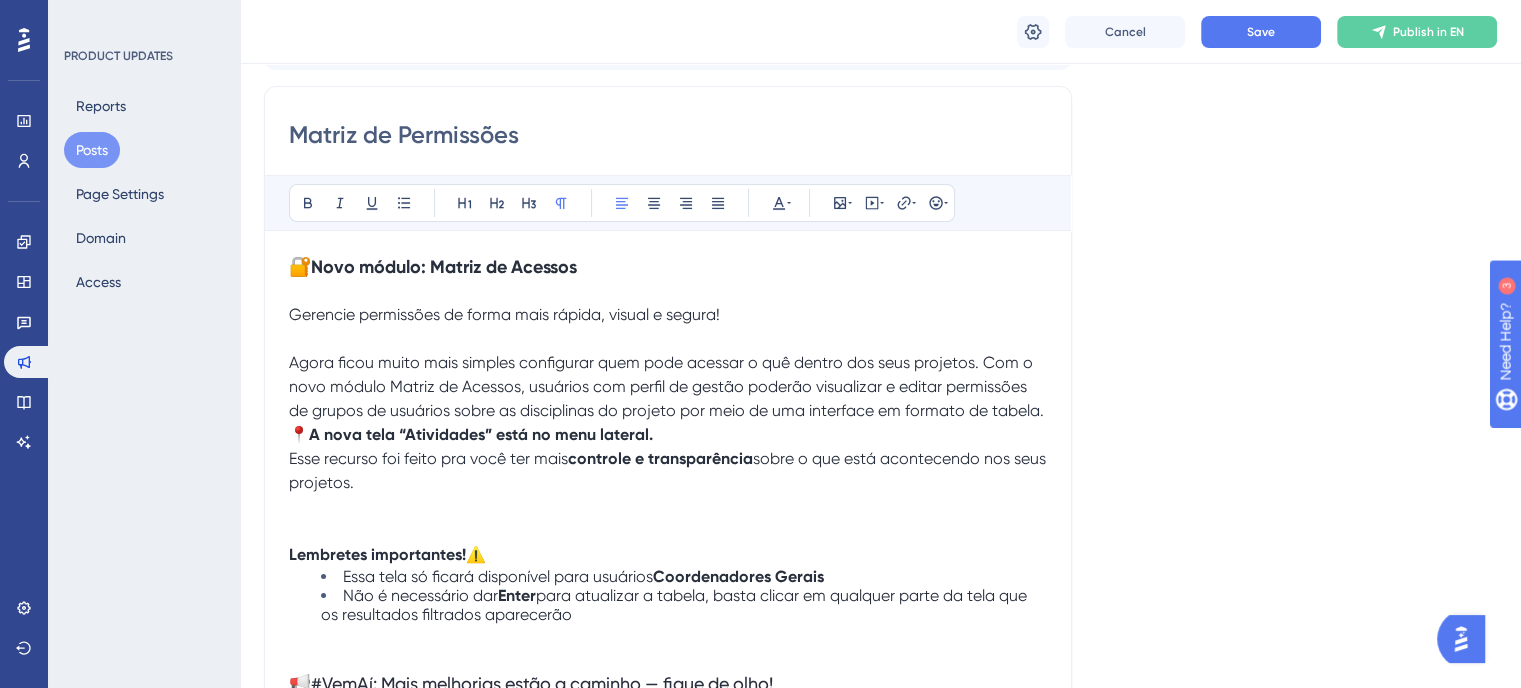 click on "Agora ficou muito mais simples configurar quem pode acessar o quê dentro dos seus projetos. Com o novo módulo Matriz de Acessos, usuários com perfil de gestão poderão visualizar e editar permissões de grupos de usuários sobre as disciplinas do projeto por meio de uma interface em formato de tabela." at bounding box center [666, 386] 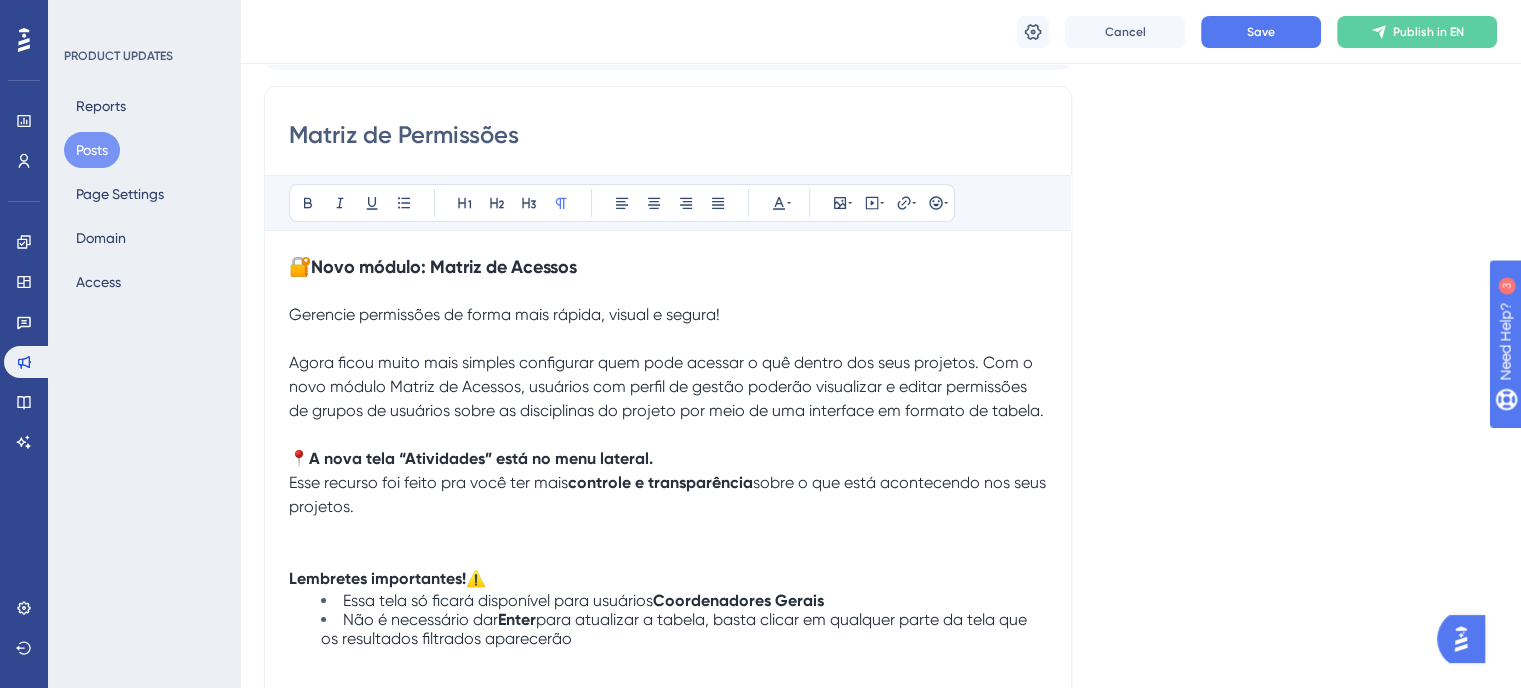 click on "📍A nova tela “Atividades” está no menu lateral." at bounding box center [471, 458] 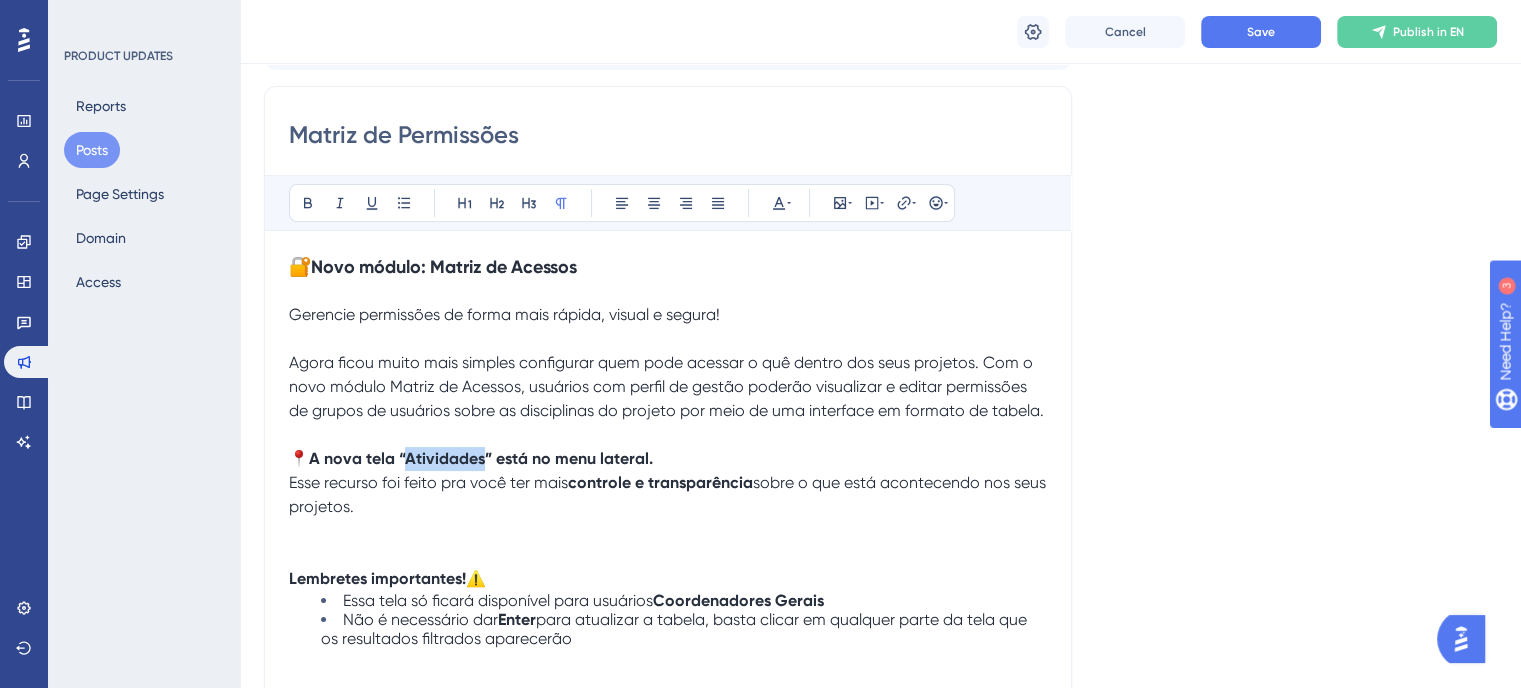 click on "📍A nova tela “Atividades” está no menu lateral." at bounding box center [471, 458] 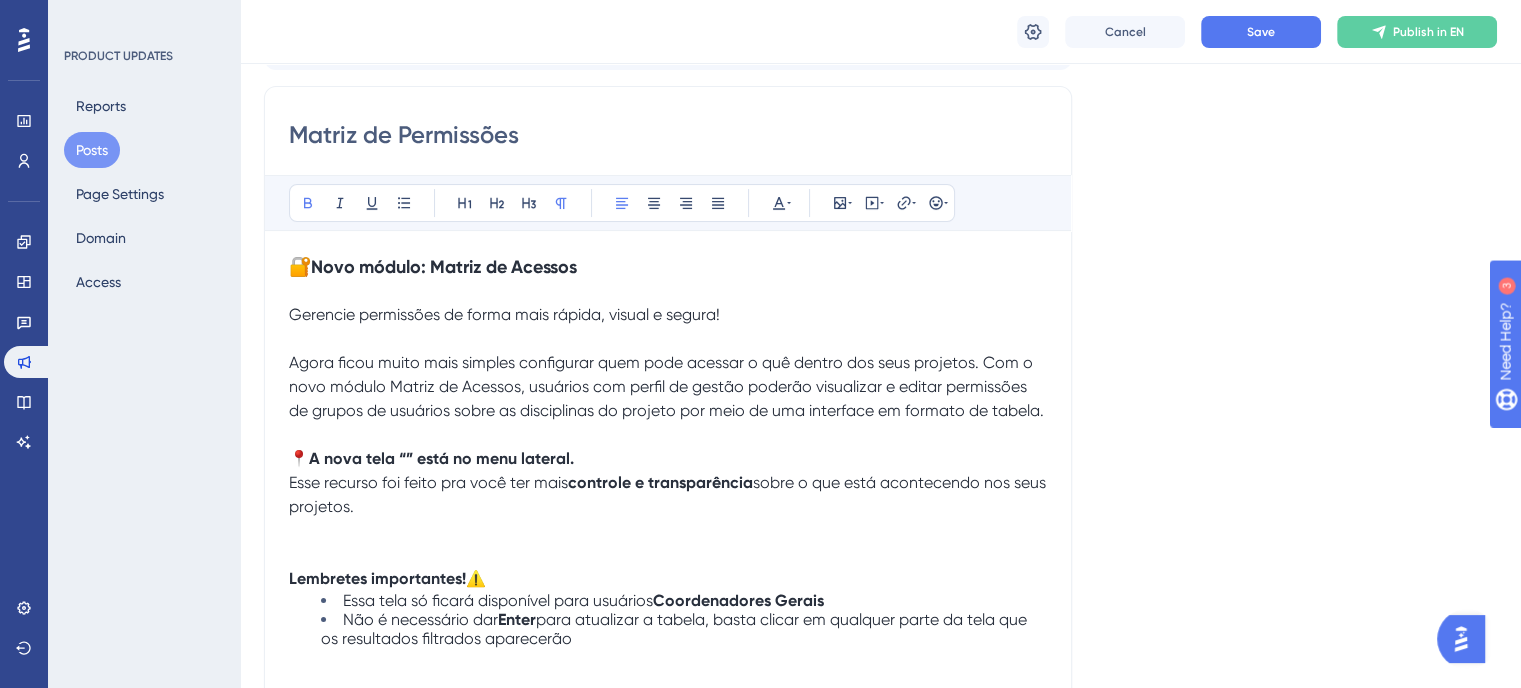 type 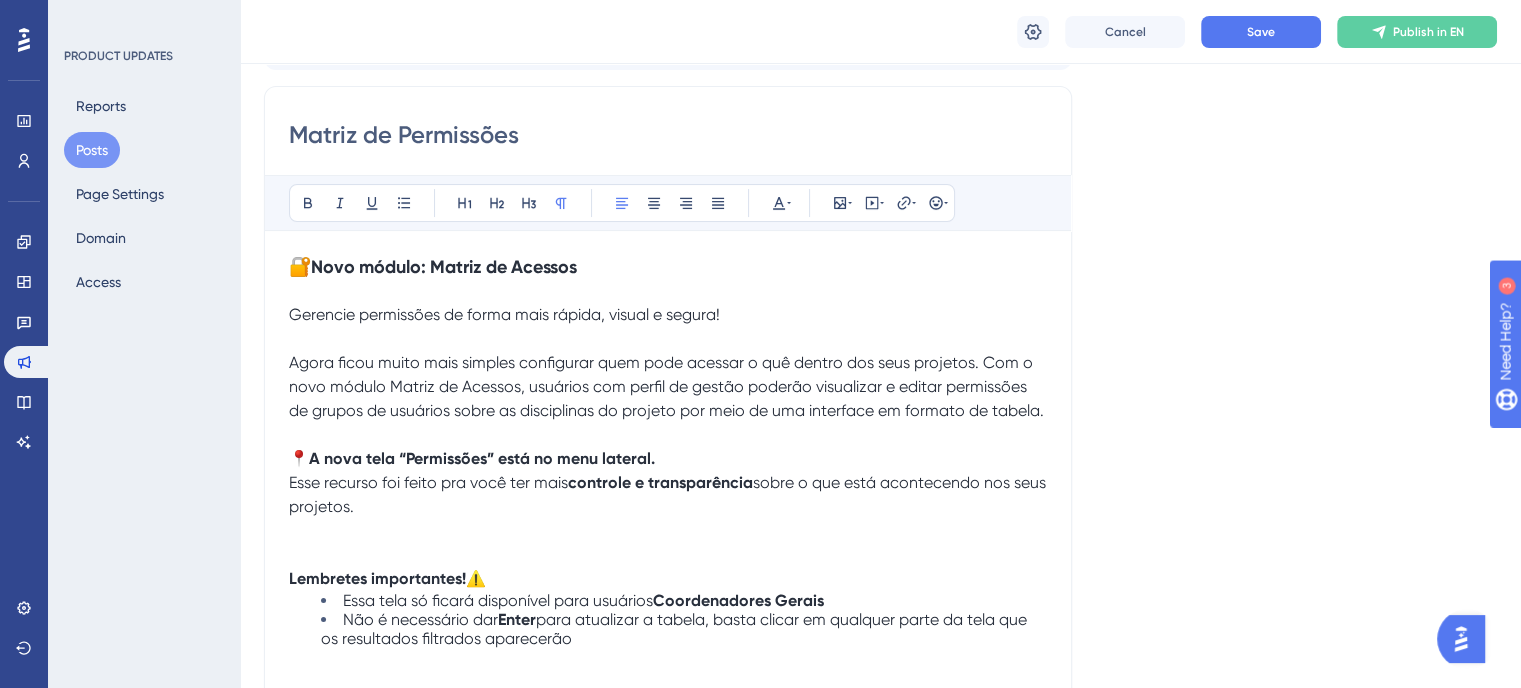 drag, startPoint x: 404, startPoint y: 509, endPoint x: 652, endPoint y: 482, distance: 249.46542 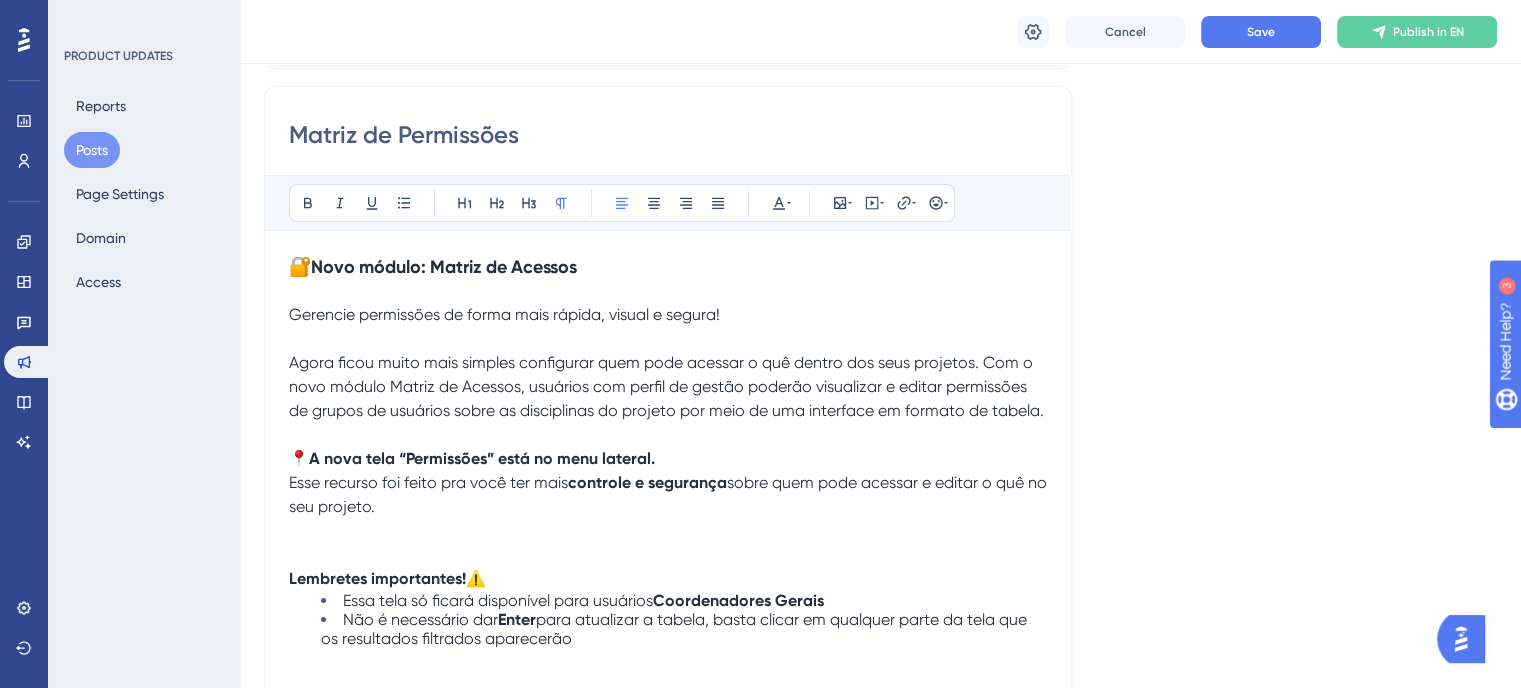 click at bounding box center [668, 339] 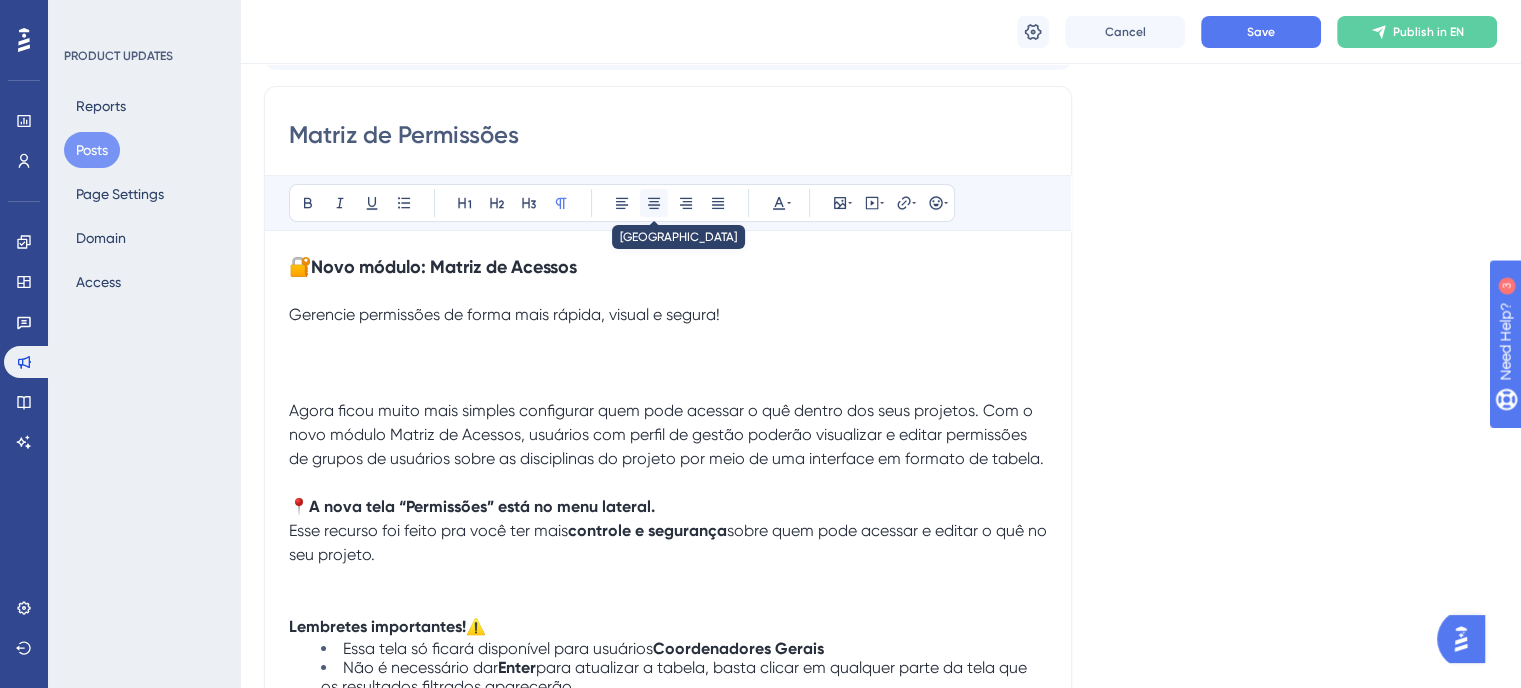 click 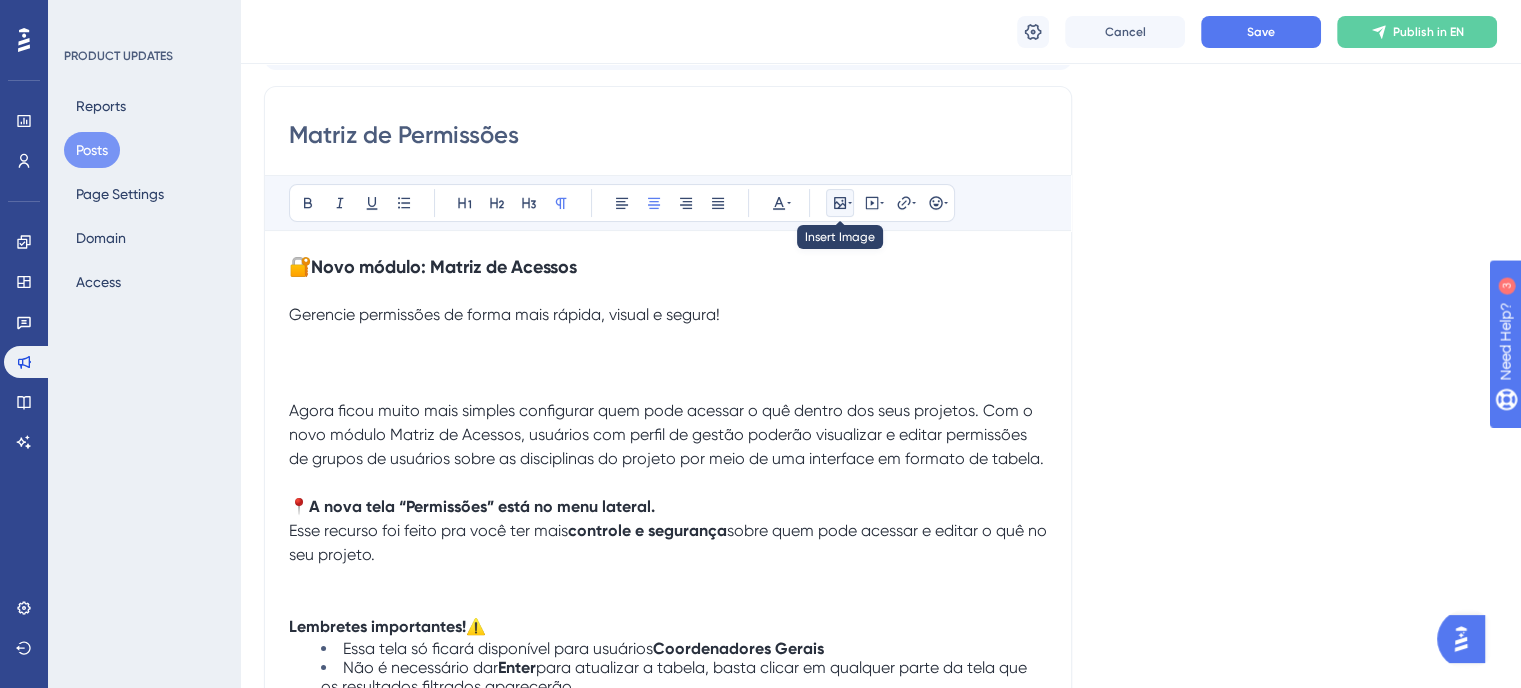 click at bounding box center (840, 203) 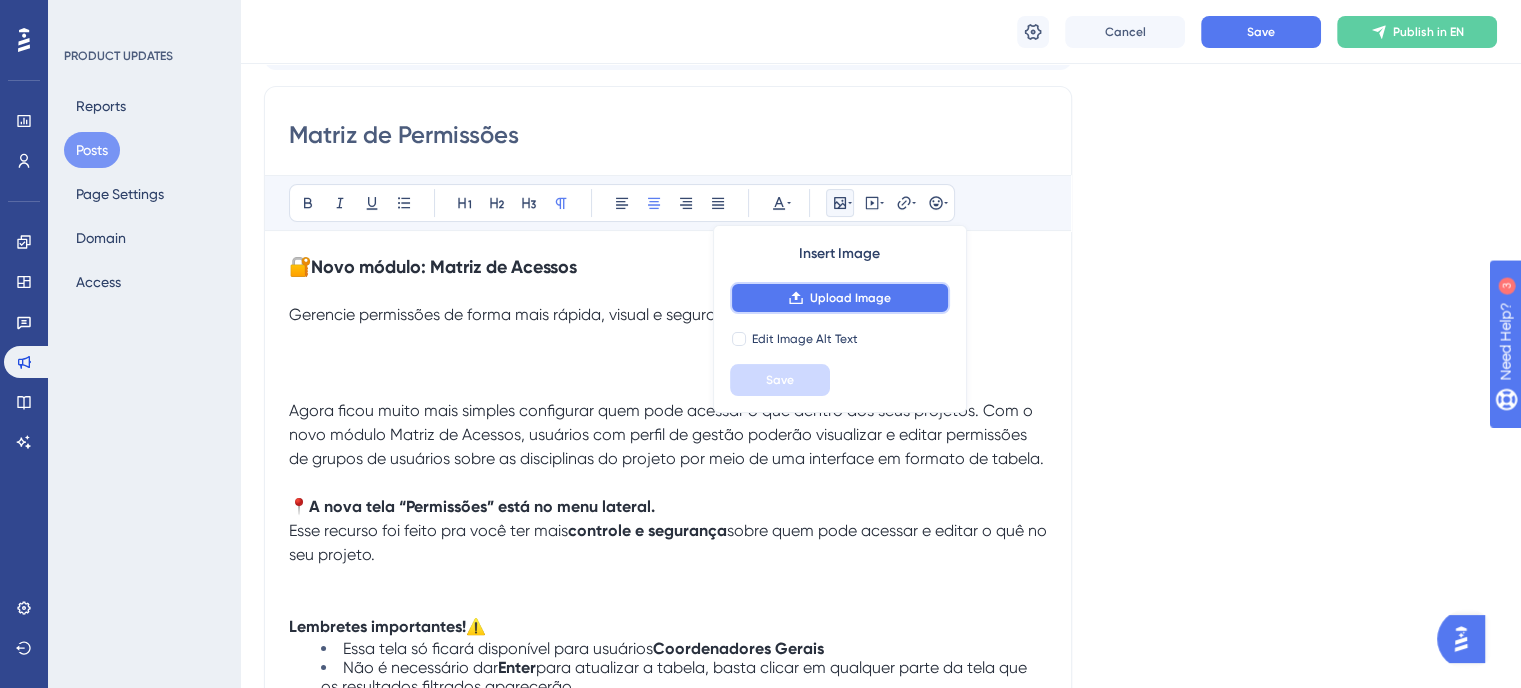 click on "Upload Image" at bounding box center (840, 298) 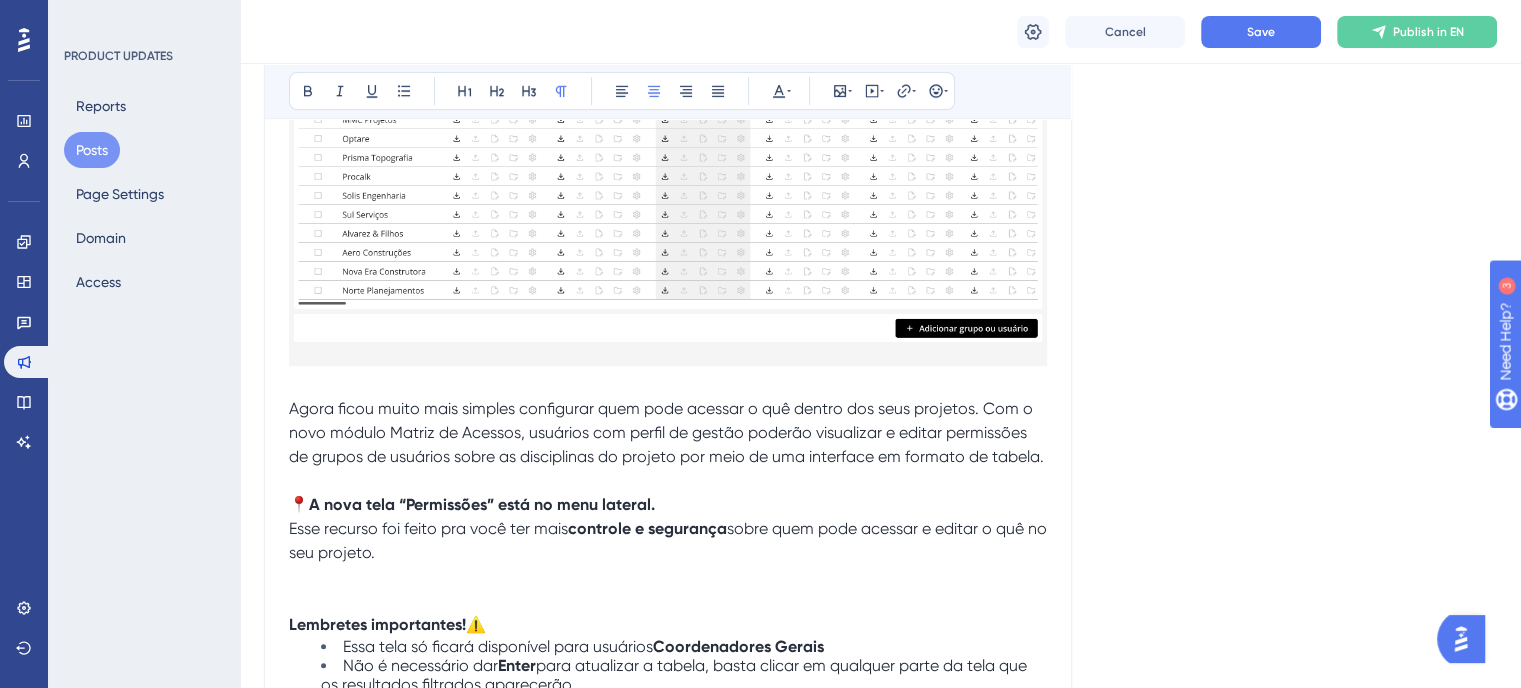 scroll, scrollTop: 746, scrollLeft: 0, axis: vertical 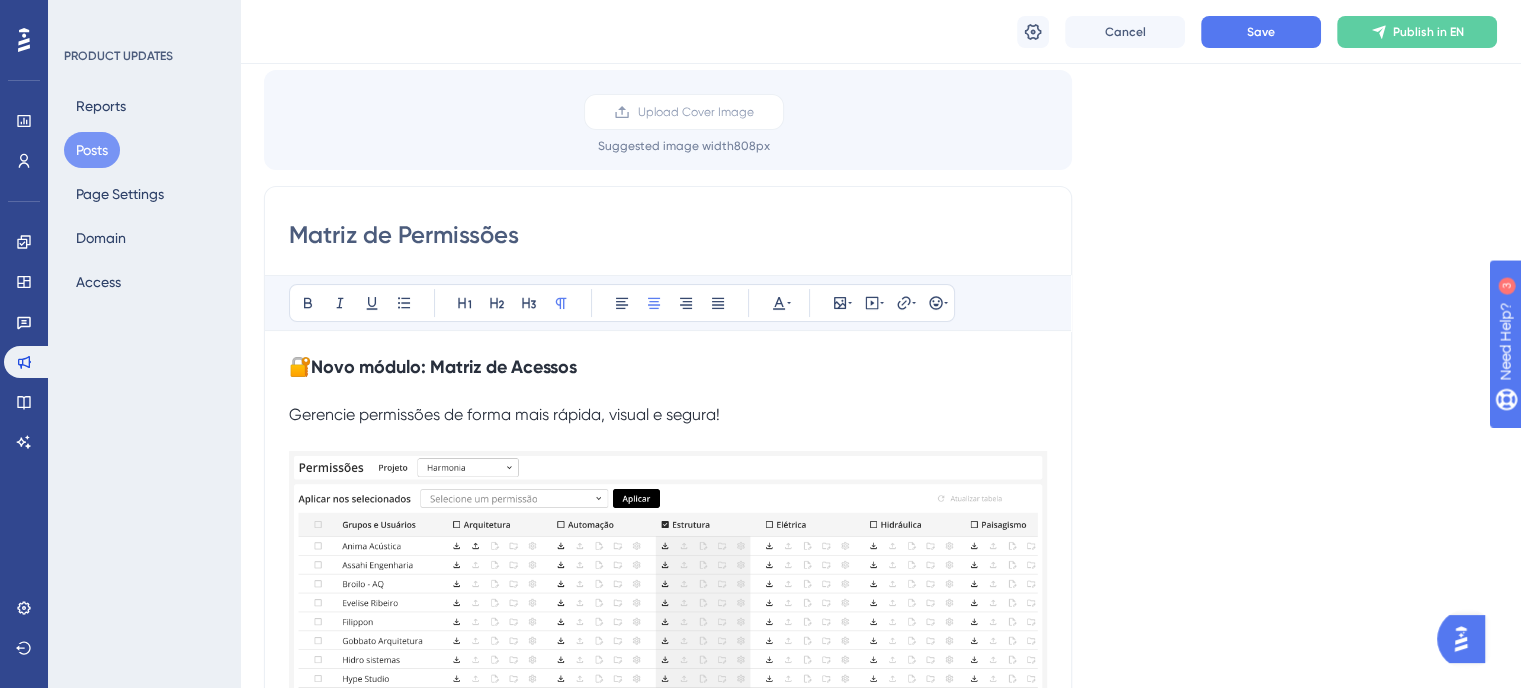 click at bounding box center (668, 439) 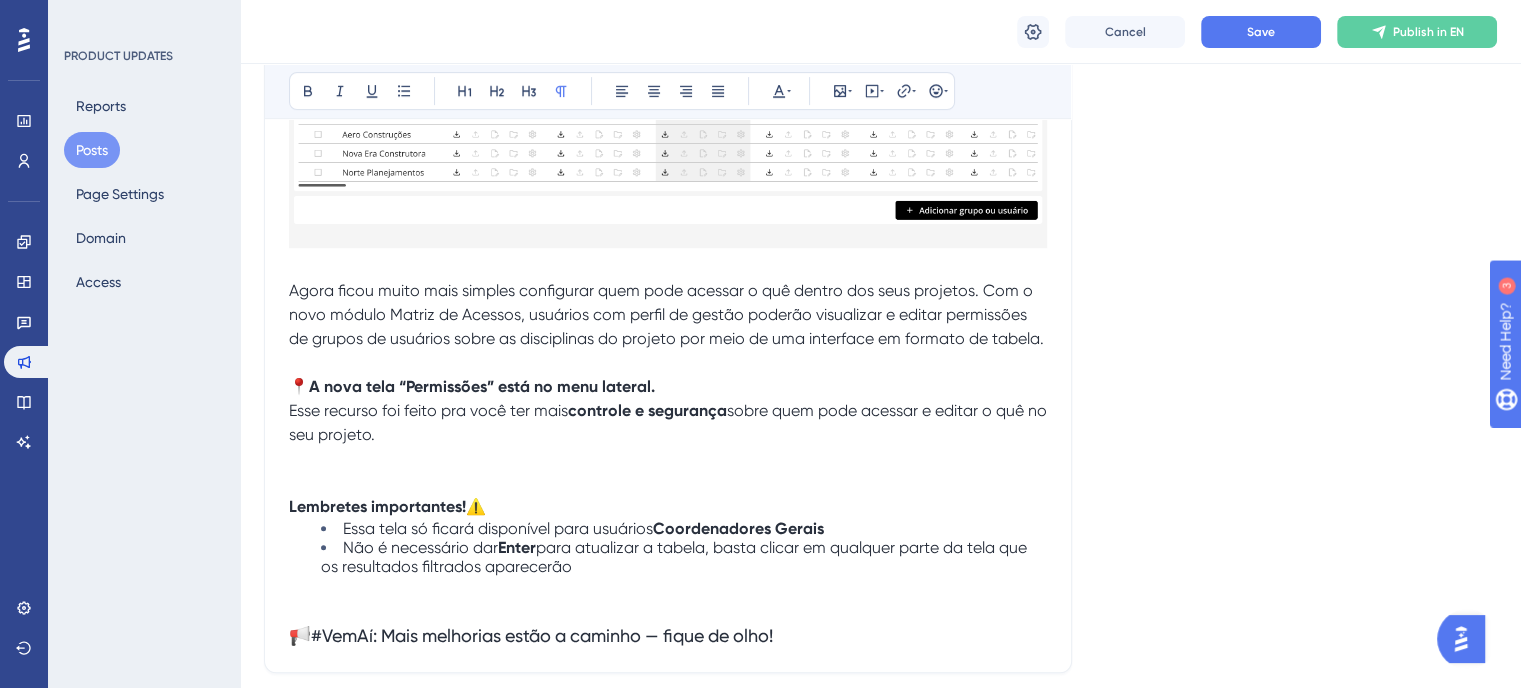 scroll, scrollTop: 846, scrollLeft: 0, axis: vertical 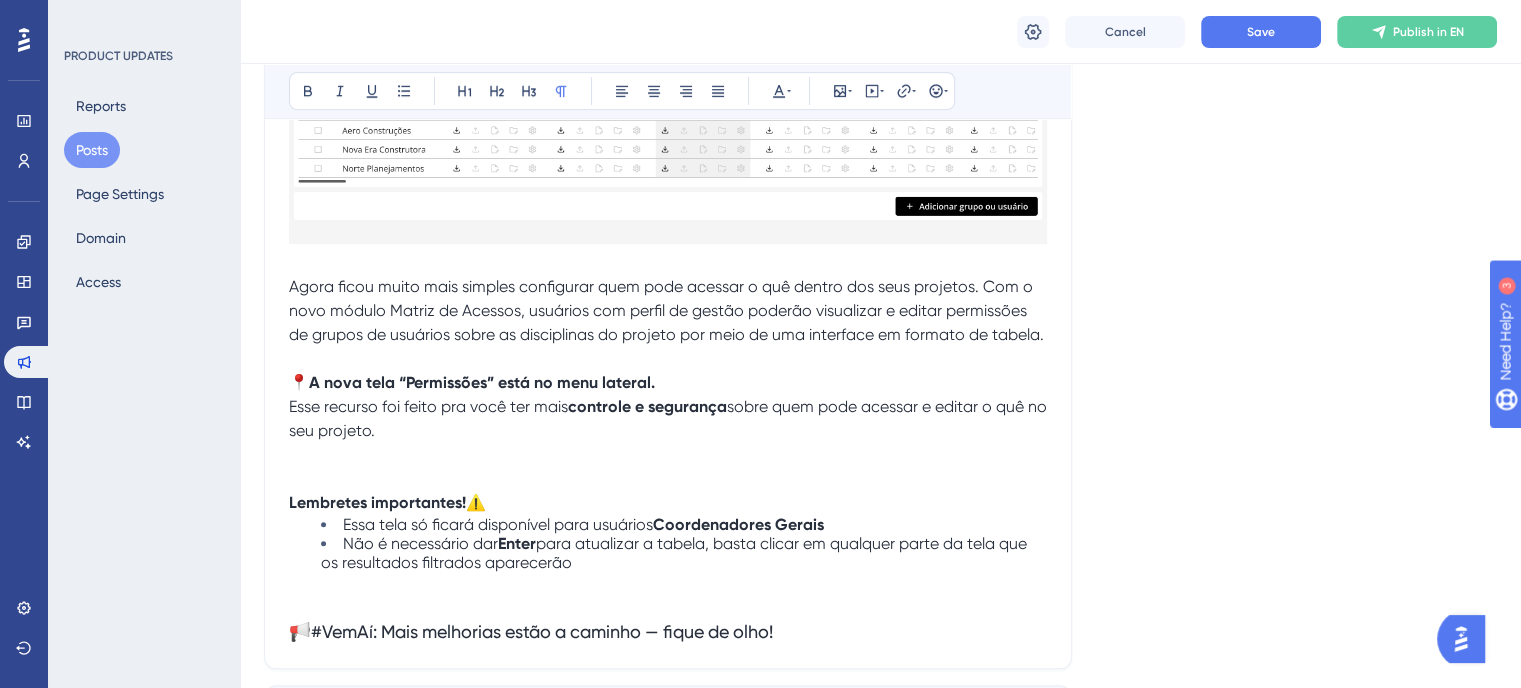click at bounding box center [668, 359] 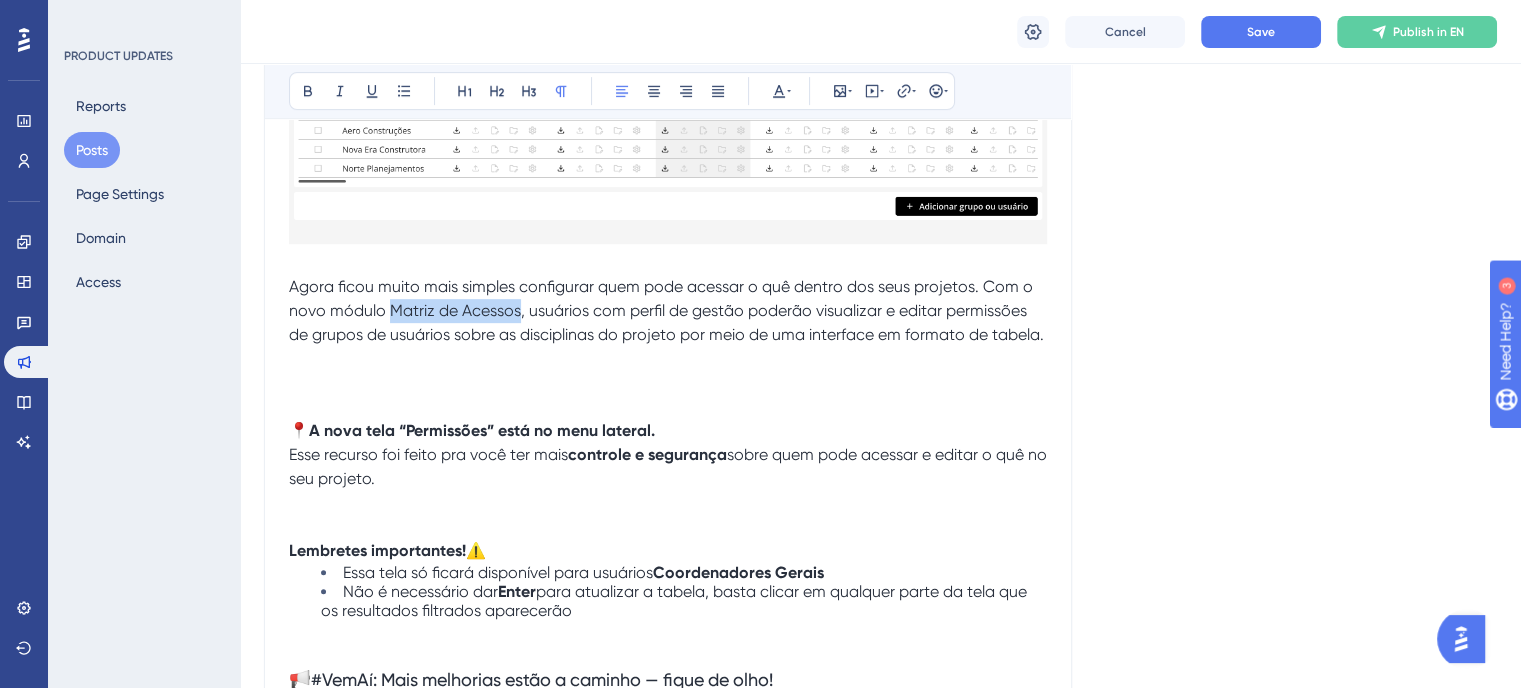 drag, startPoint x: 388, startPoint y: 308, endPoint x: 517, endPoint y: 307, distance: 129.00388 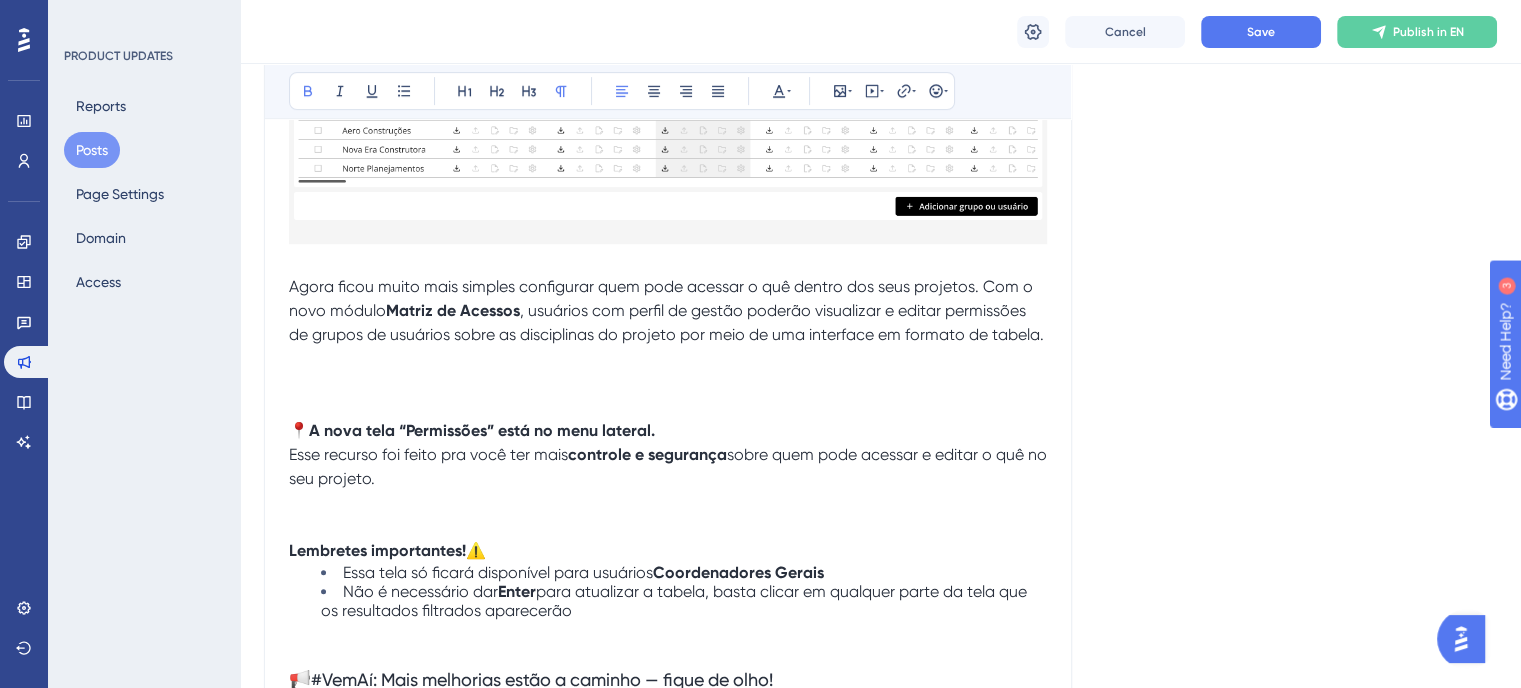 click on ", usuários com perfil de gestão poderão visualizar e editar permissões de grupos de usuários sobre as disciplinas do projeto por meio de uma interface em formato de tabela." at bounding box center [666, 322] 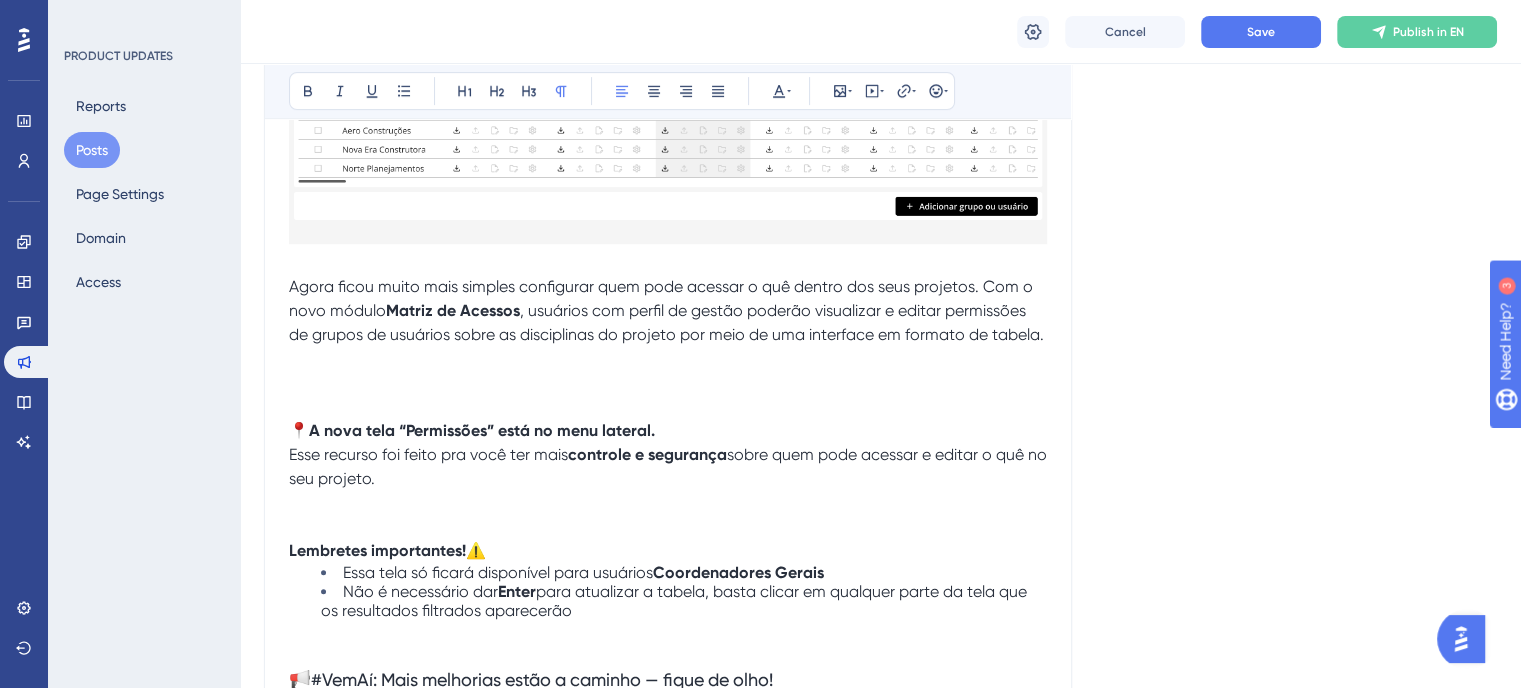 click on ", usuários com perfil de gestão poderão visualizar e editar permissões de grupos de usuários sobre as disciplinas do projeto por meio de uma interface em formato de tabela." at bounding box center [666, 322] 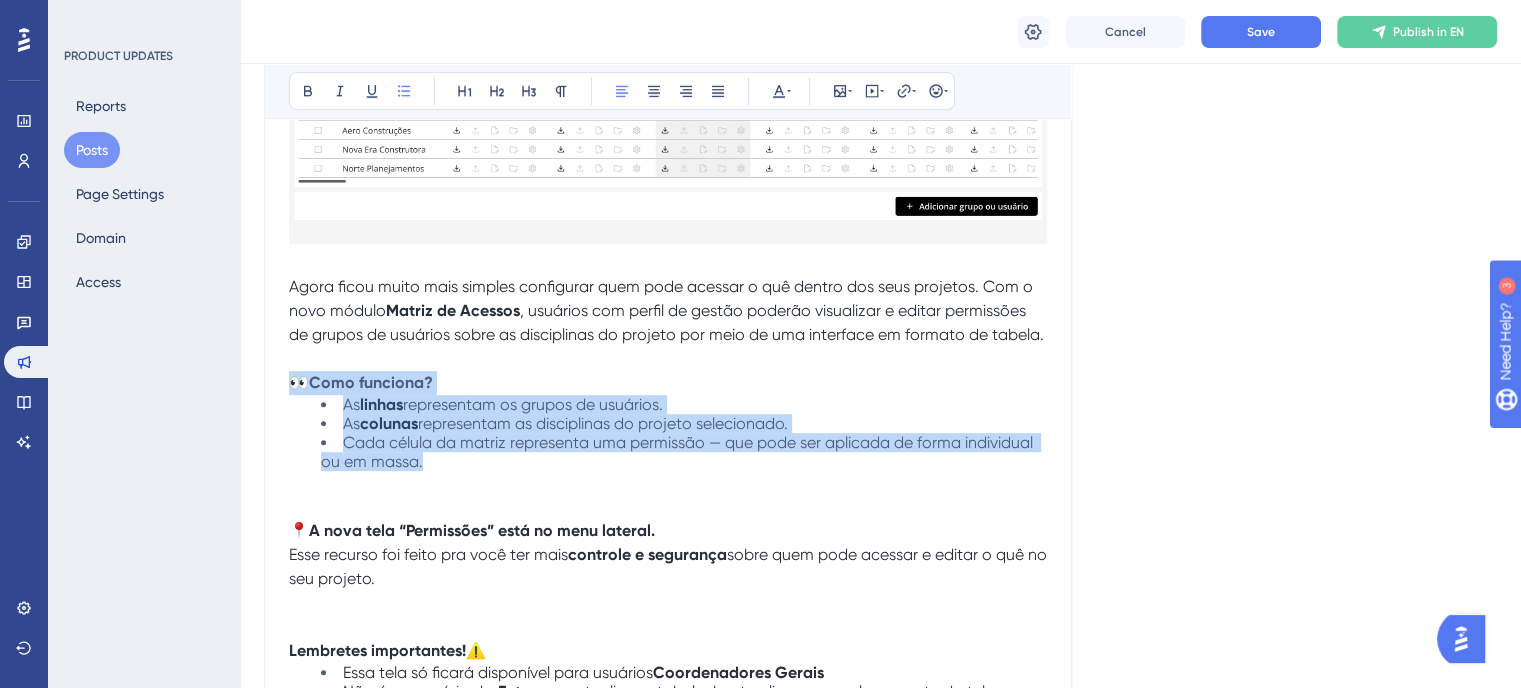 drag, startPoint x: 439, startPoint y: 463, endPoint x: 185, endPoint y: 382, distance: 266.6027 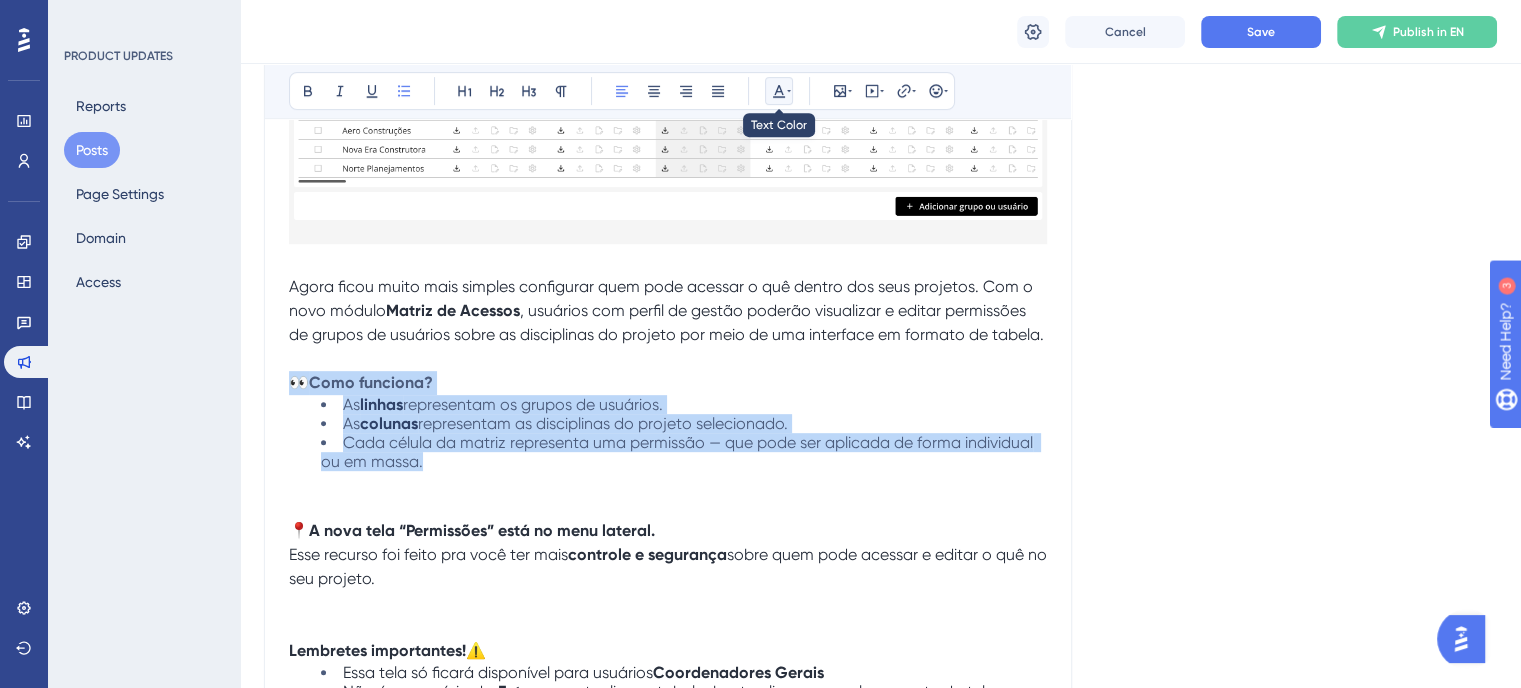 click 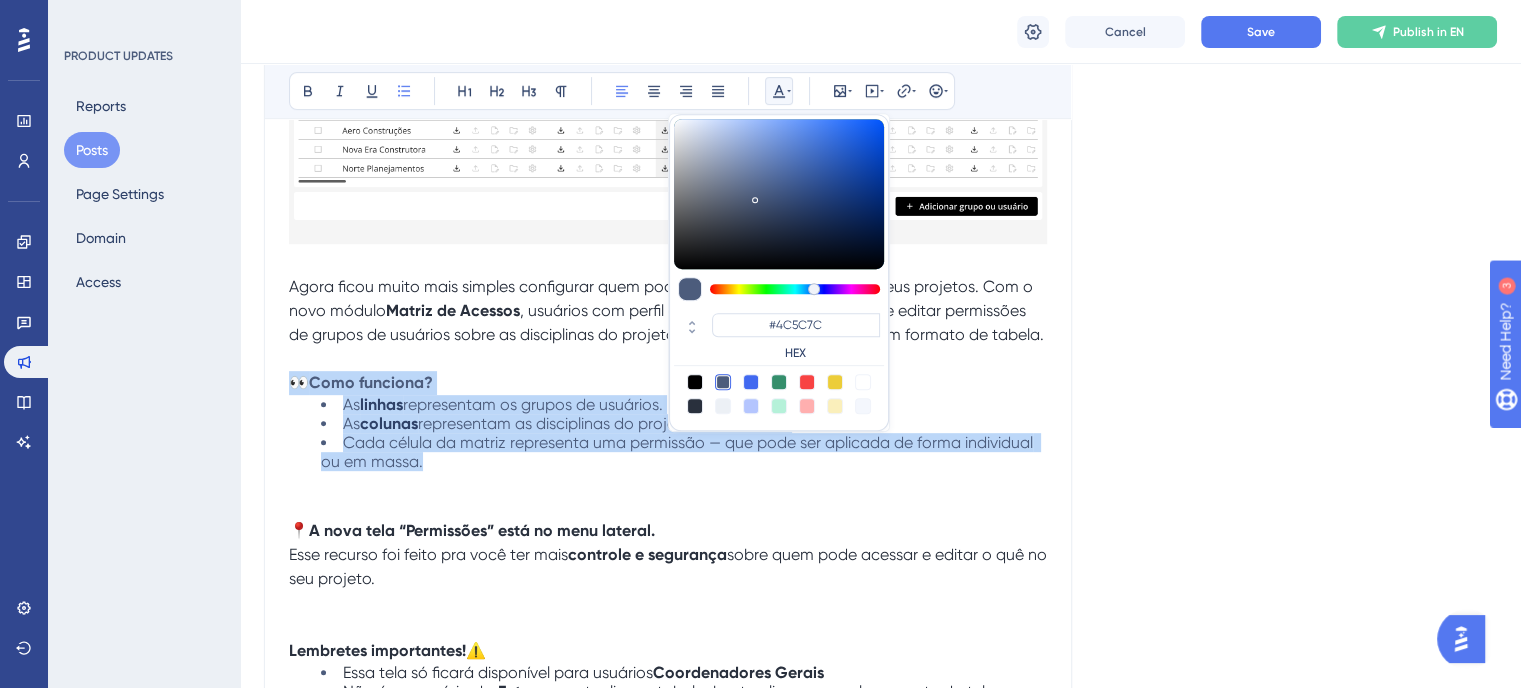 click at bounding box center (695, 406) 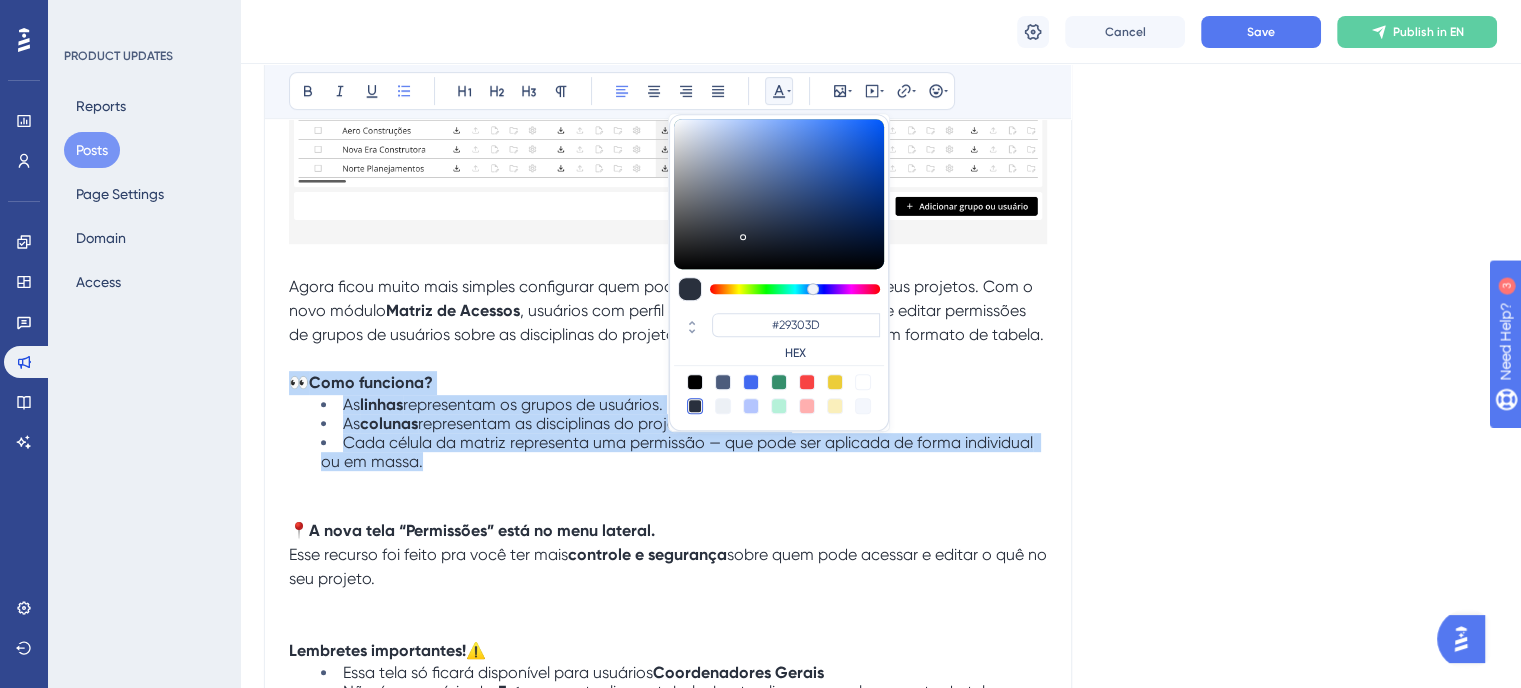 click on "Cada célula da matriz representa uma permissão — que pode ser aplicada de forma individual ou em massa." at bounding box center (679, 452) 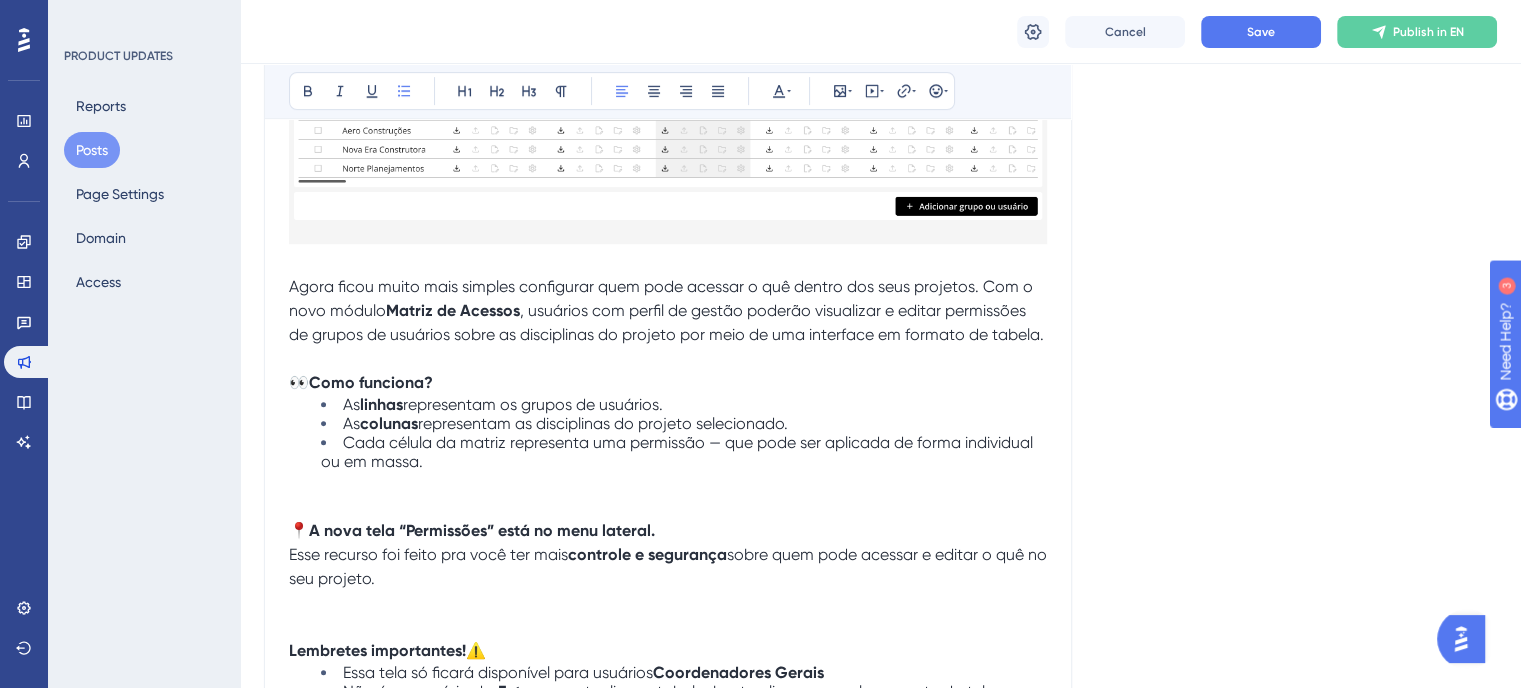 click on "representam os grupos de usuários." at bounding box center [533, 404] 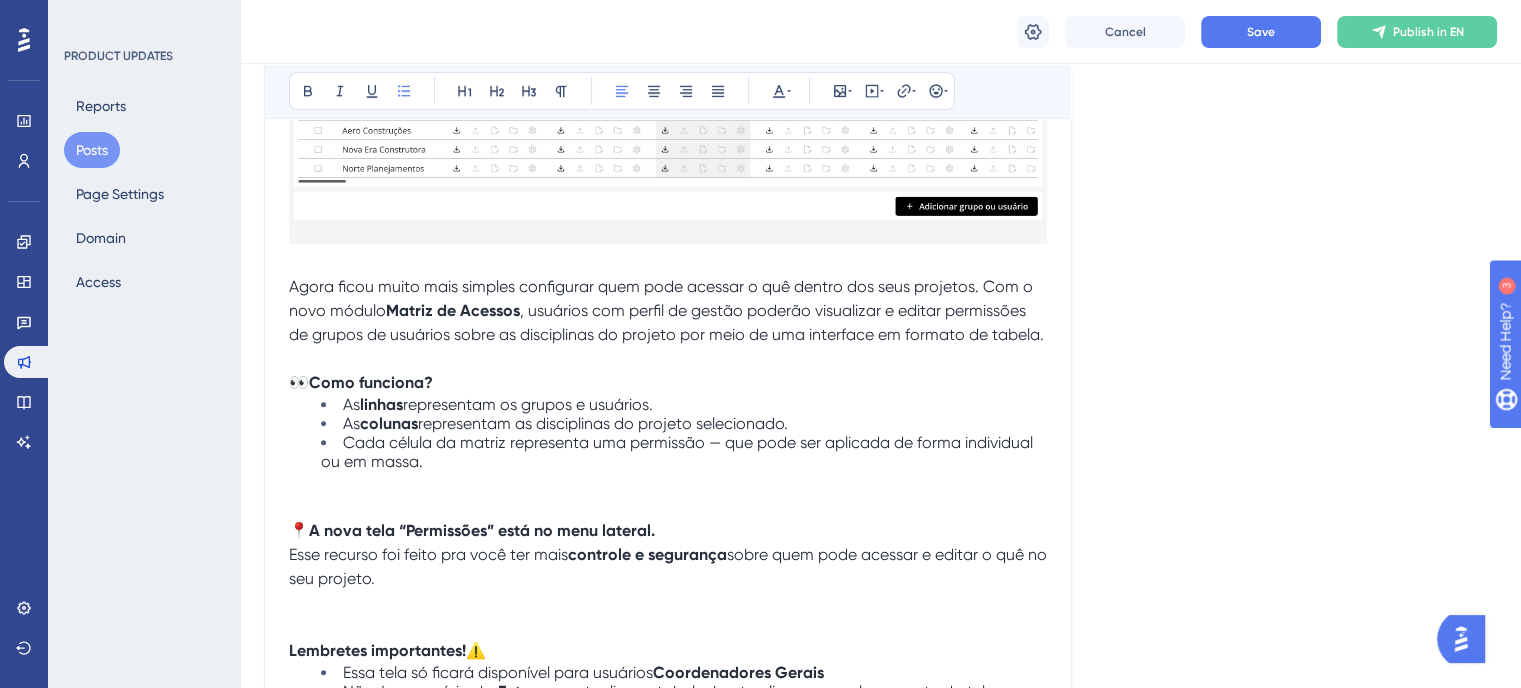click on "Cada célula da matriz representa uma permissão — que pode ser aplicada de forma individual ou em massa." at bounding box center (679, 452) 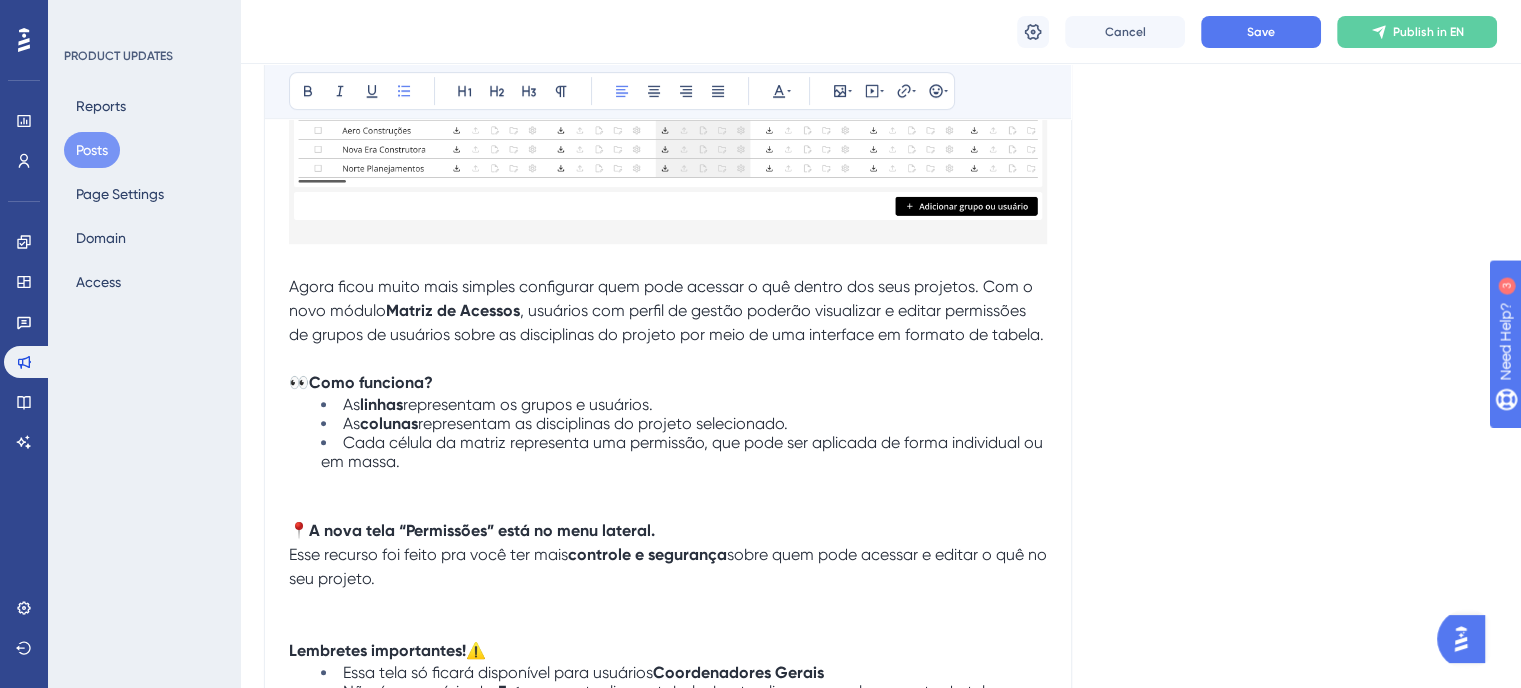 click at bounding box center (668, 483) 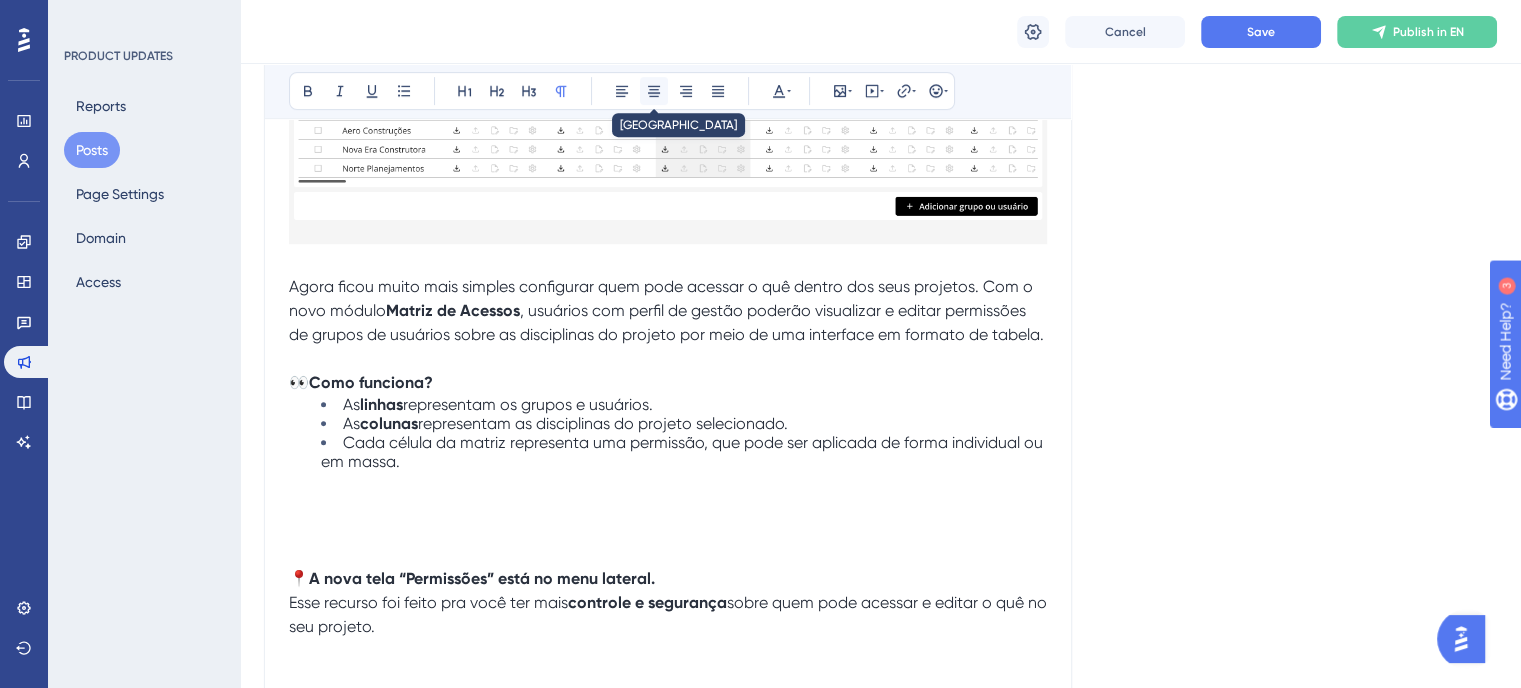 click 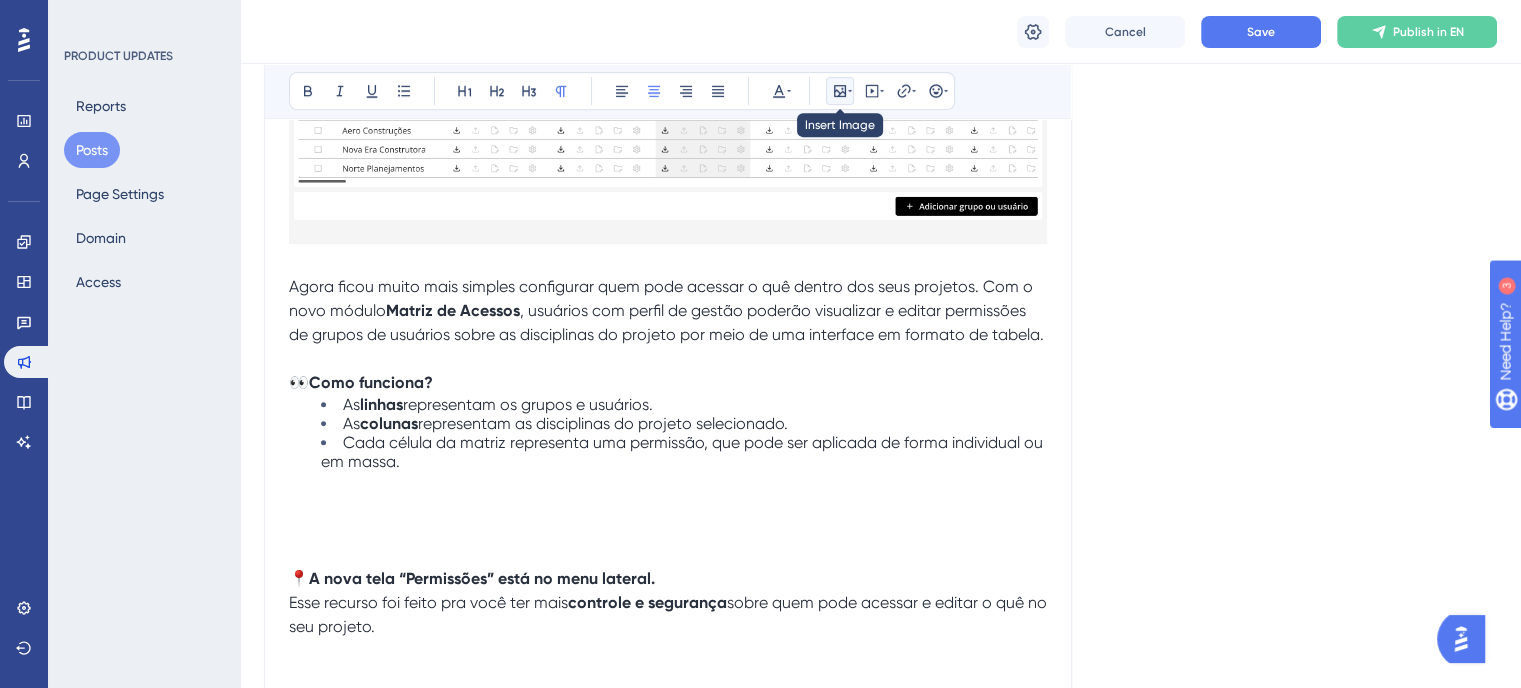 click 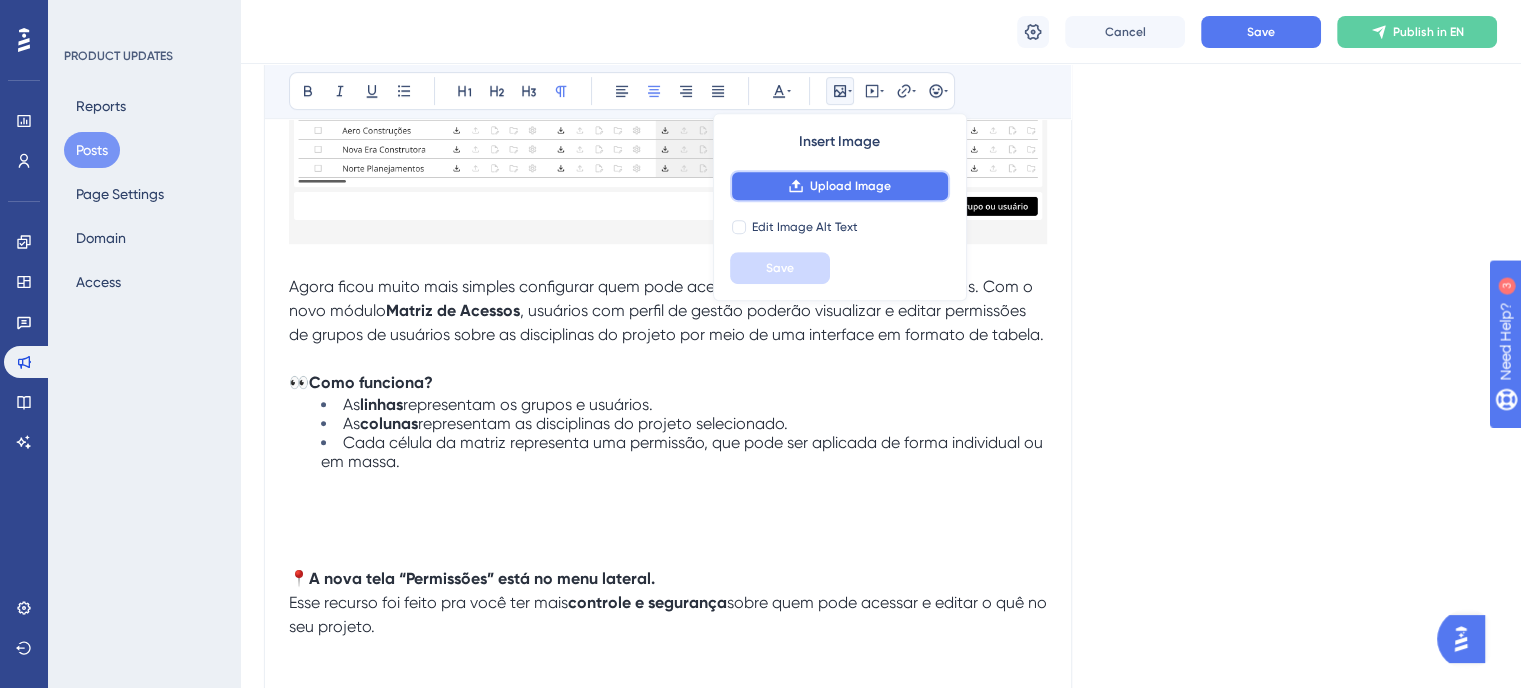 click on "Upload Image" at bounding box center [850, 186] 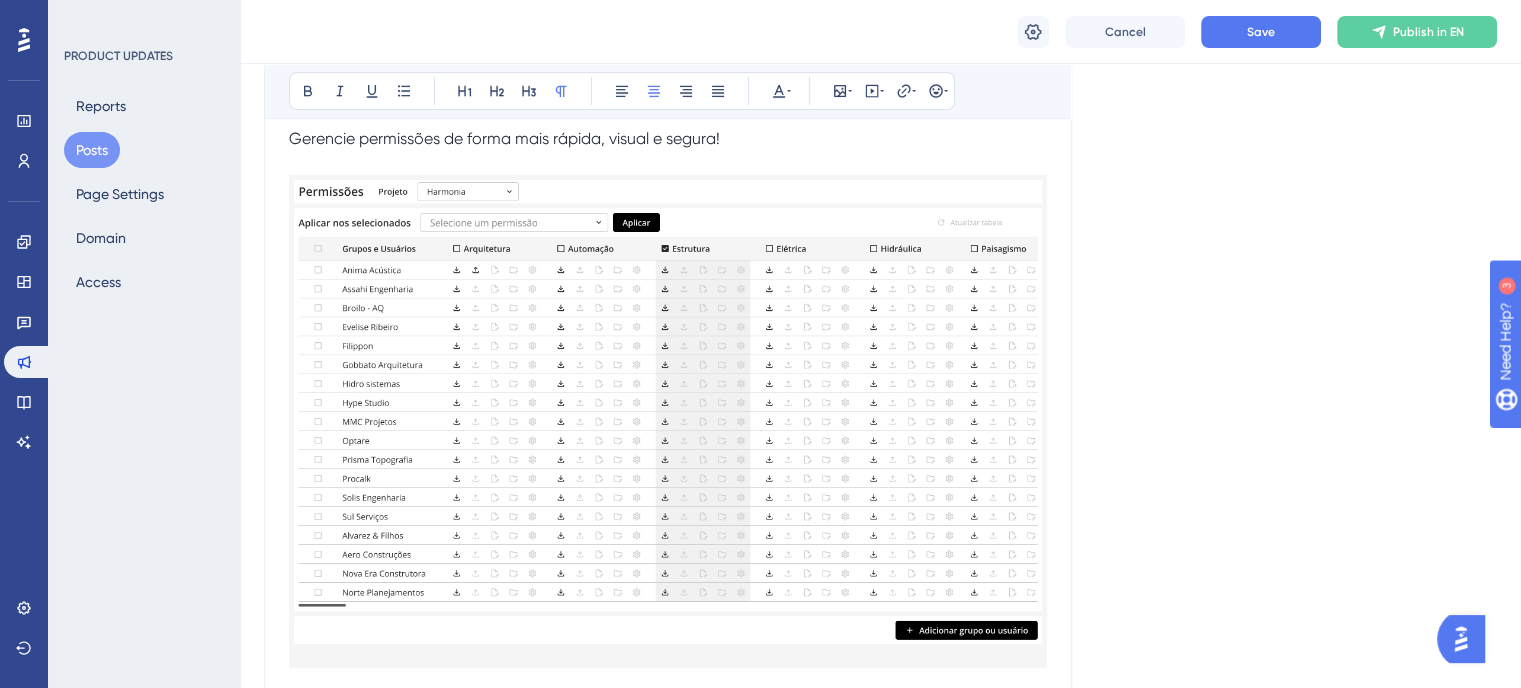 scroll, scrollTop: 400, scrollLeft: 0, axis: vertical 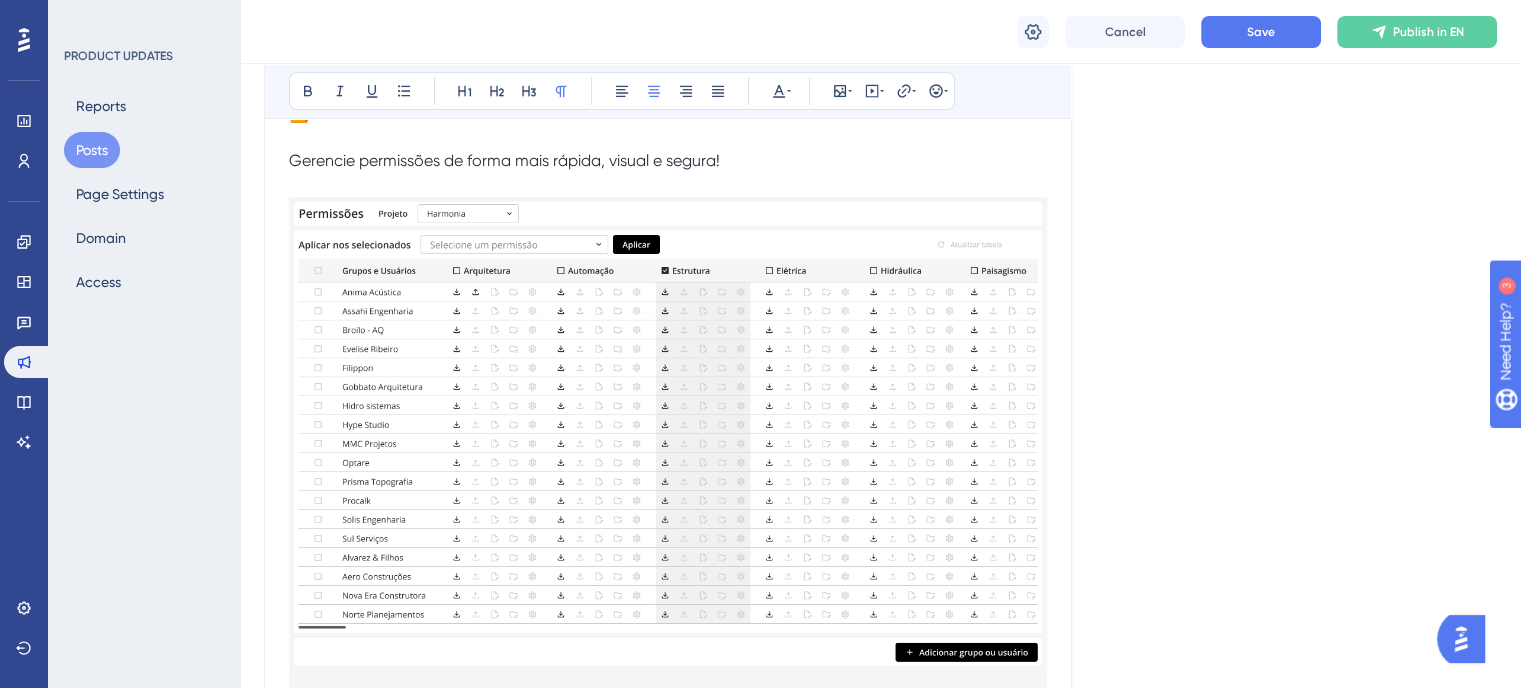 click at bounding box center (668, 443) 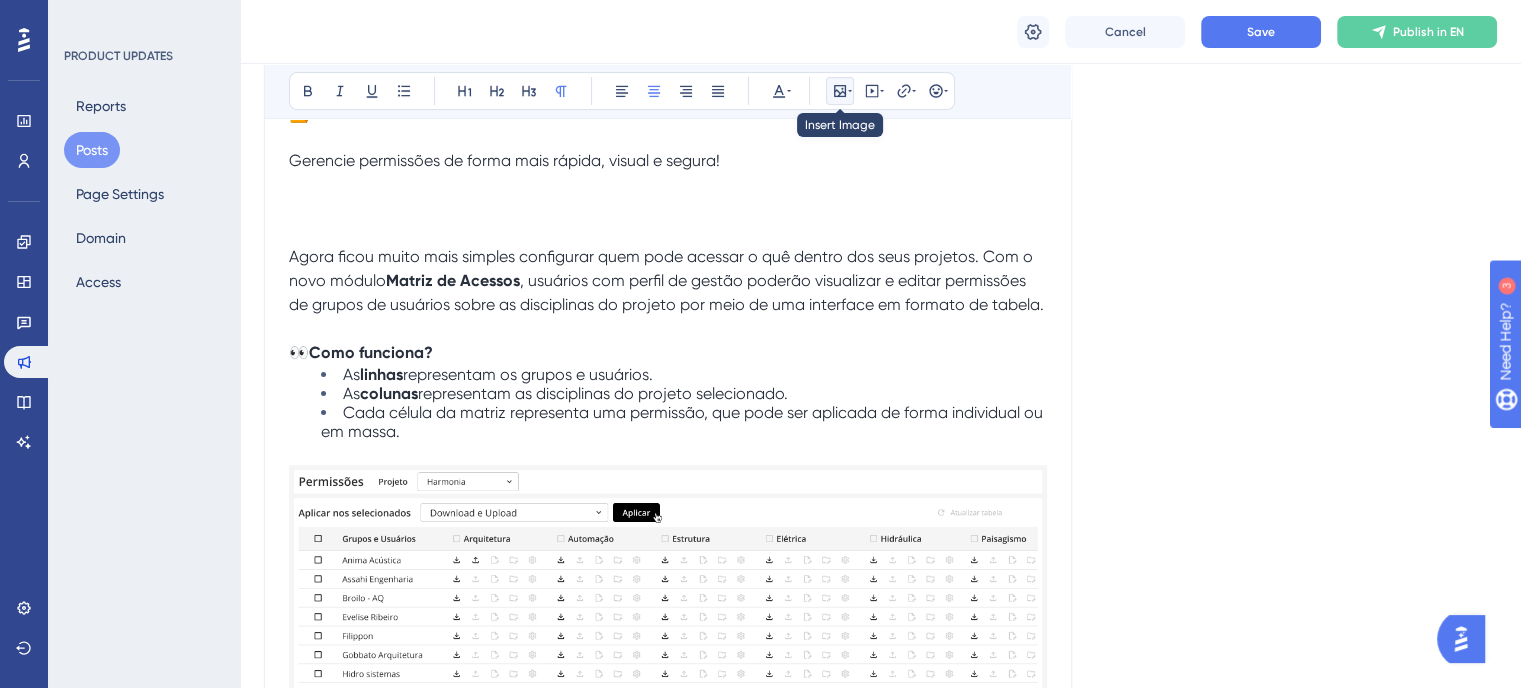 click 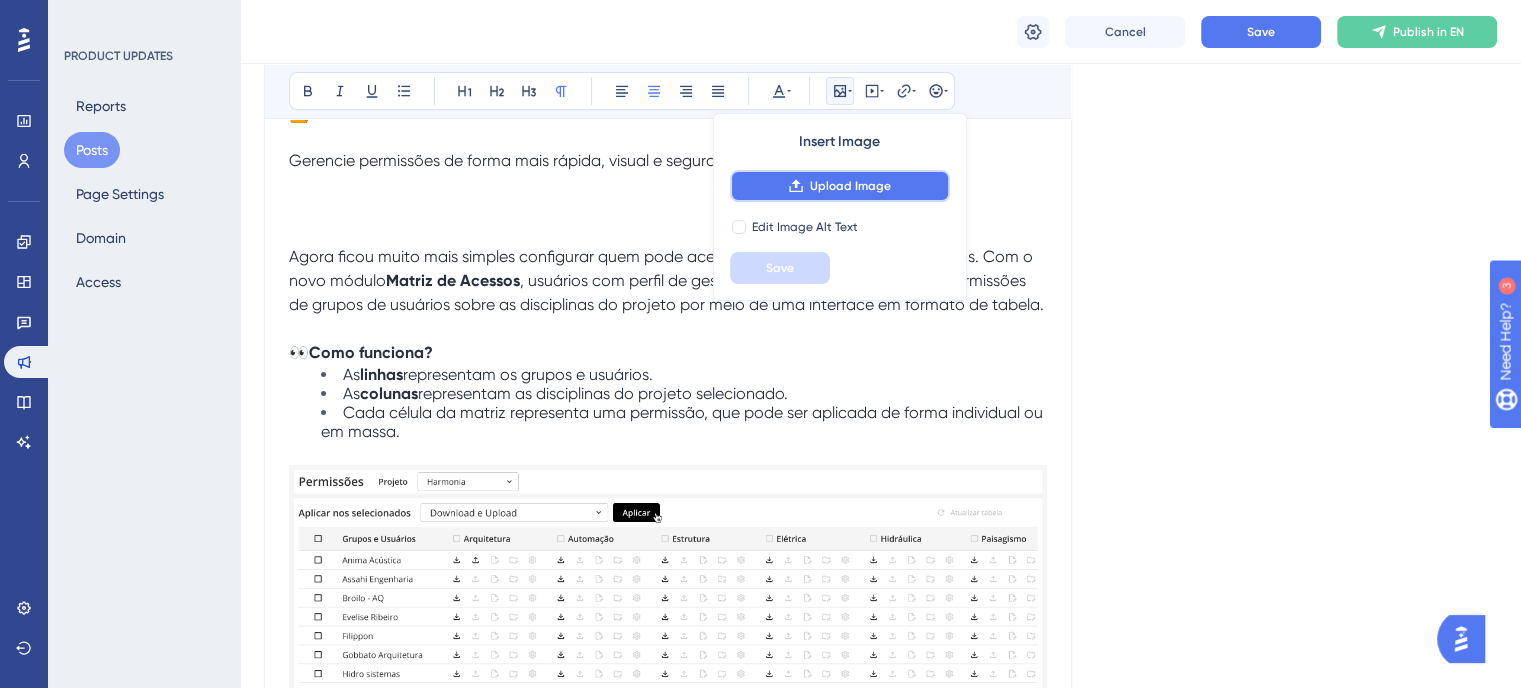 click on "Upload Image" at bounding box center [840, 186] 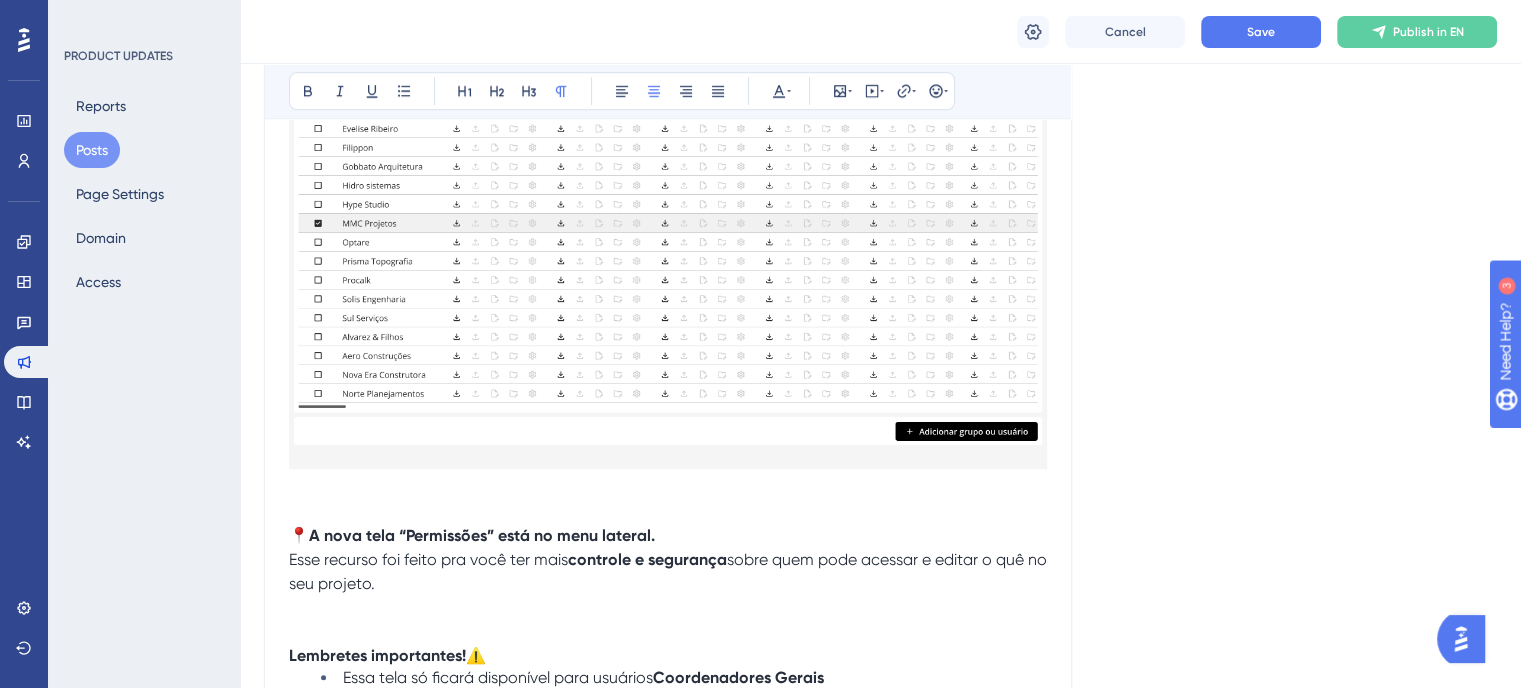 scroll, scrollTop: 1400, scrollLeft: 0, axis: vertical 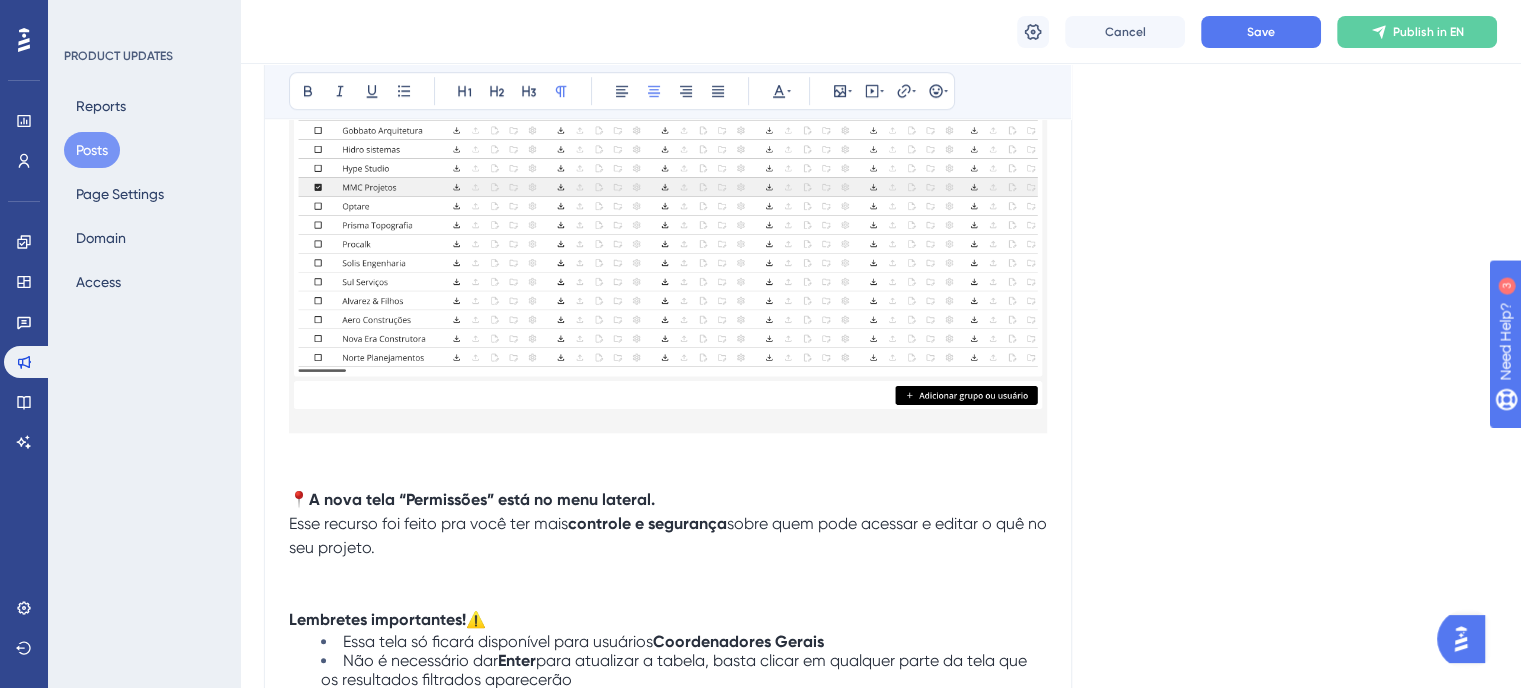 click at bounding box center [668, 187] 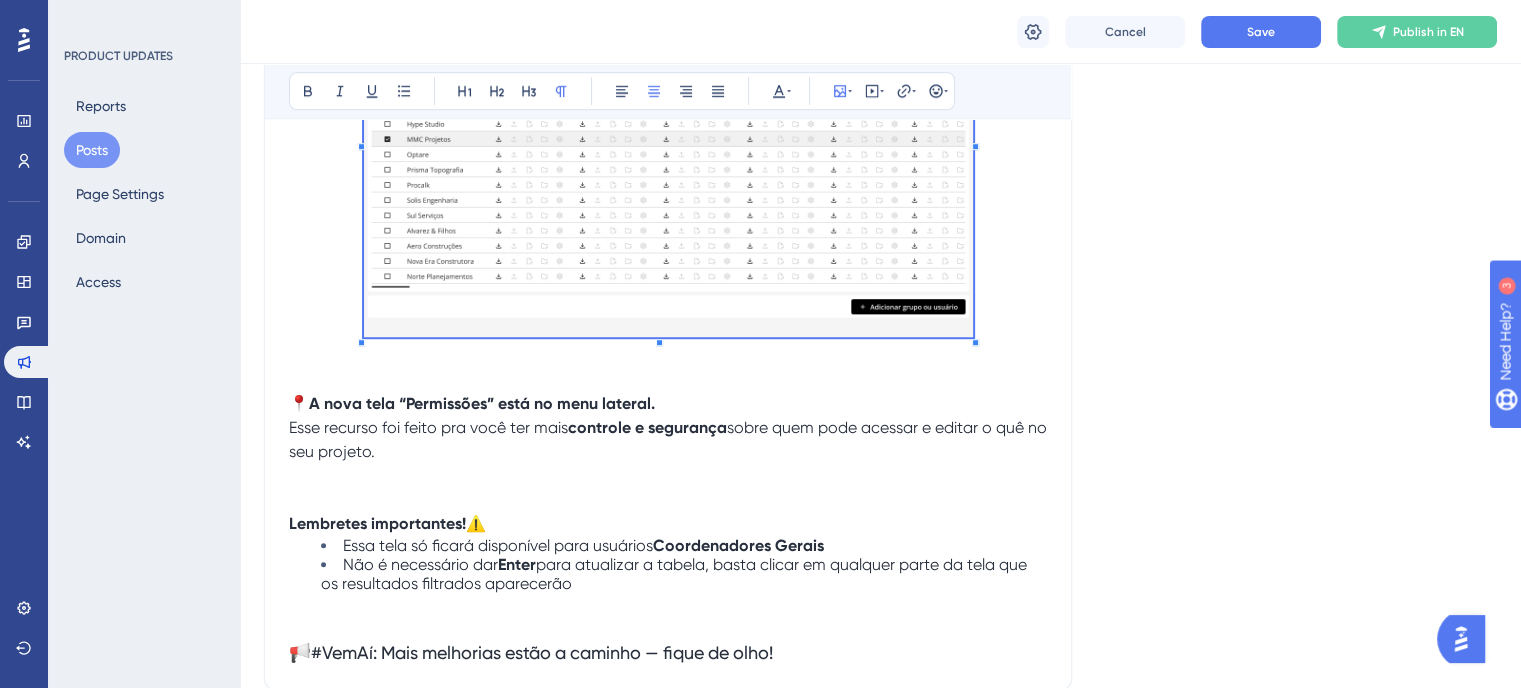 click at bounding box center (668, 142) 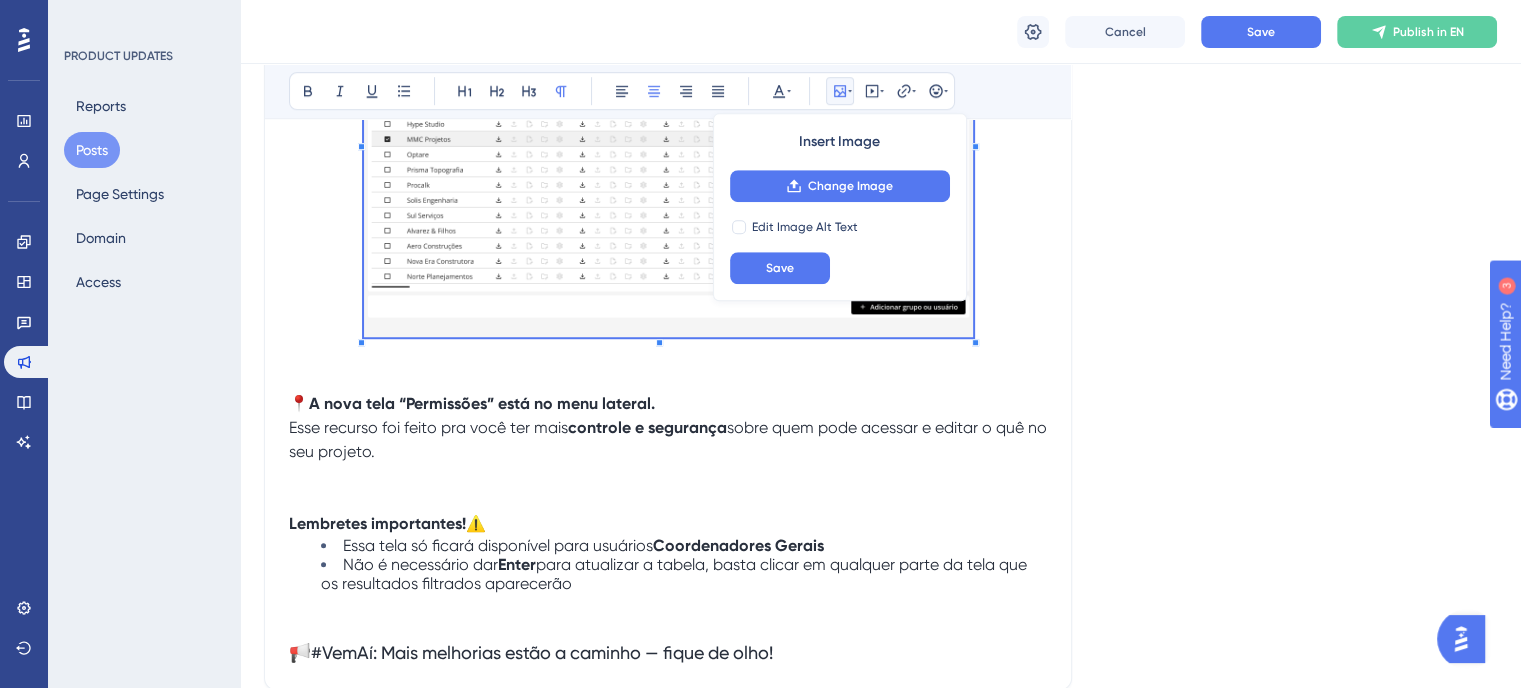 scroll, scrollTop: 1100, scrollLeft: 0, axis: vertical 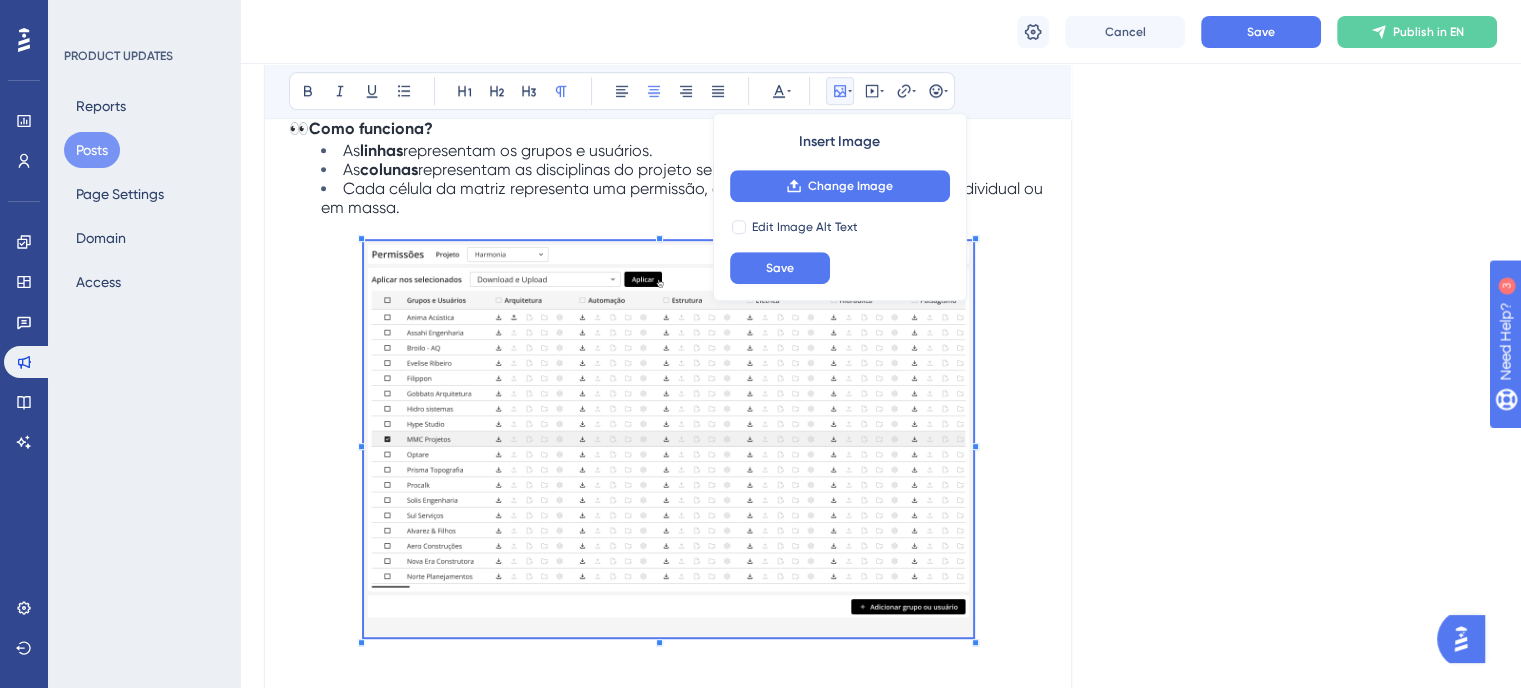 click at bounding box center (668, 442) 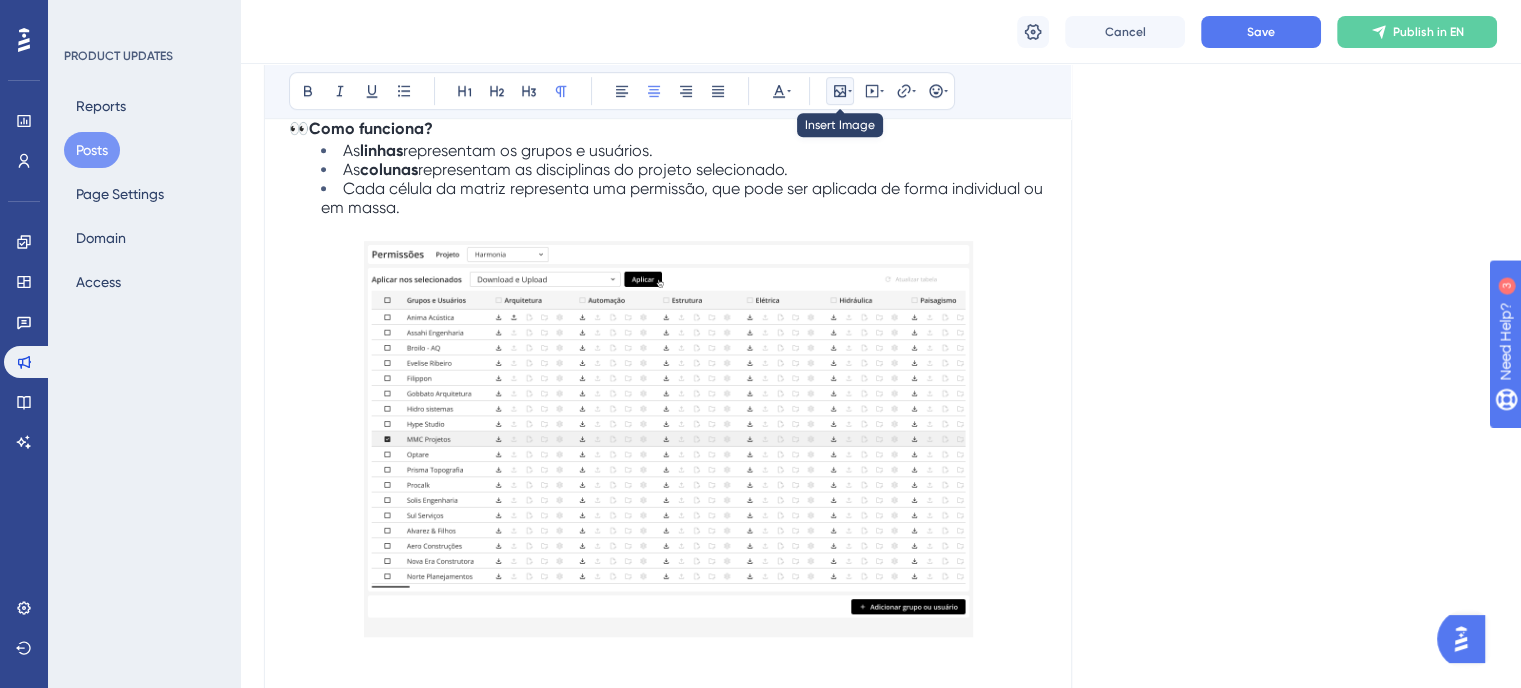 click at bounding box center [840, 91] 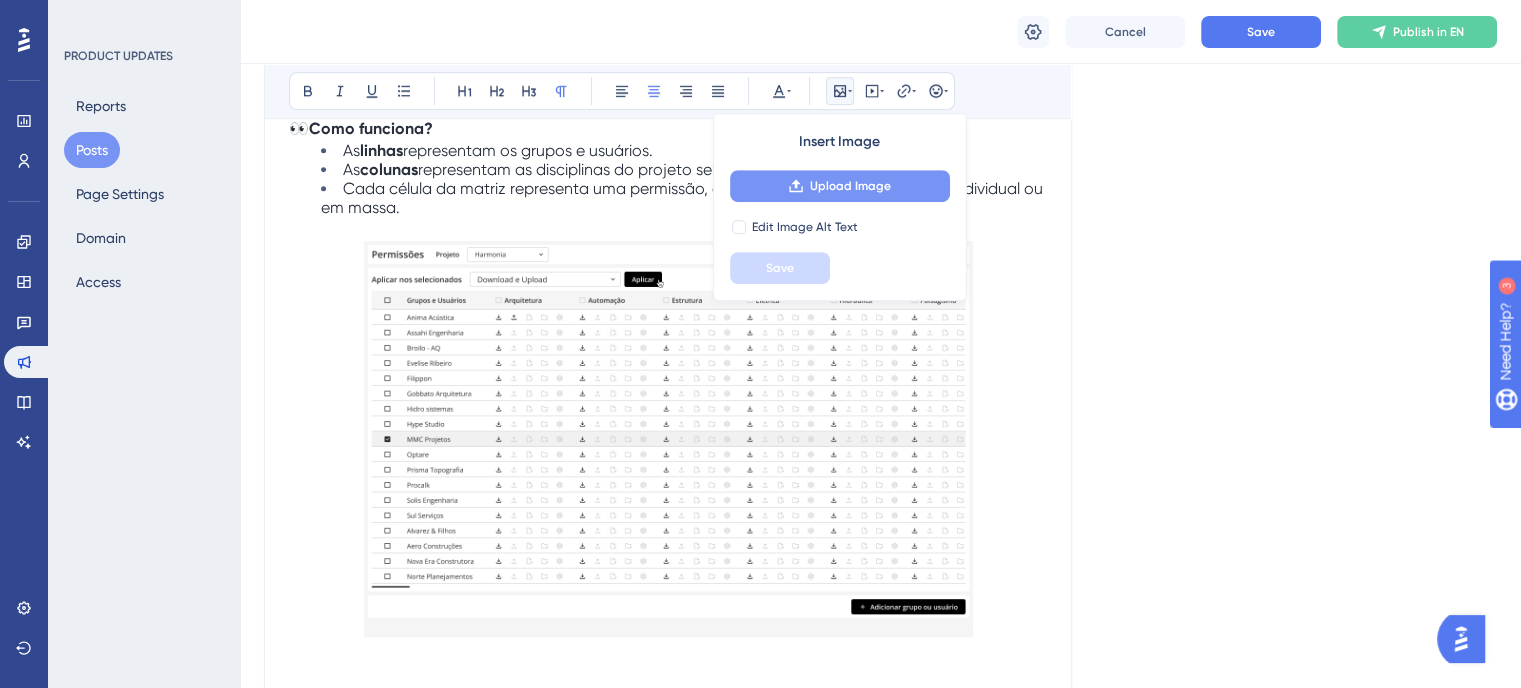 click on "Upload Image" at bounding box center [850, 186] 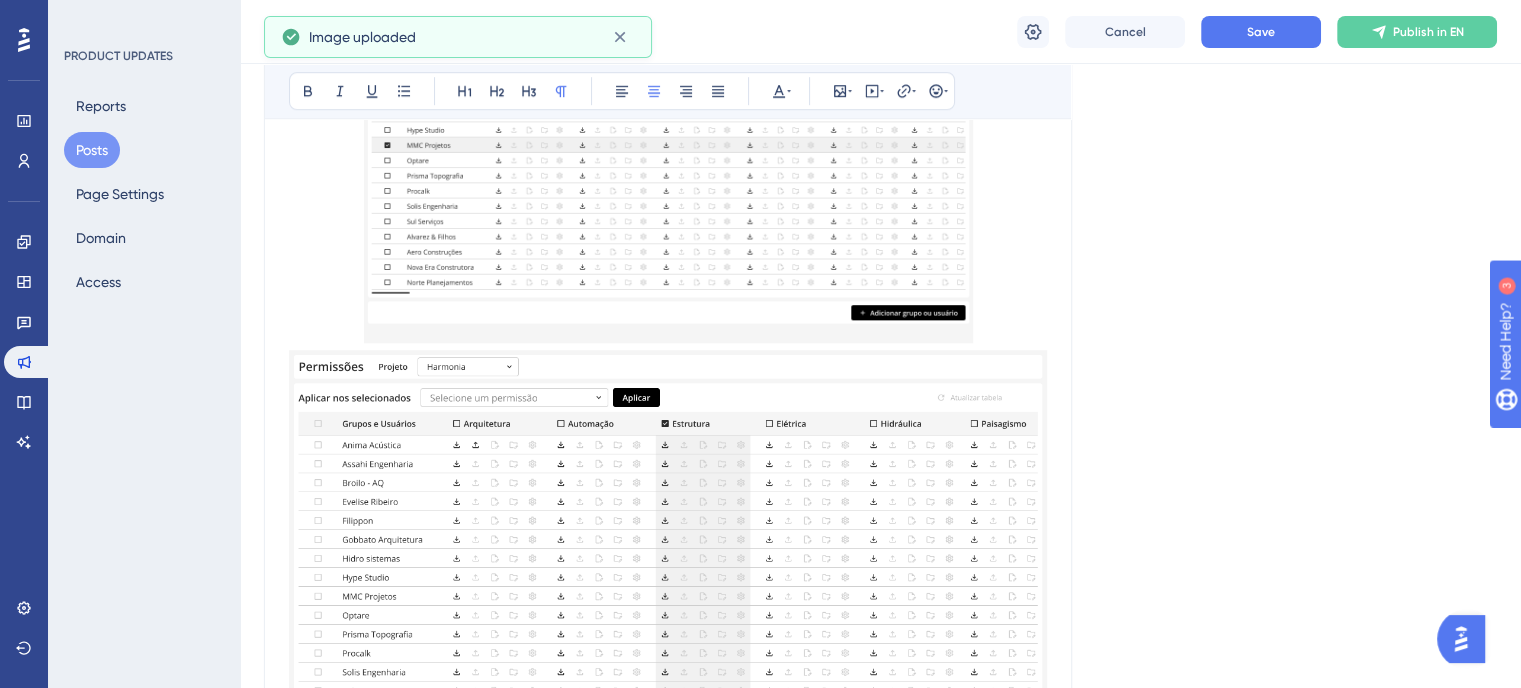 scroll, scrollTop: 1400, scrollLeft: 0, axis: vertical 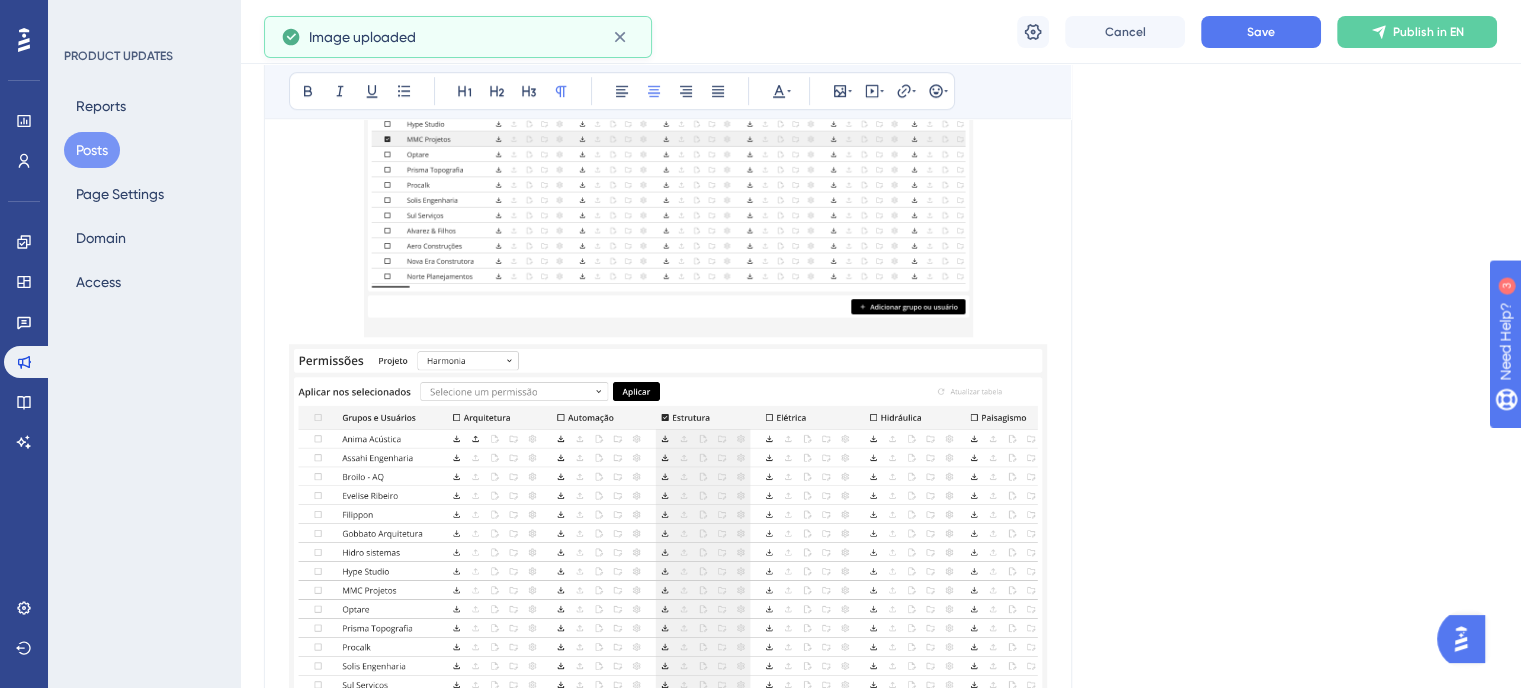 click at bounding box center [668, 590] 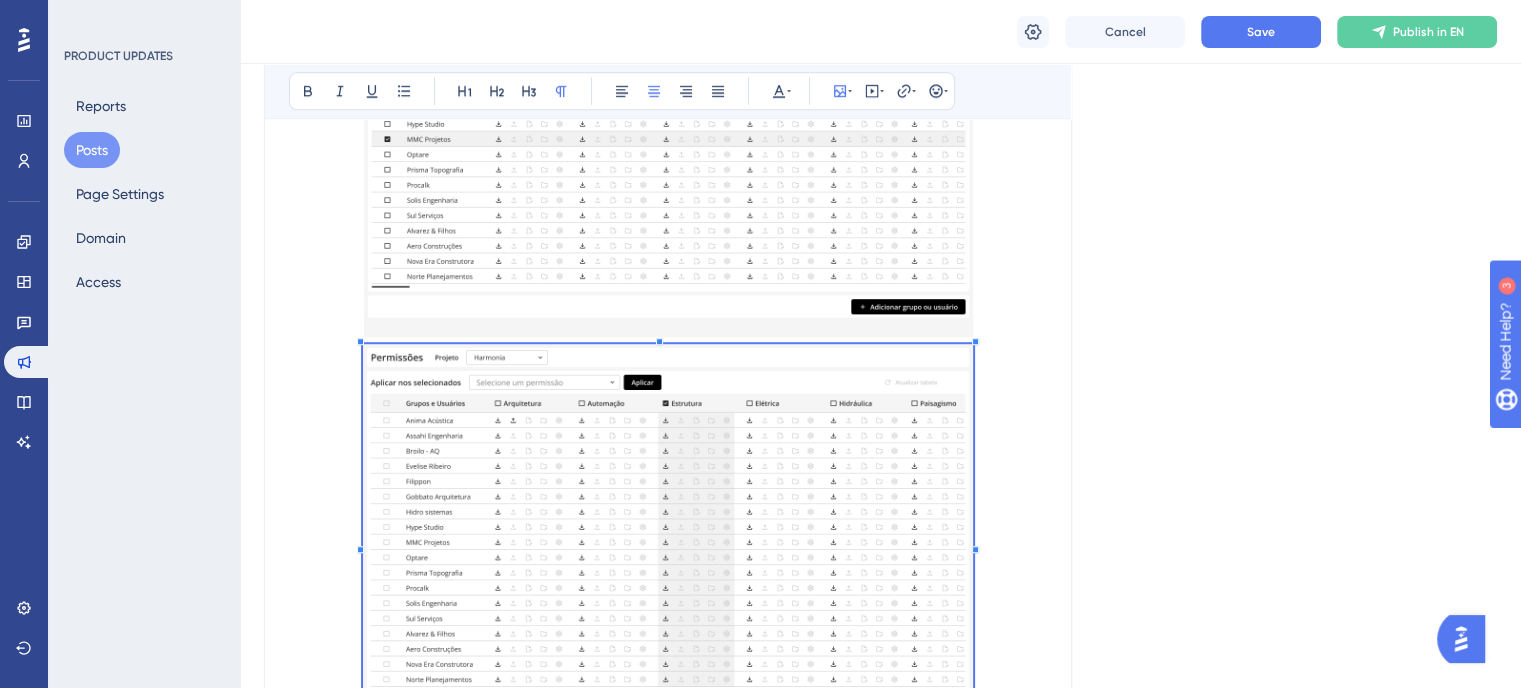 click at bounding box center (668, 546) 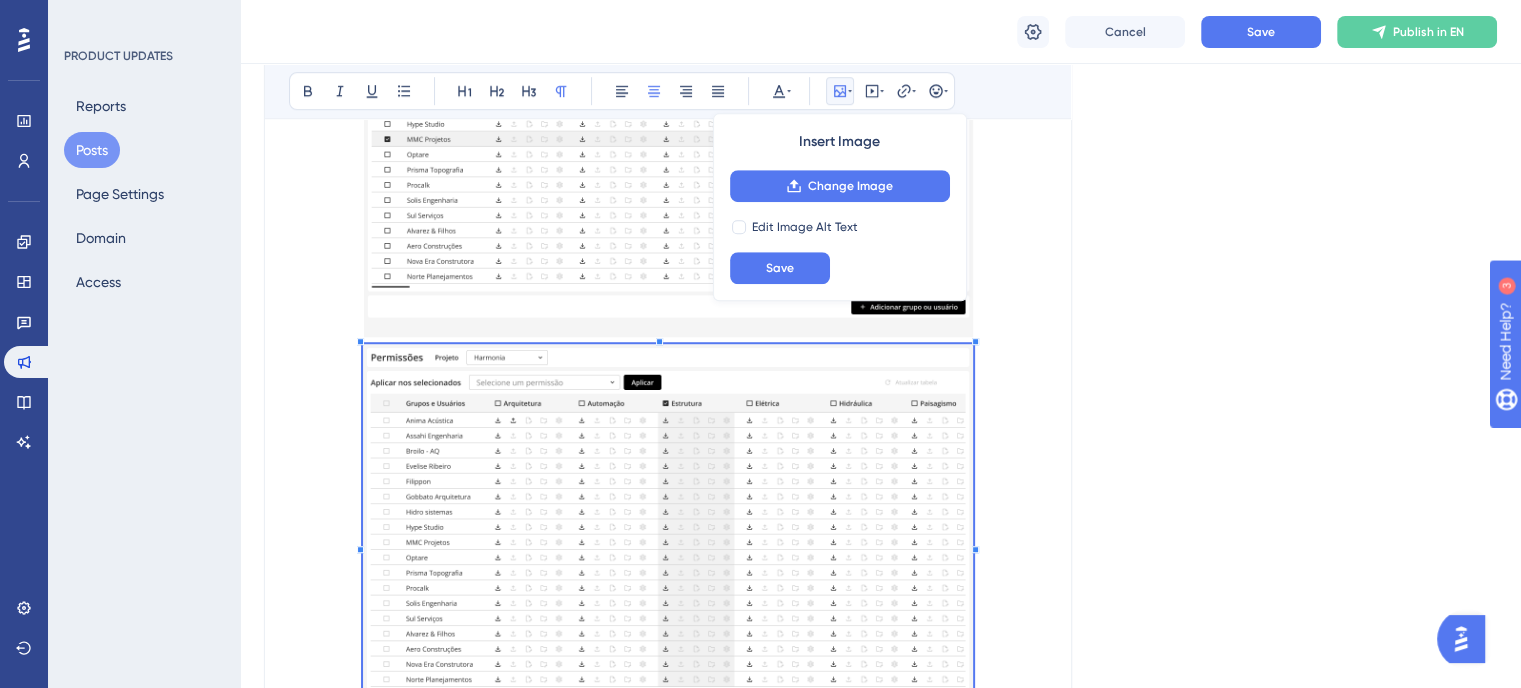 click at bounding box center [668, 142] 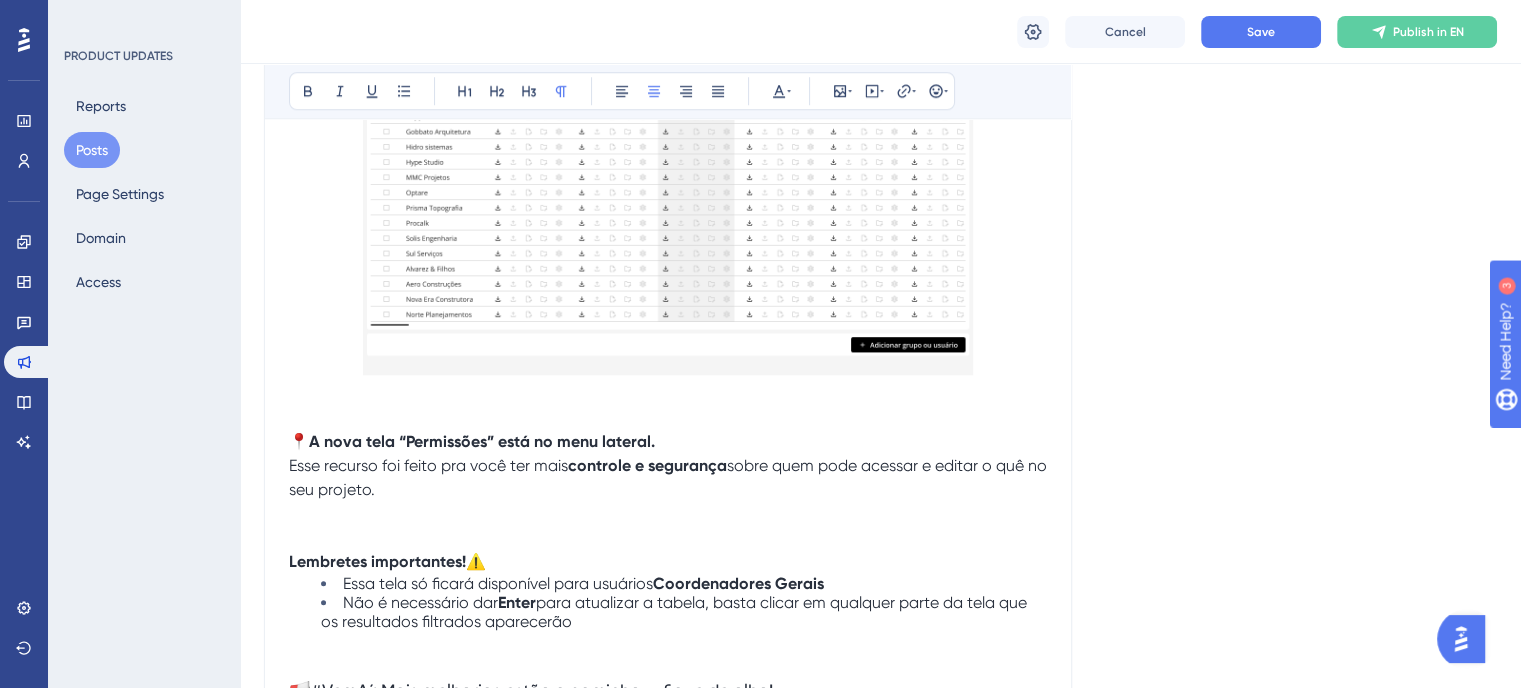 scroll, scrollTop: 1800, scrollLeft: 0, axis: vertical 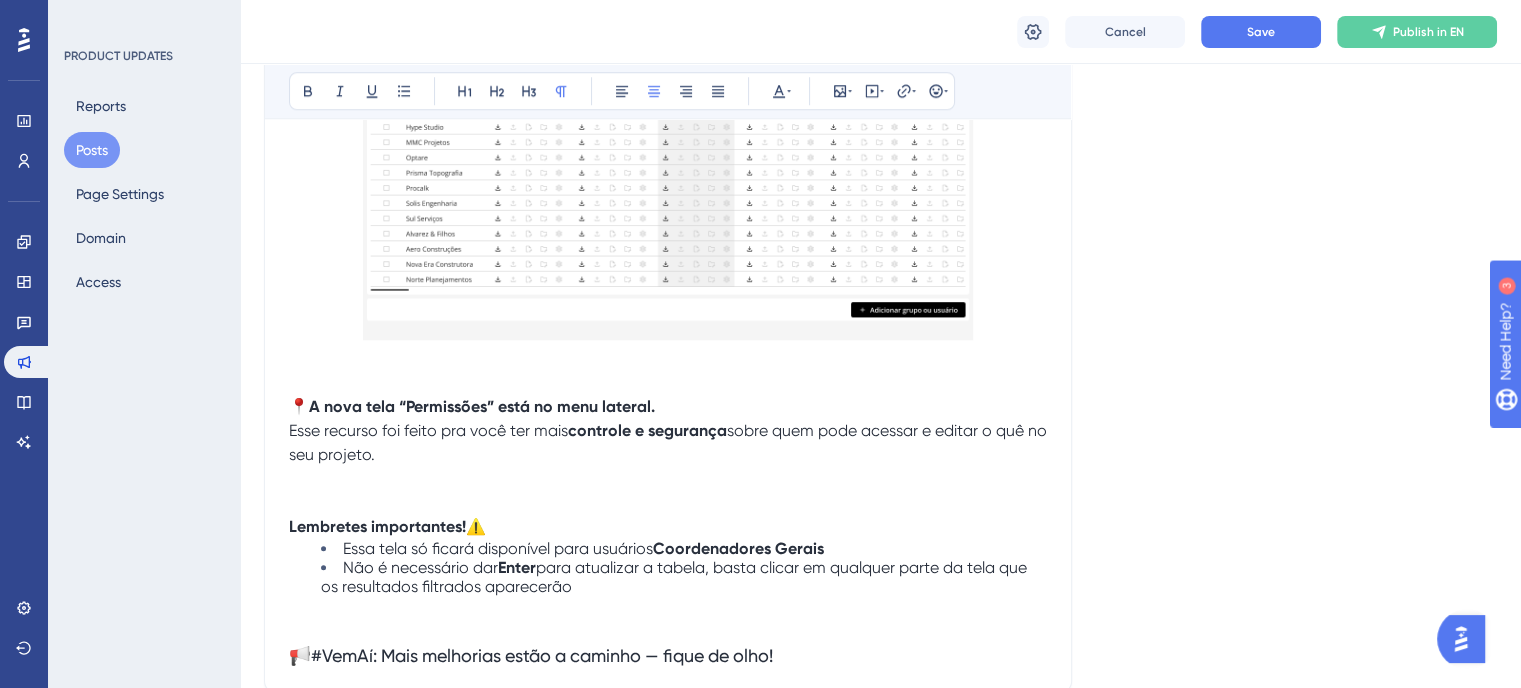 click at bounding box center [668, 503] 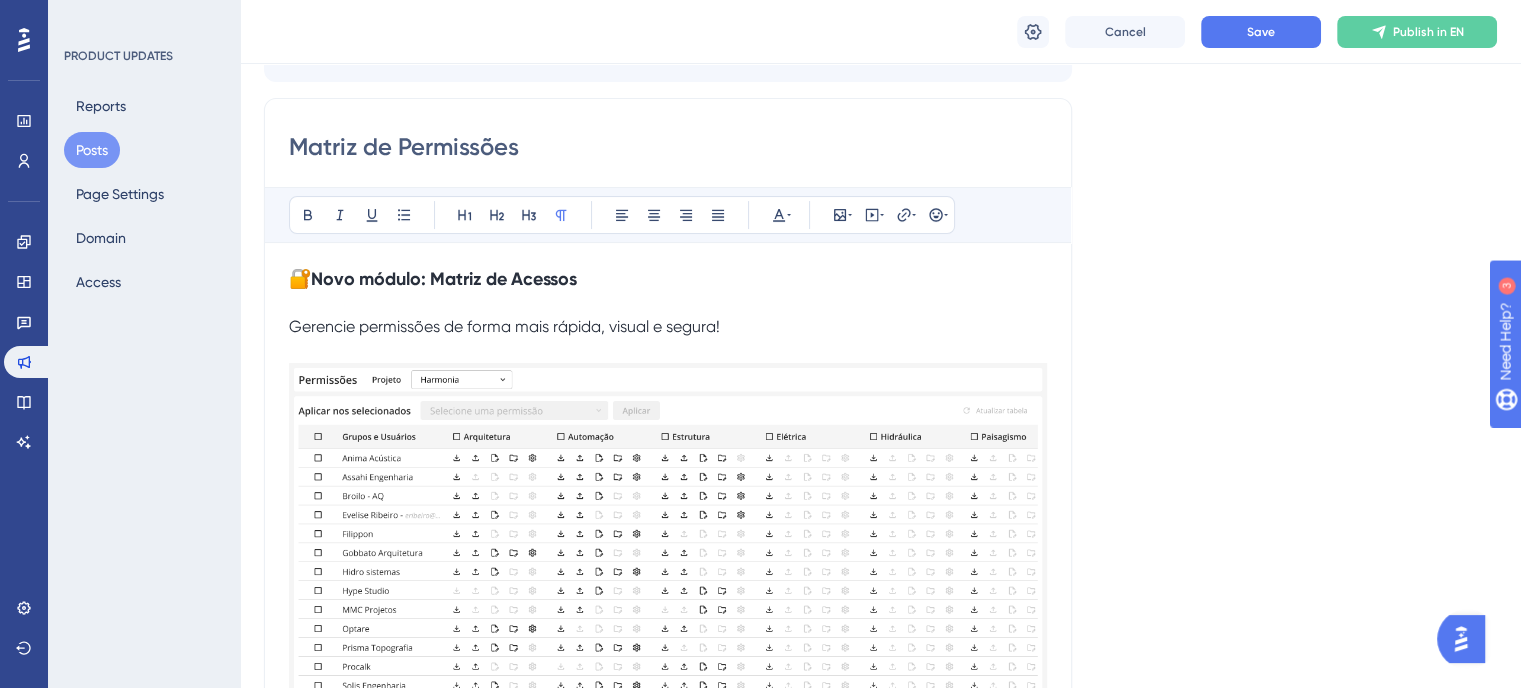 scroll, scrollTop: 200, scrollLeft: 0, axis: vertical 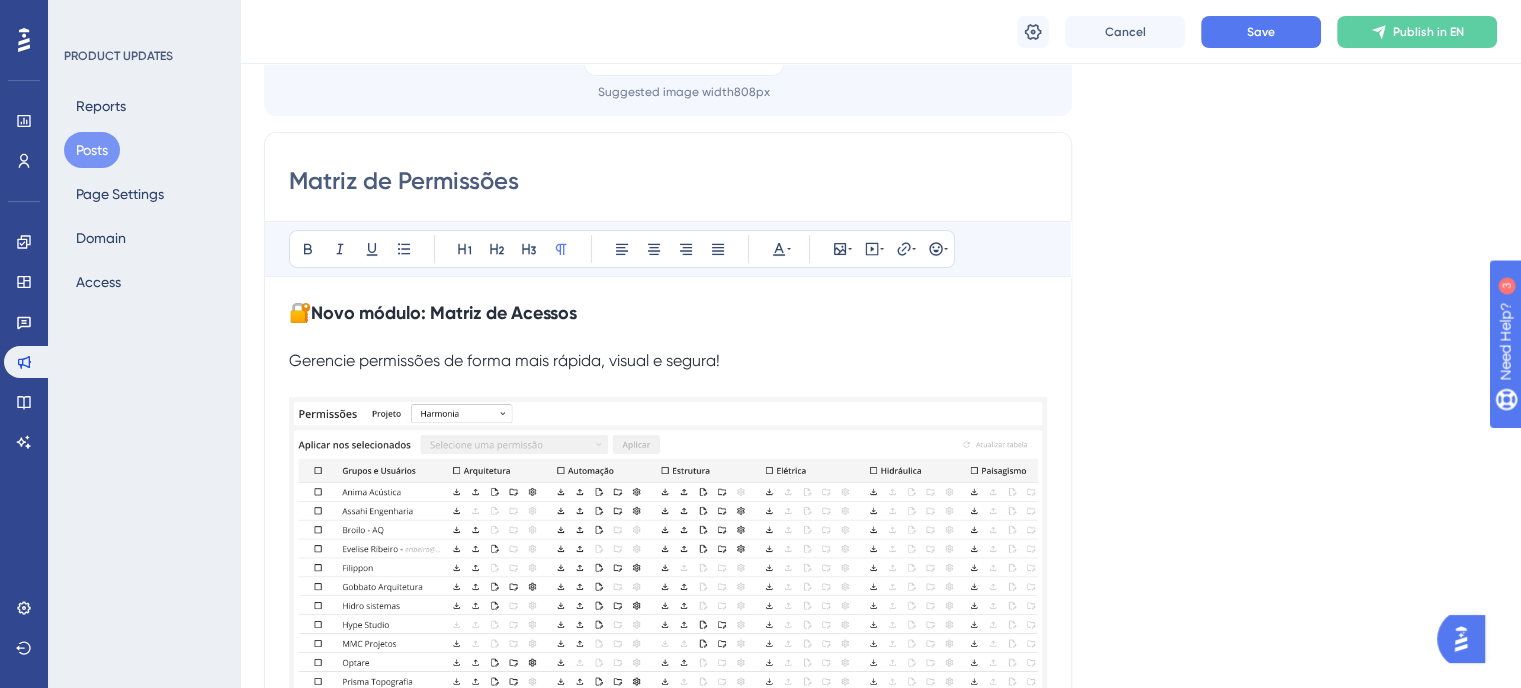 click at bounding box center (668, 385) 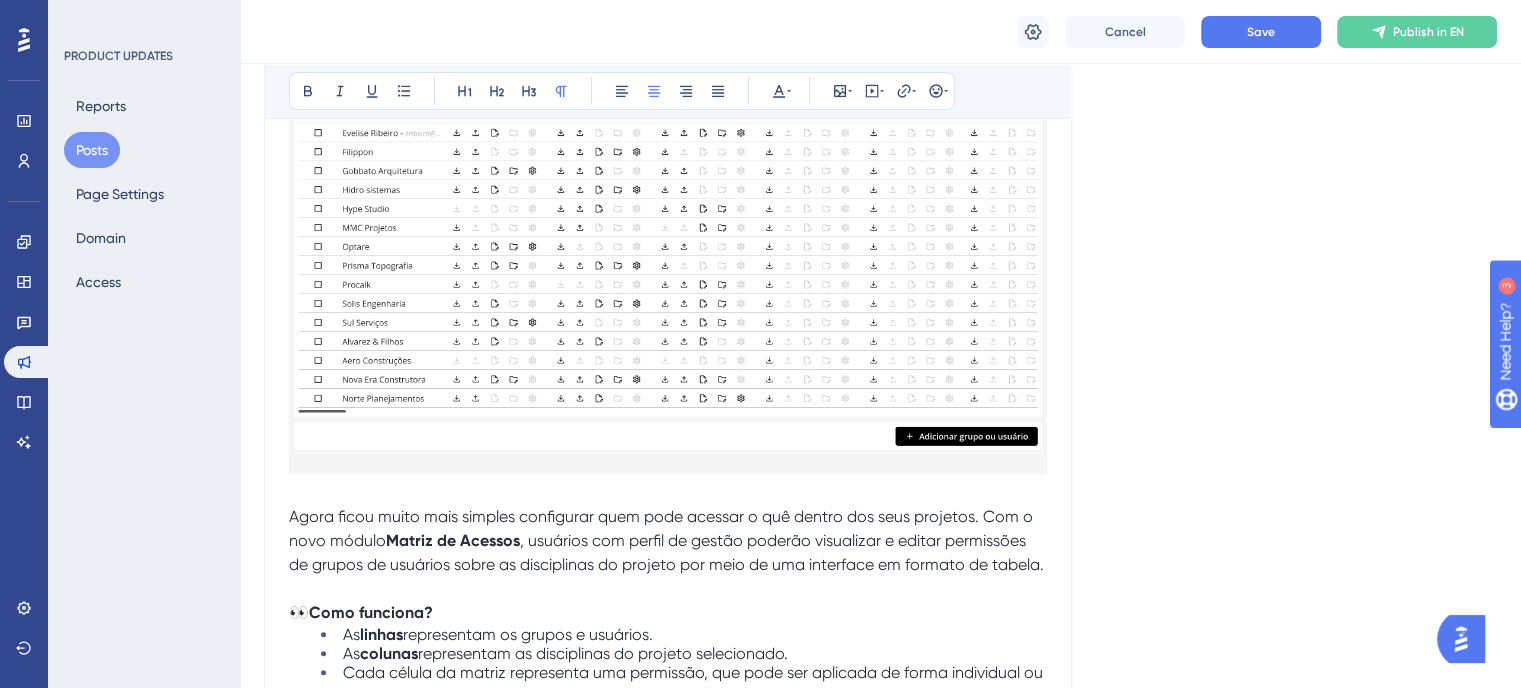 scroll, scrollTop: 668, scrollLeft: 0, axis: vertical 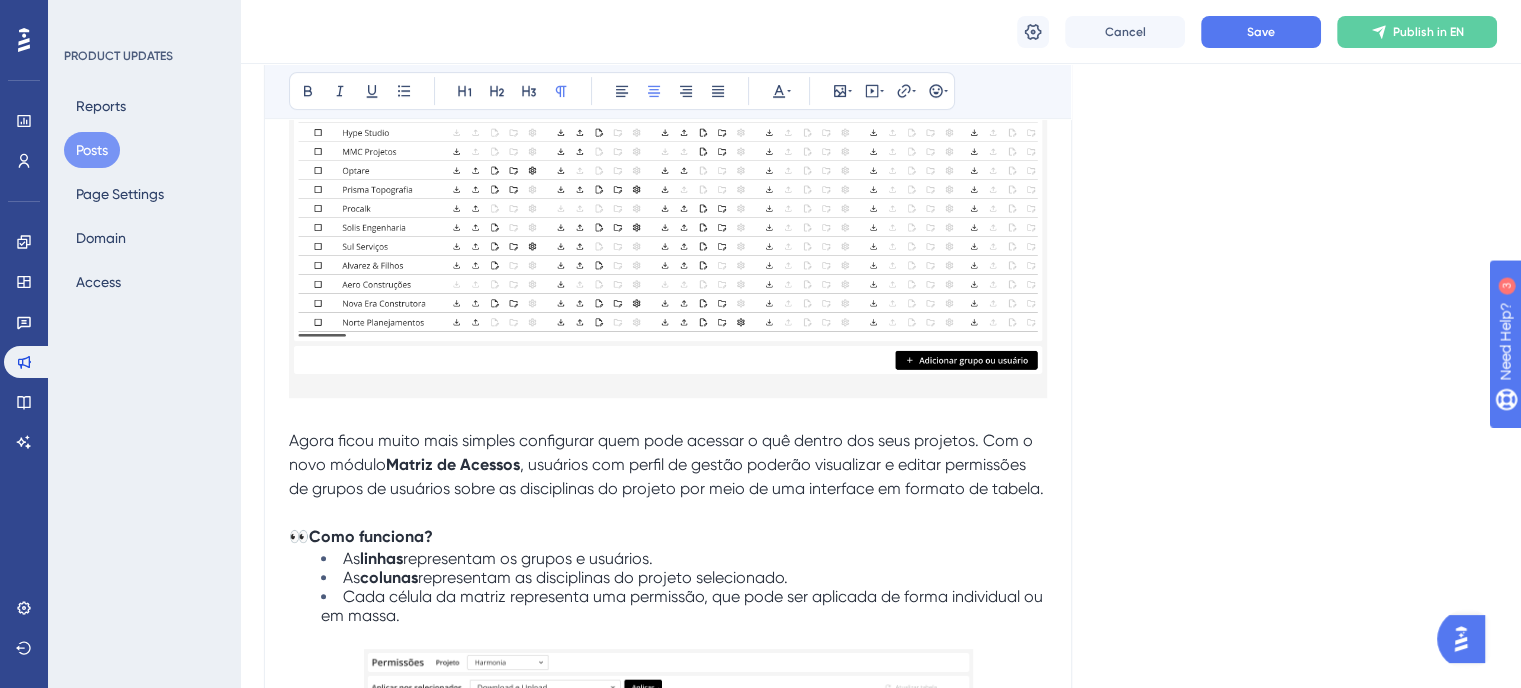 click at bounding box center (668, 417) 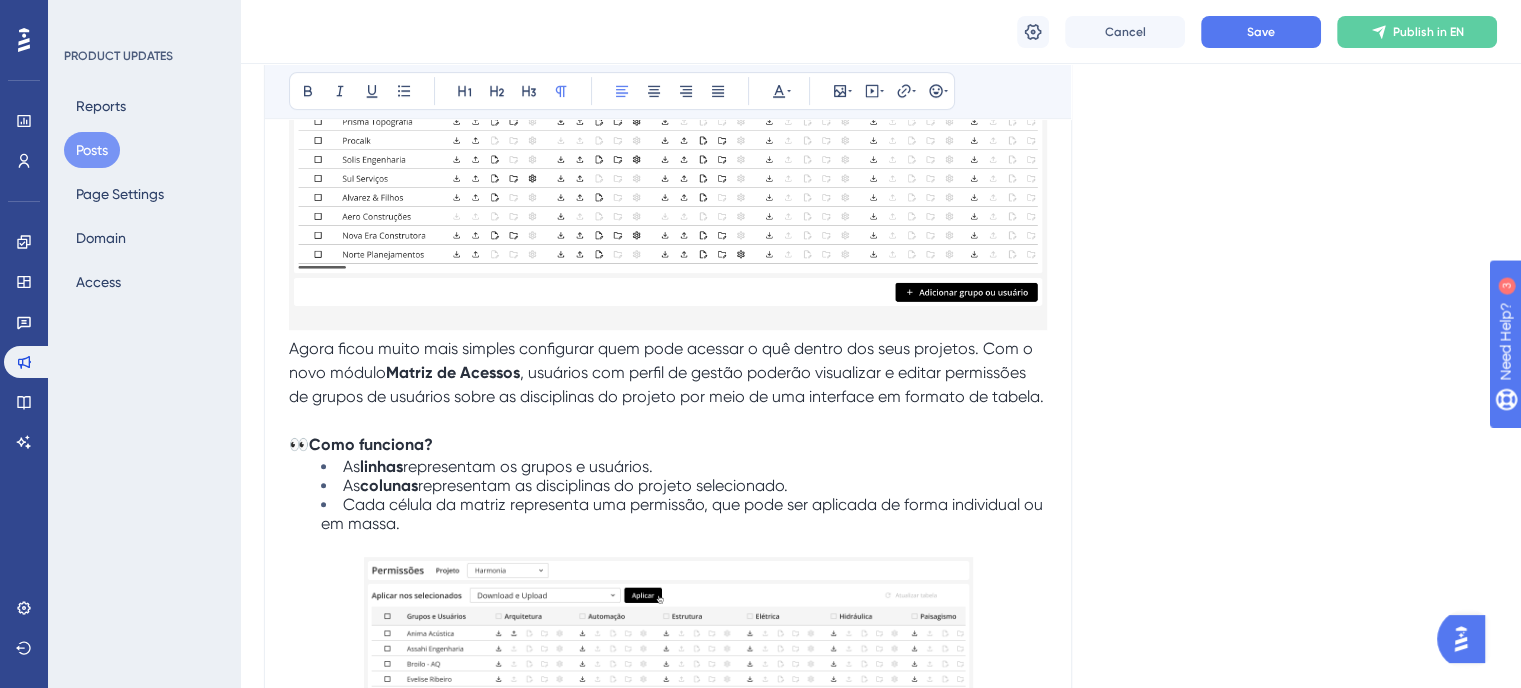 scroll, scrollTop: 768, scrollLeft: 0, axis: vertical 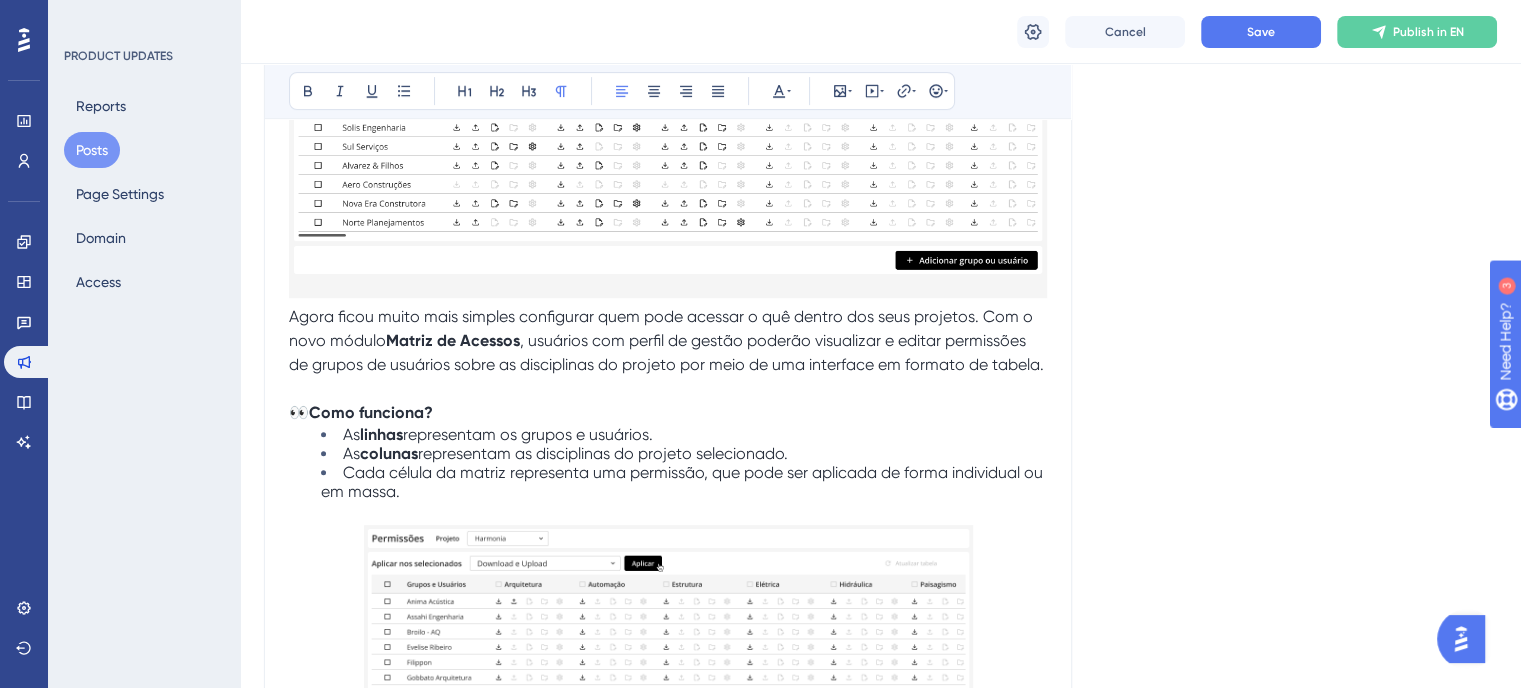 click at bounding box center [668, 389] 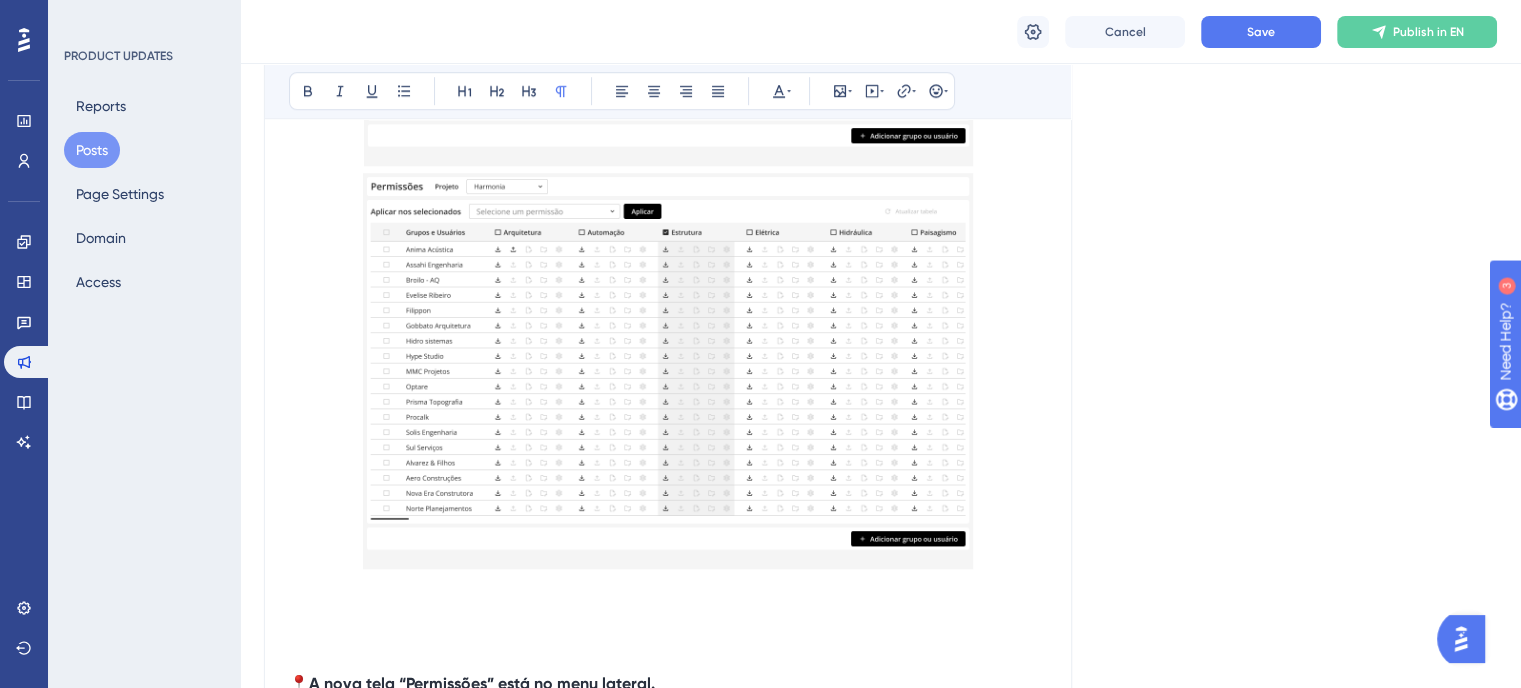 scroll, scrollTop: 1868, scrollLeft: 0, axis: vertical 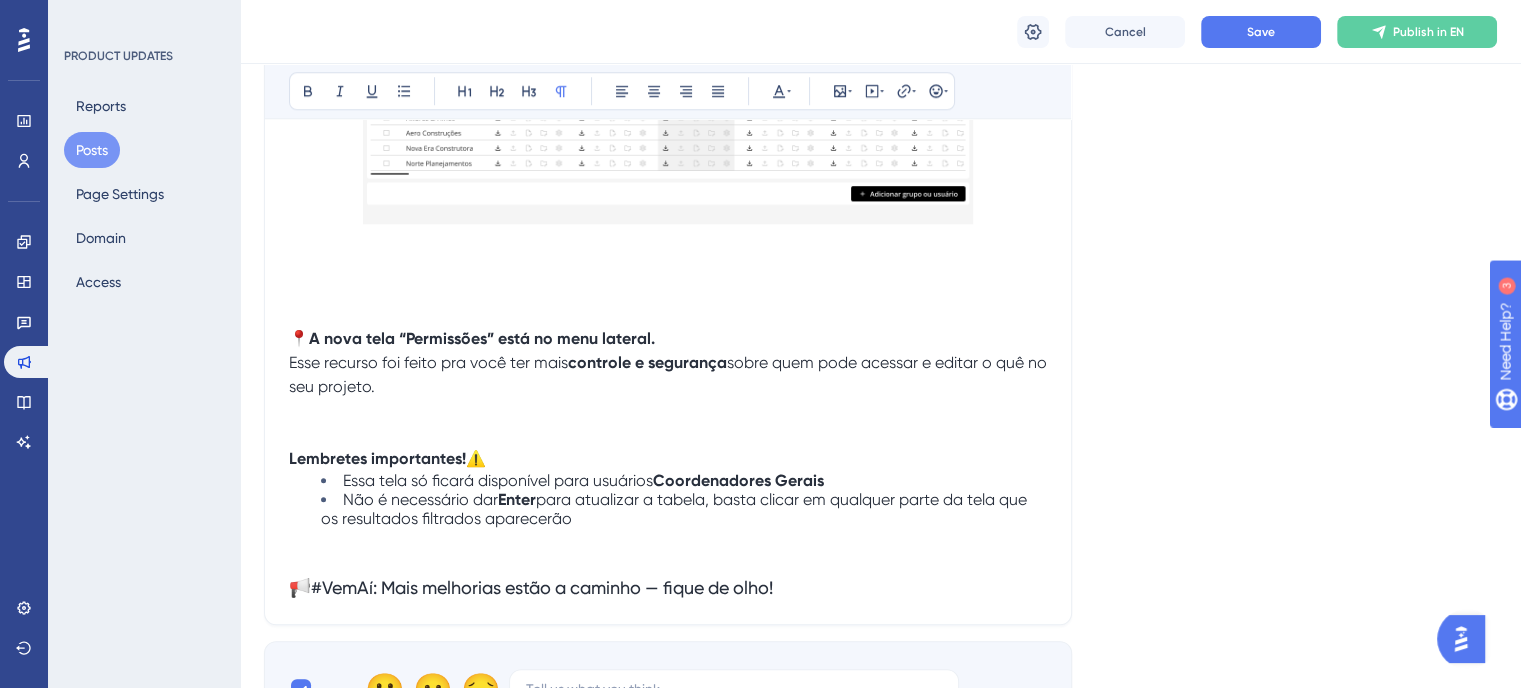 click at bounding box center (668, 267) 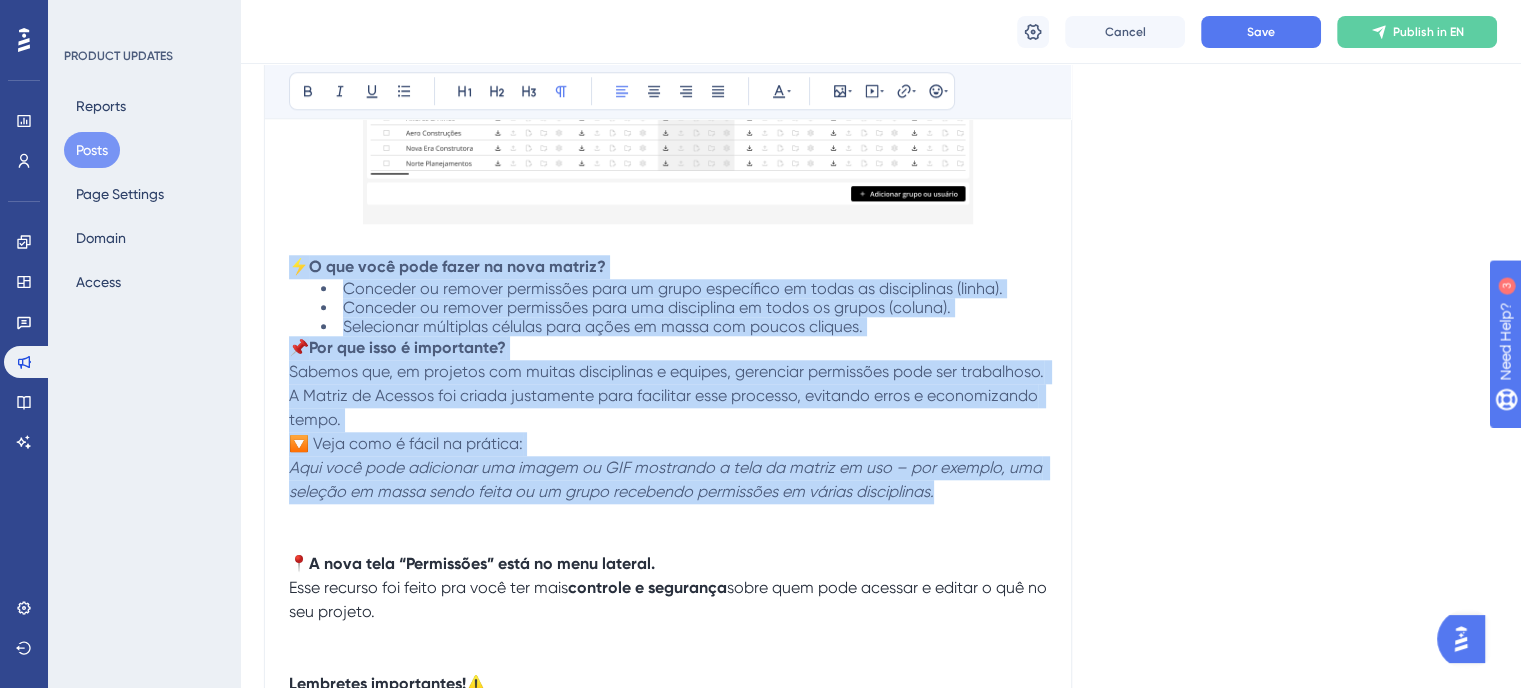 drag, startPoint x: 958, startPoint y: 487, endPoint x: 226, endPoint y: 273, distance: 762.64014 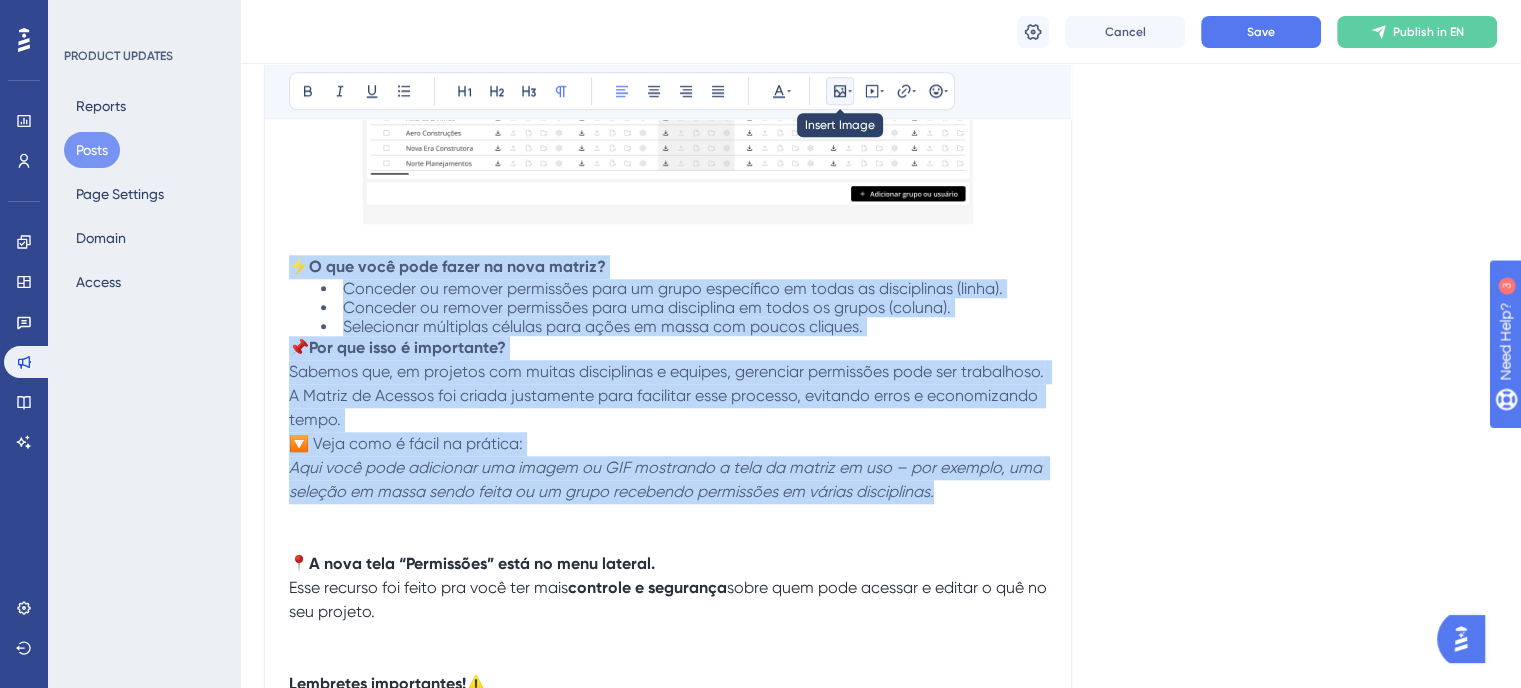click 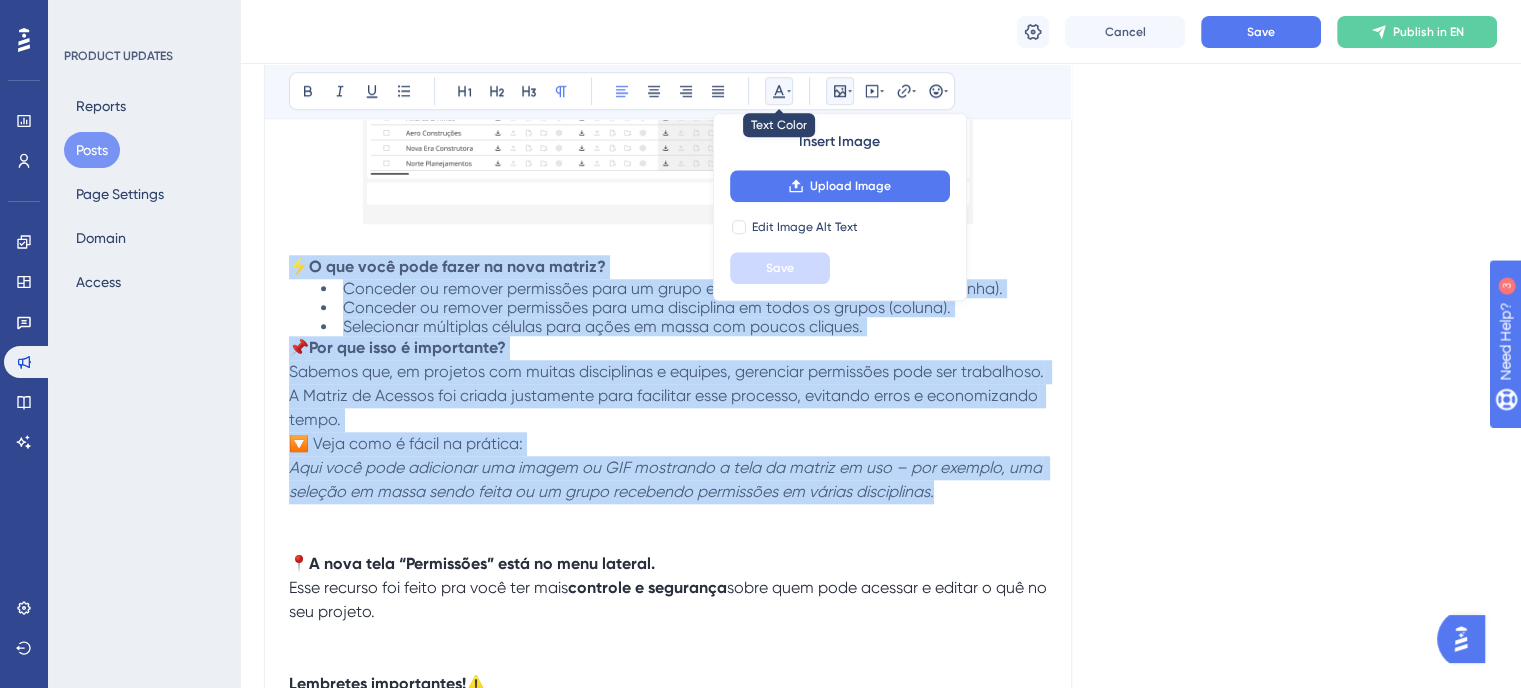 click 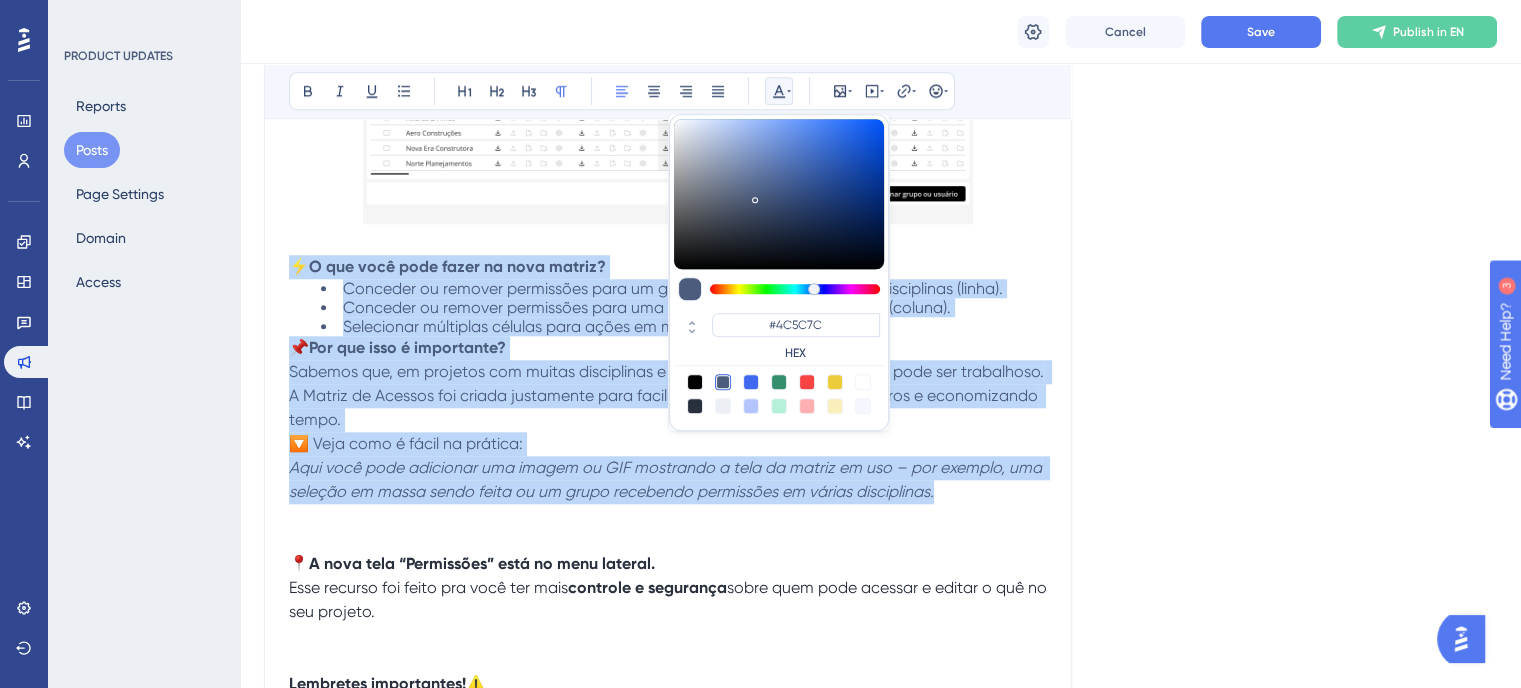 click at bounding box center (695, 406) 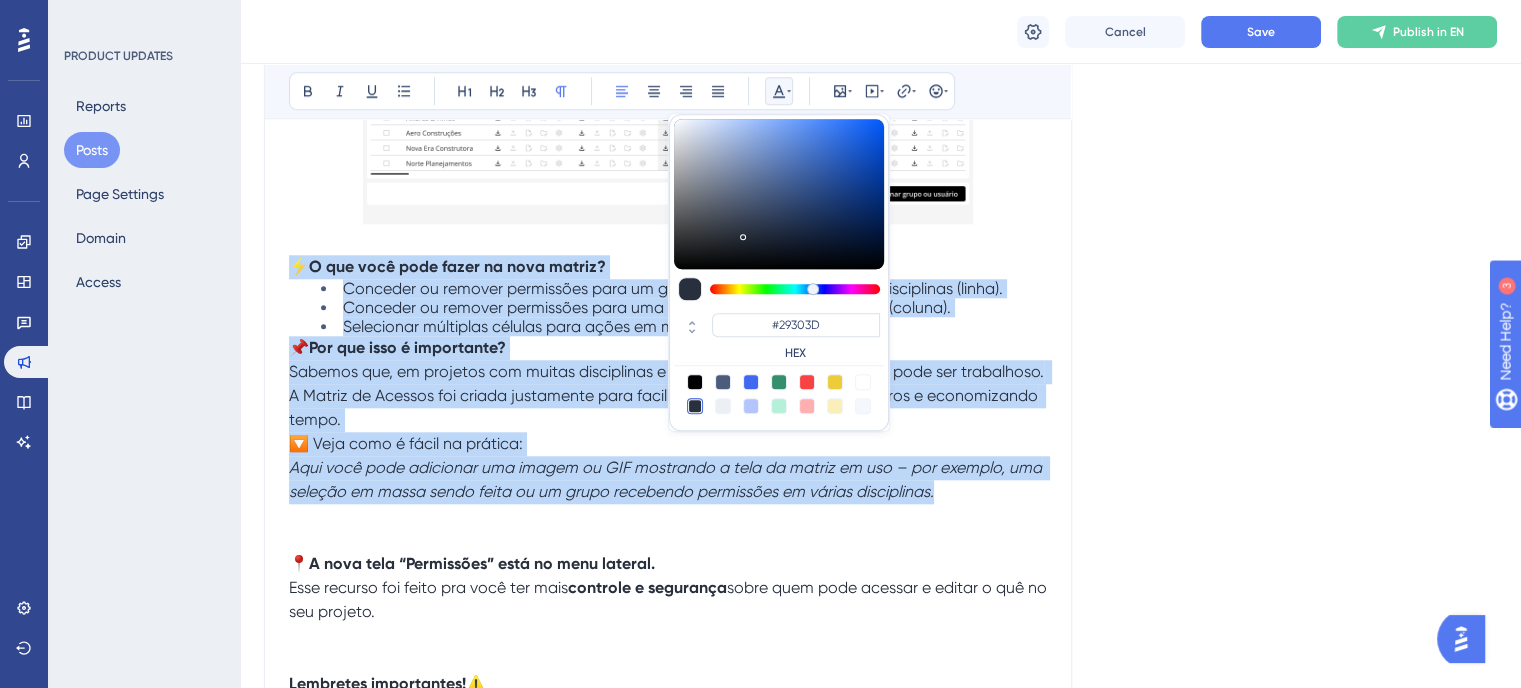 click on "📌  Por que isso é importante? Sabemos que, em projetos com muitas disciplinas e equipes, gerenciar permissões pode ser trabalhoso. A Matriz de Acessos foi criada justamente para facilitar esse processo, evitando erros e economizando tempo." at bounding box center (668, 384) 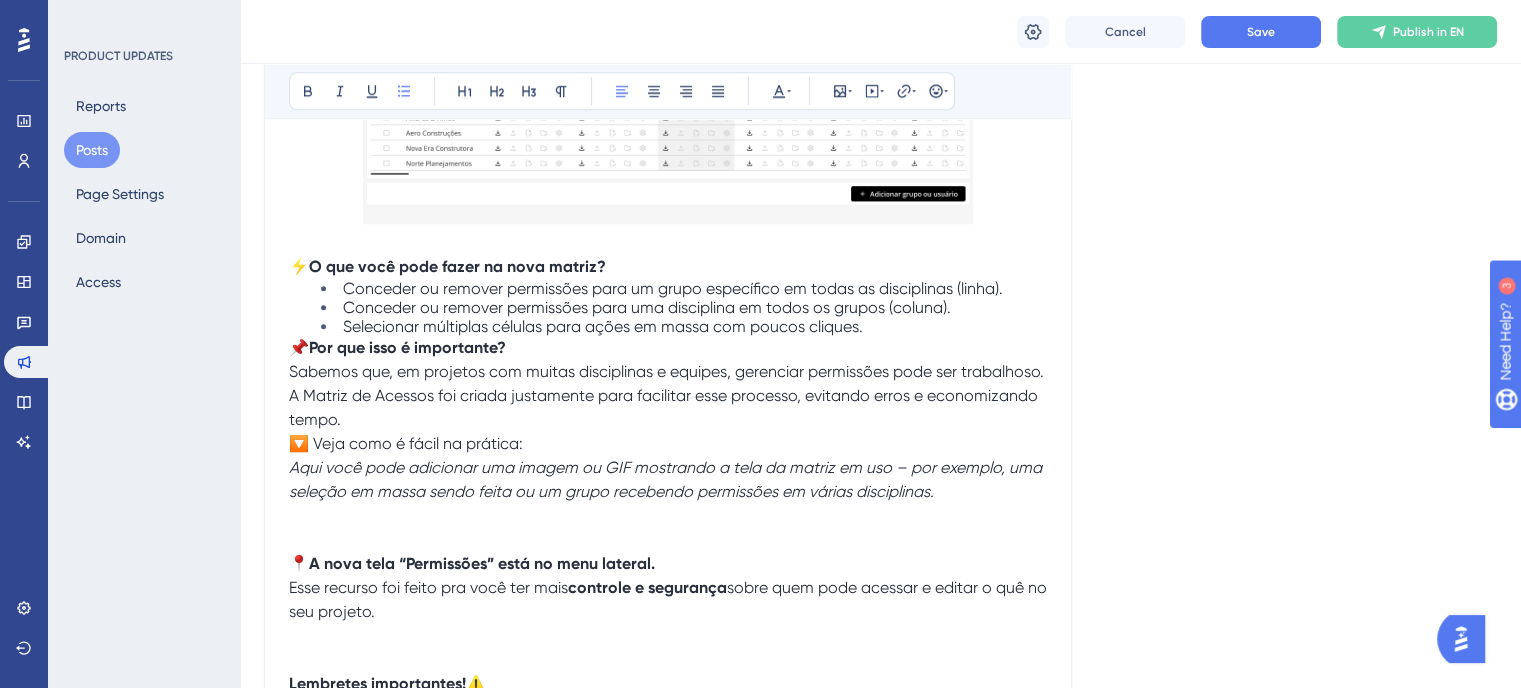 click on "Selecionar múltiplas células para ações em massa com poucos cliques." at bounding box center (684, 326) 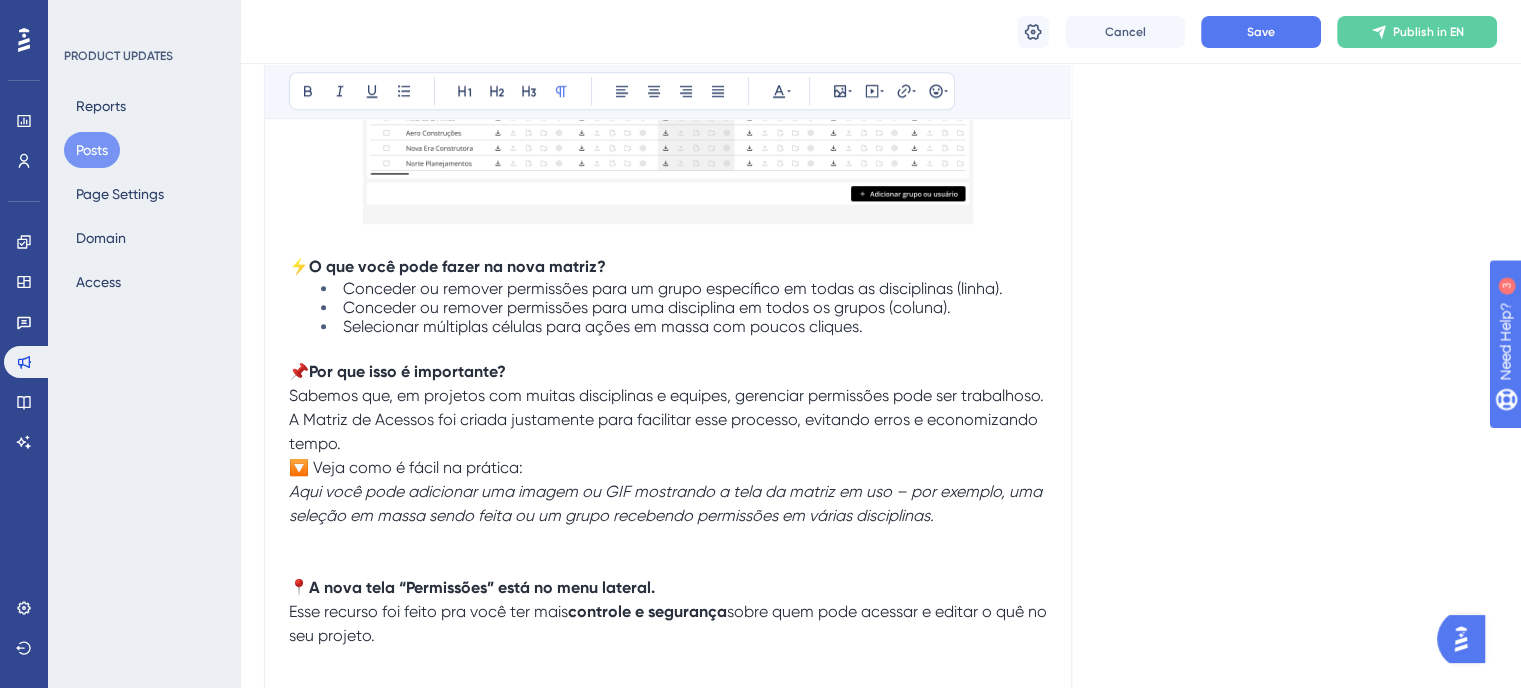 click on "📌  Por que isso é importante? Sabemos que, em projetos com muitas disciplinas e equipes, gerenciar permissões pode ser trabalhoso. A Matriz de Acessos foi criada justamente para facilitar esse processo, evitando erros e economizando tempo." at bounding box center [668, 408] 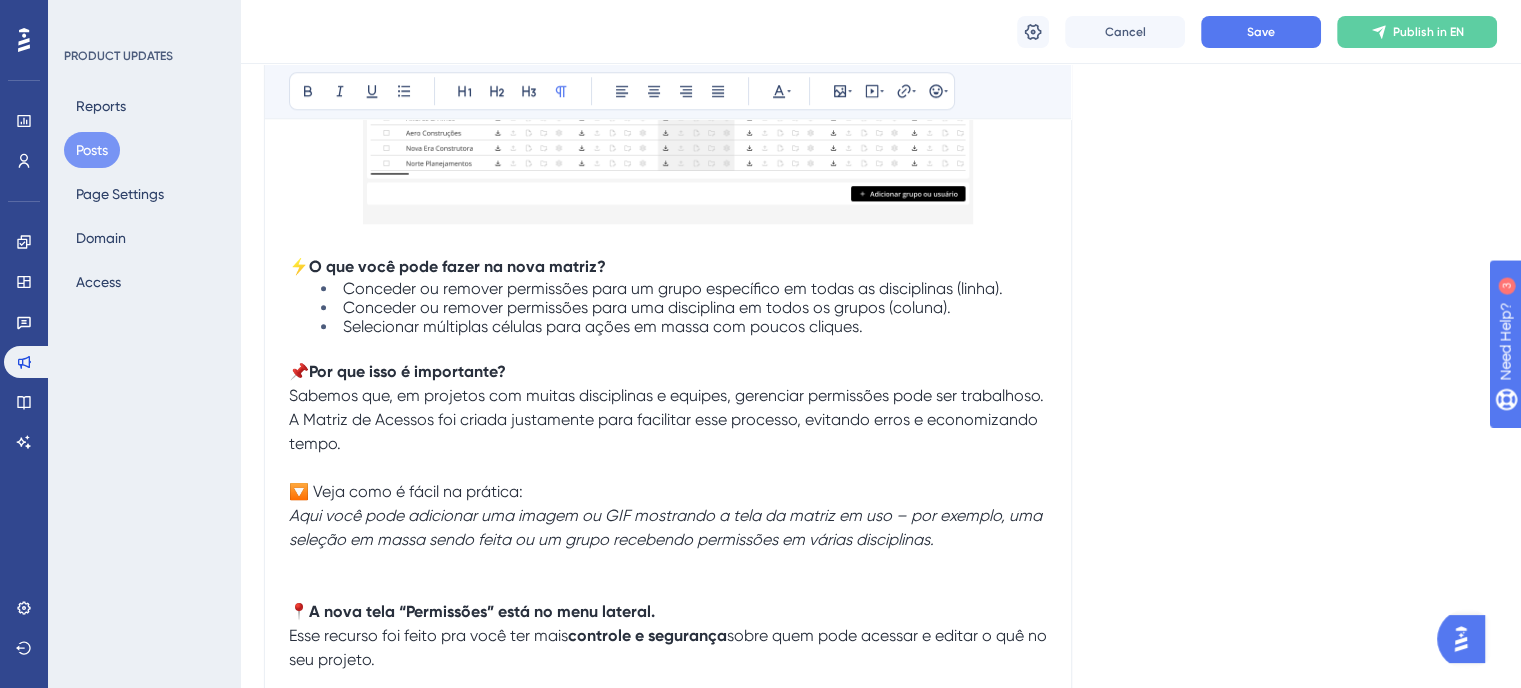 scroll, scrollTop: 1968, scrollLeft: 0, axis: vertical 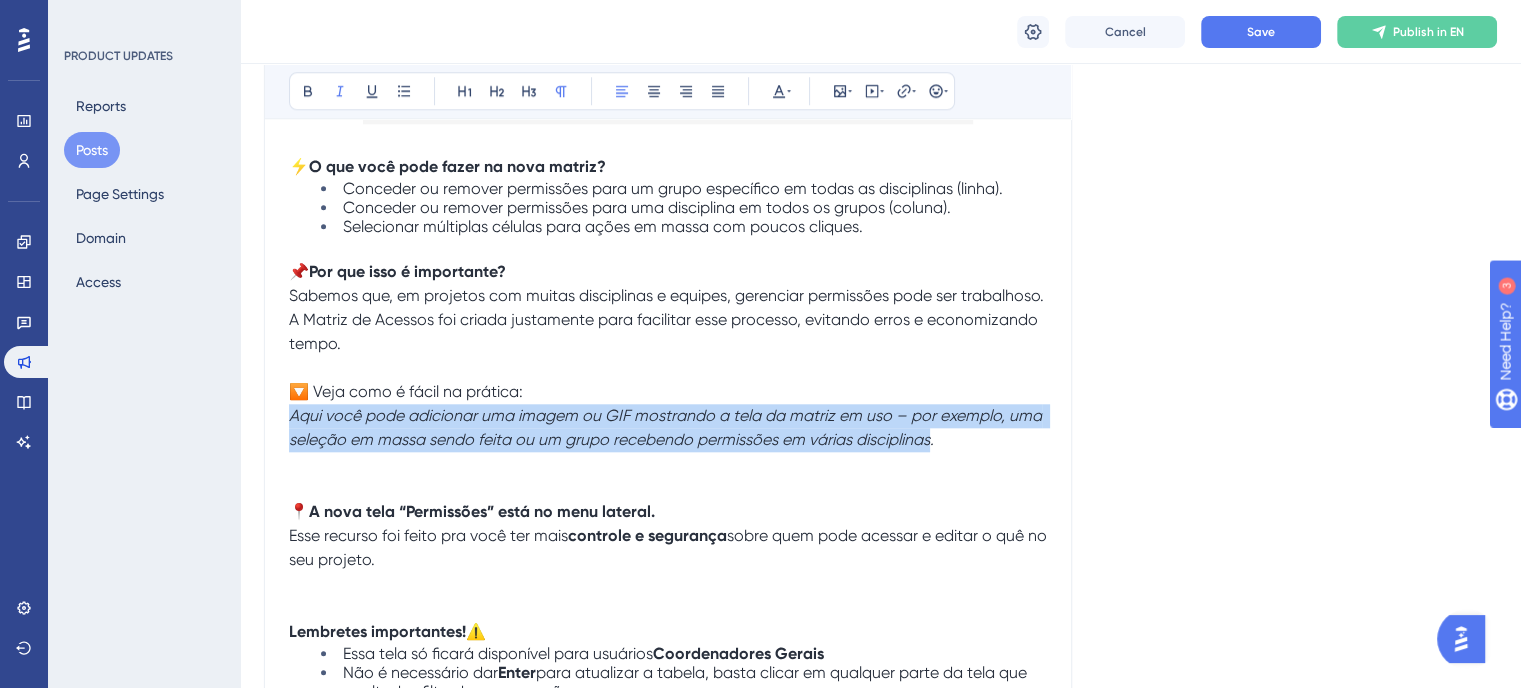 drag, startPoint x: 932, startPoint y: 433, endPoint x: 234, endPoint y: 418, distance: 698.16113 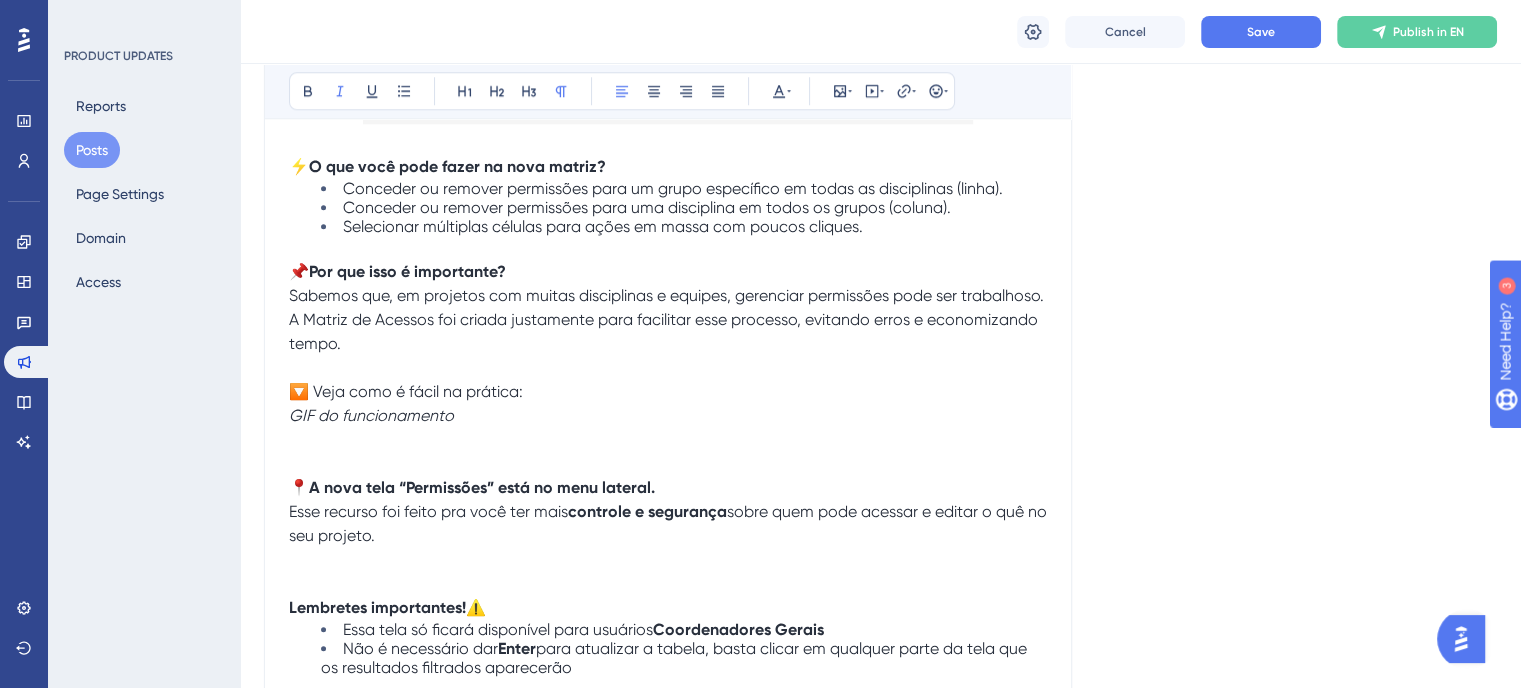 click at bounding box center (668, 464) 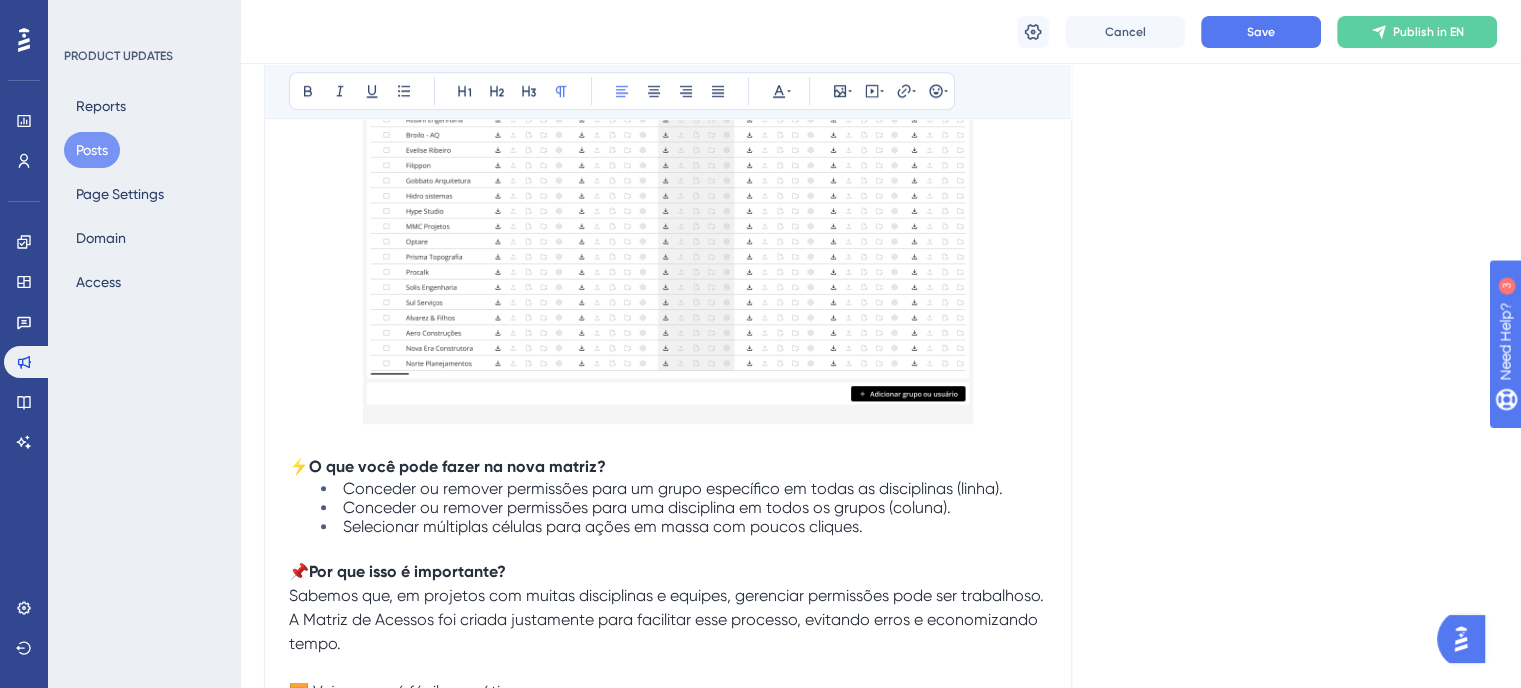 scroll, scrollTop: 1468, scrollLeft: 0, axis: vertical 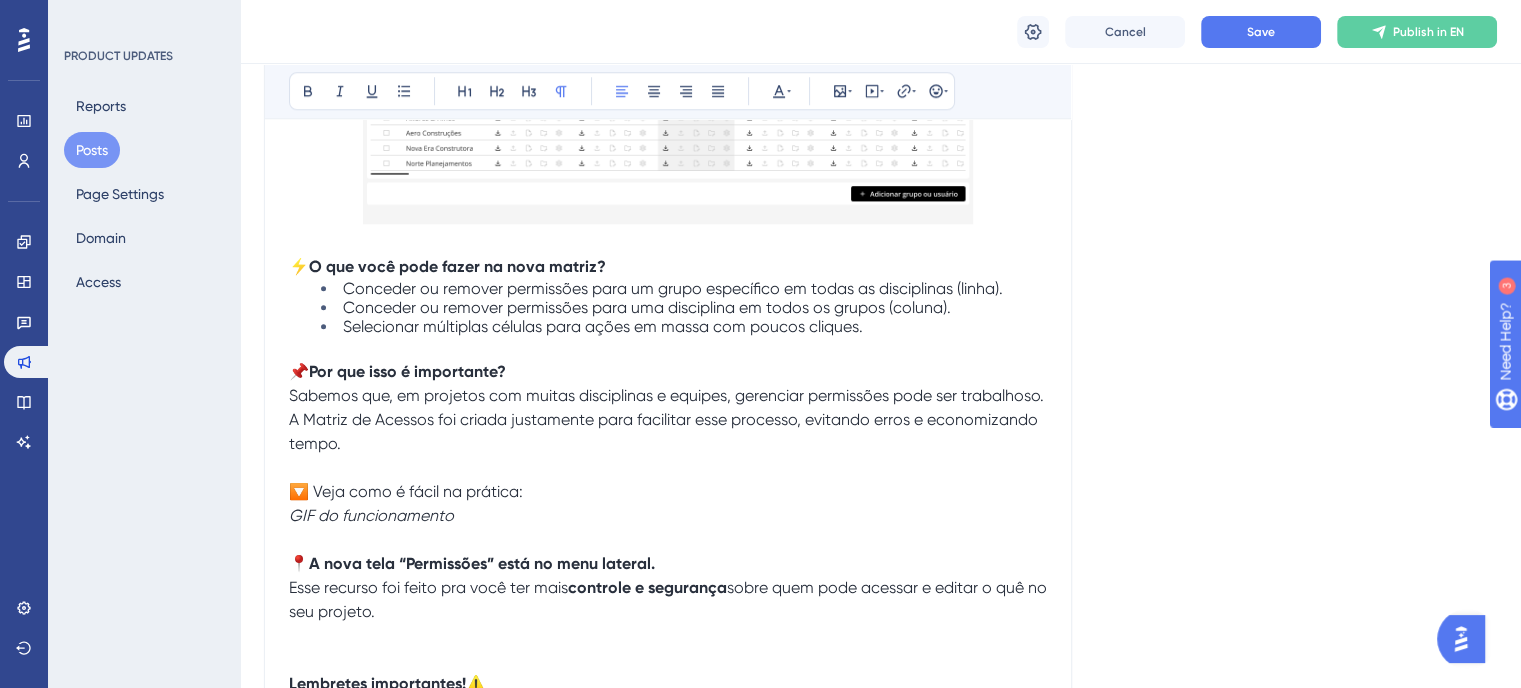click on "Conceder ou remover permissões para um grupo específico em todas as disciplinas (linha)." at bounding box center (673, 288) 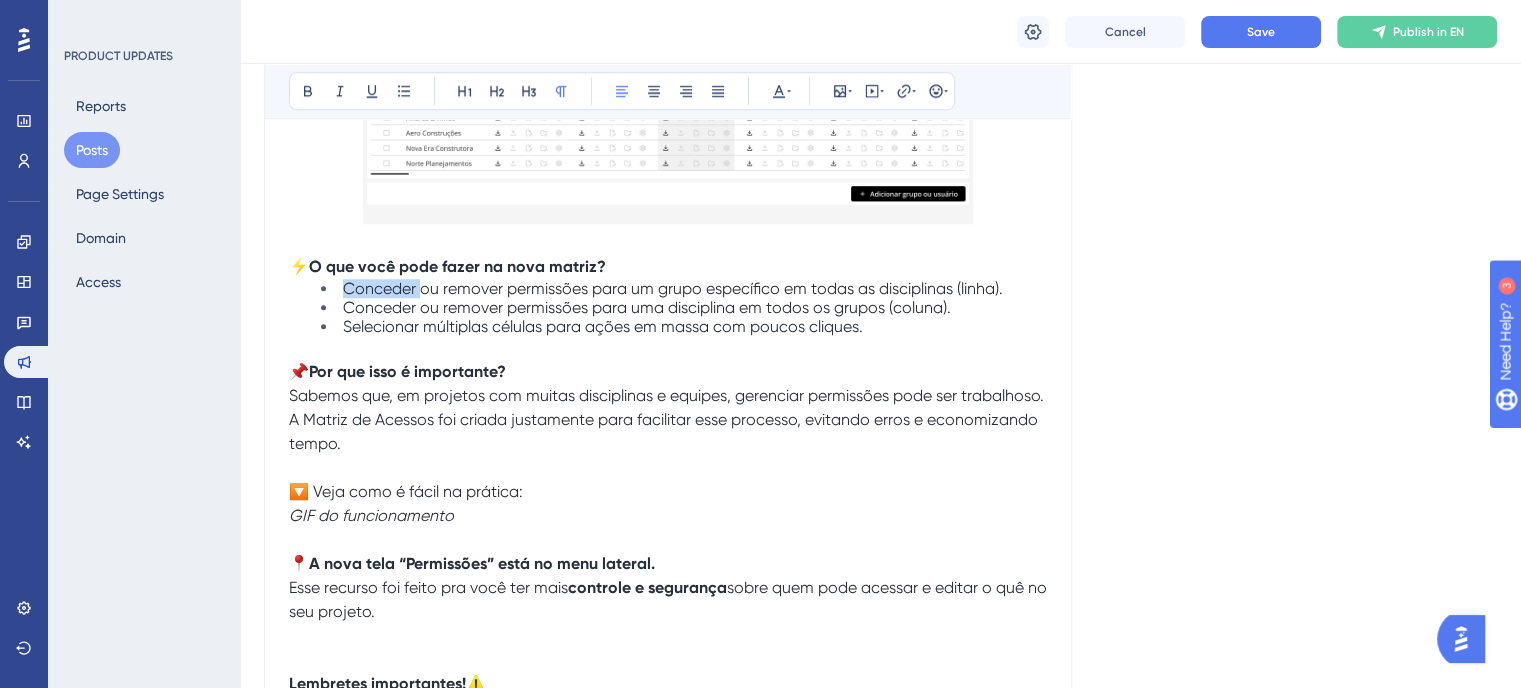 click on "Conceder ou remover permissões para um grupo específico em todas as disciplinas (linha)." at bounding box center (673, 288) 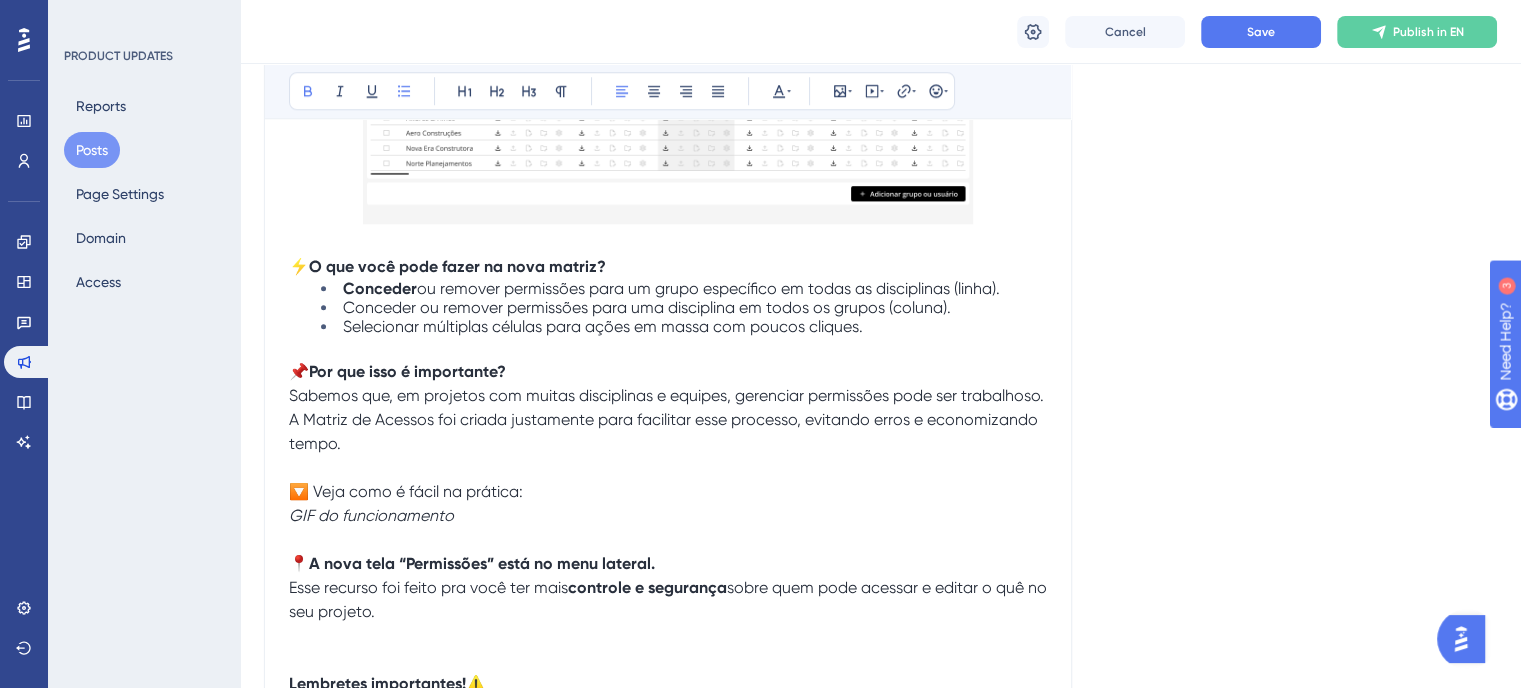 click on "Conceder ou remover permissões para uma disciplina em todos os grupos (coluna)." at bounding box center (647, 307) 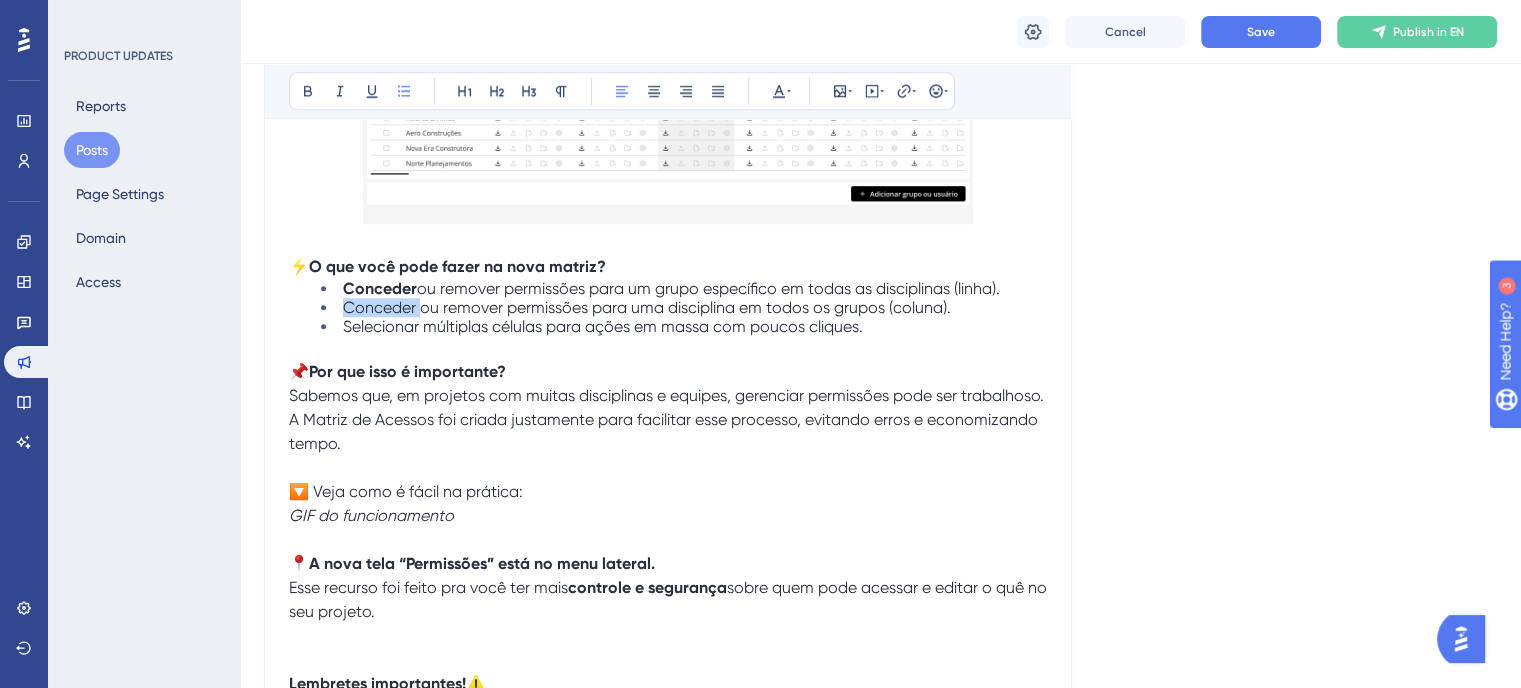 click on "Conceder ou remover permissões para uma disciplina em todos os grupos (coluna)." at bounding box center [647, 307] 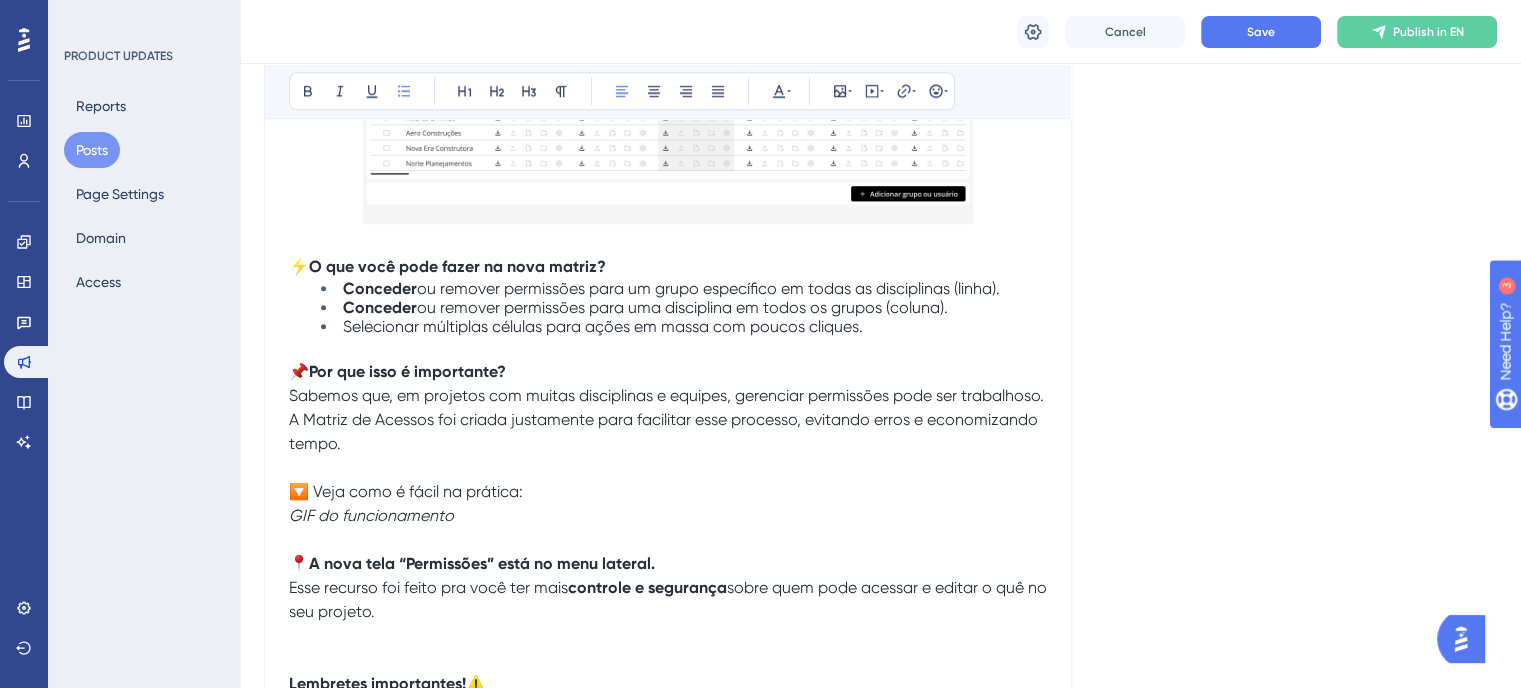 click on "ou remover permissões para um grupo específico em todas as disciplinas (linha)." at bounding box center [708, 288] 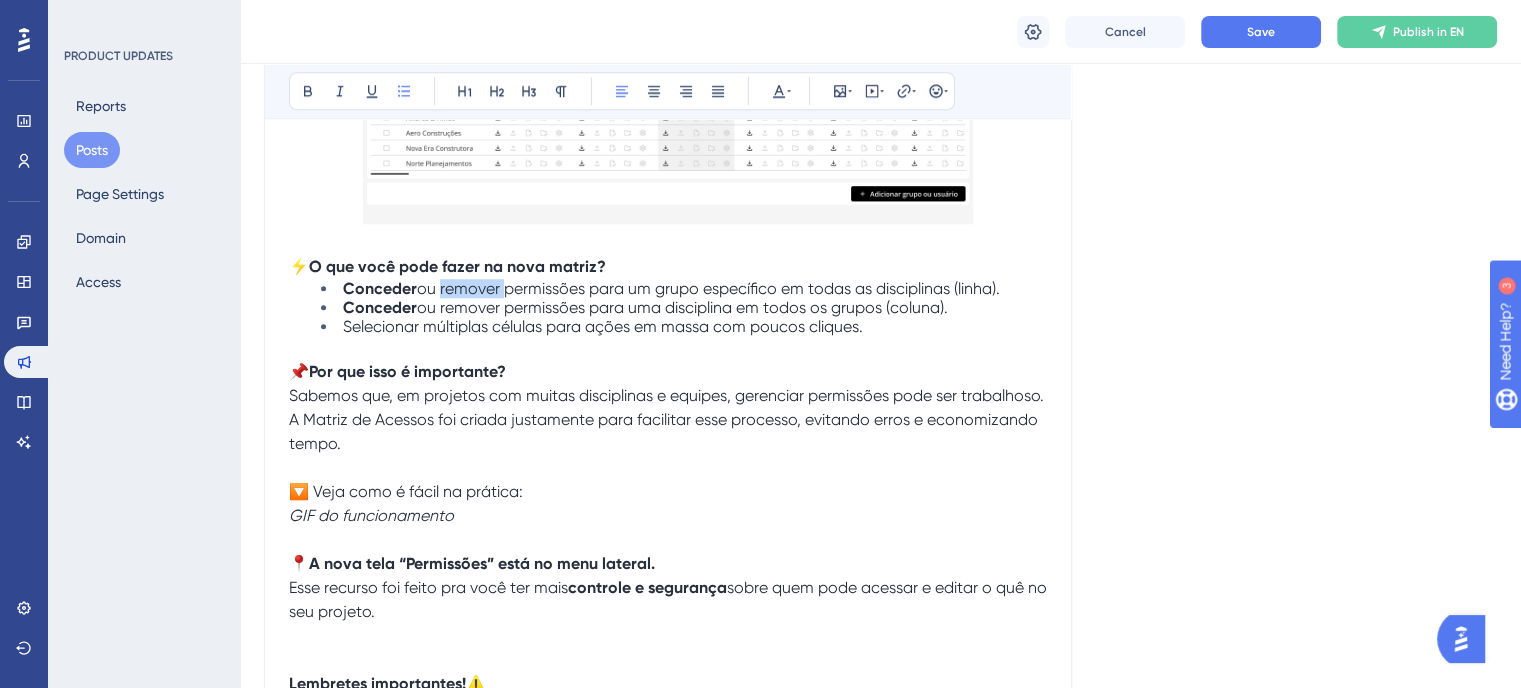 click on "ou remover permissões para um grupo específico em todas as disciplinas (linha)." at bounding box center [708, 288] 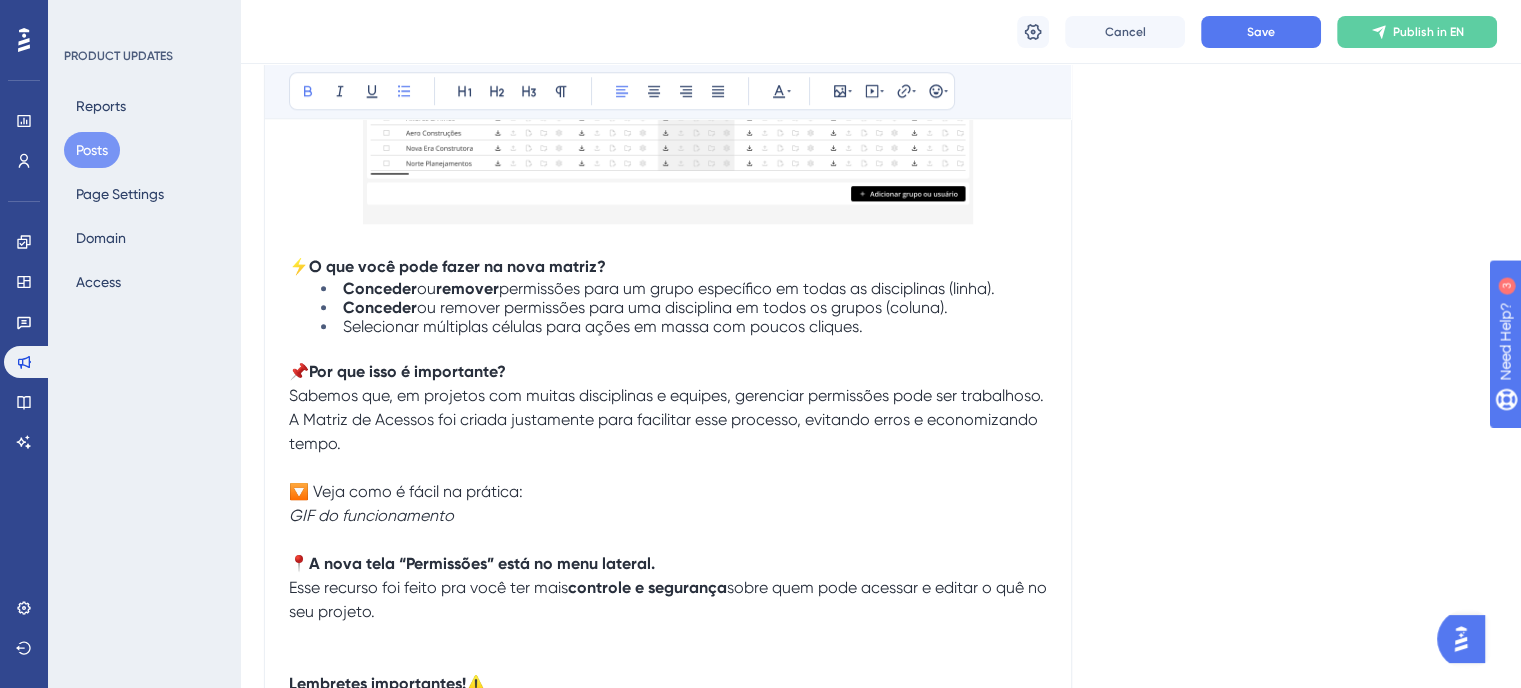 click on "ou remover permissões para uma disciplina em todos os grupos (coluna)." at bounding box center [682, 307] 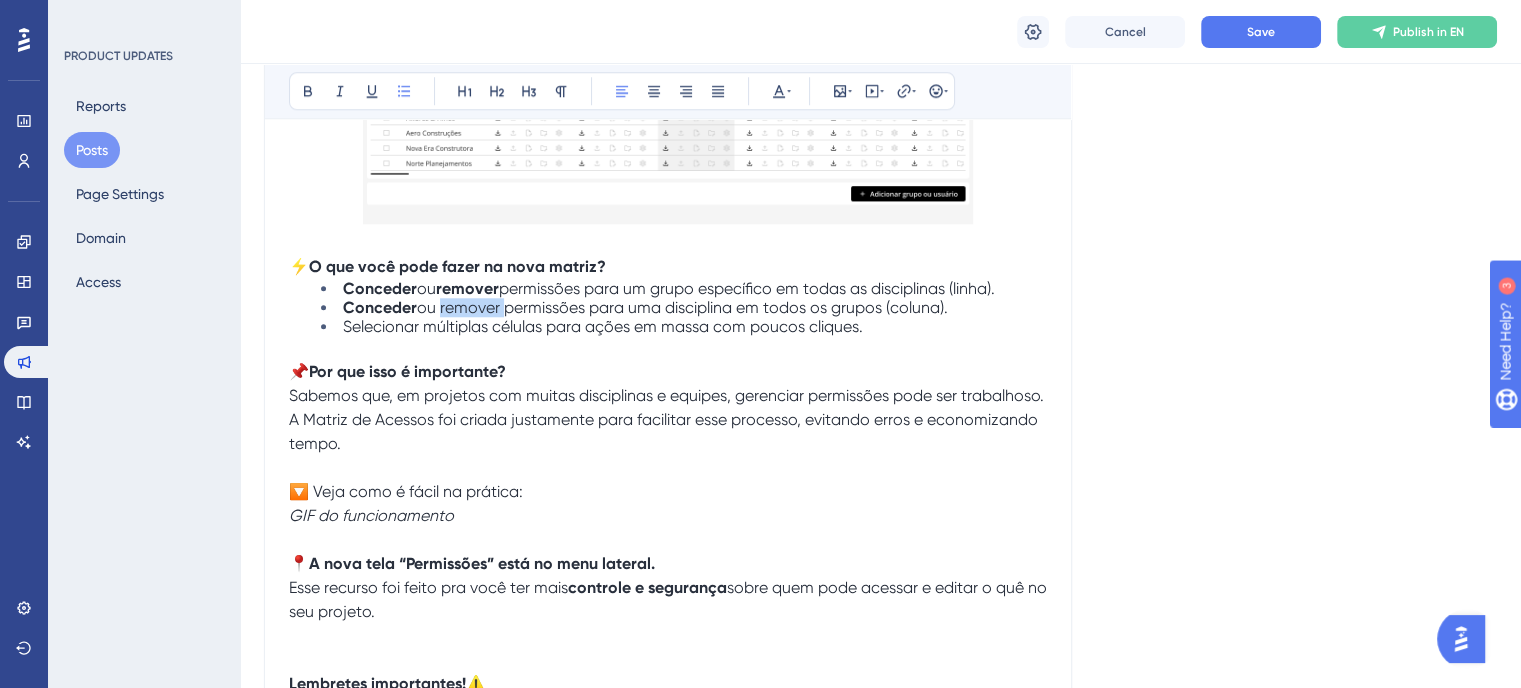click on "ou remover permissões para uma disciplina em todos os grupos (coluna)." at bounding box center [682, 307] 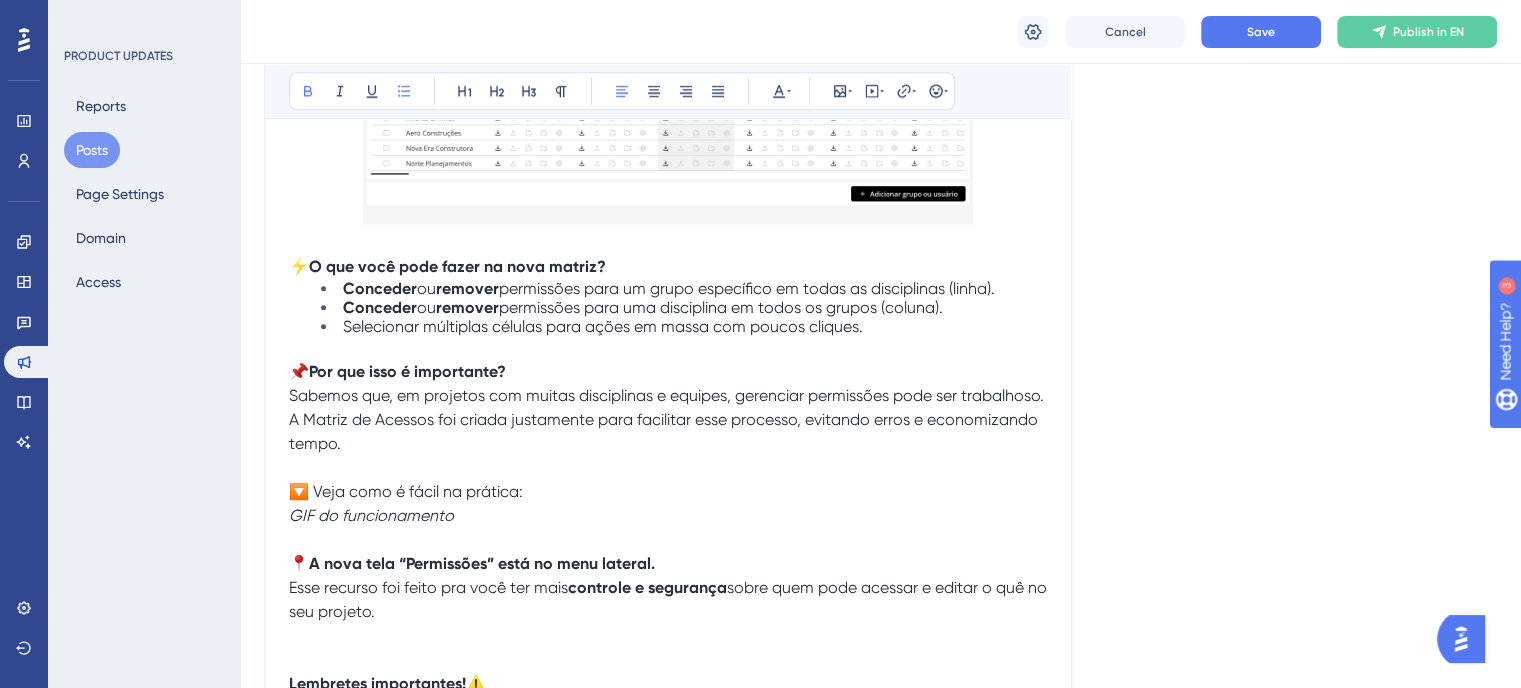 click on "Selecionar múltiplas células para ações em massa com poucos cliques." at bounding box center (603, 326) 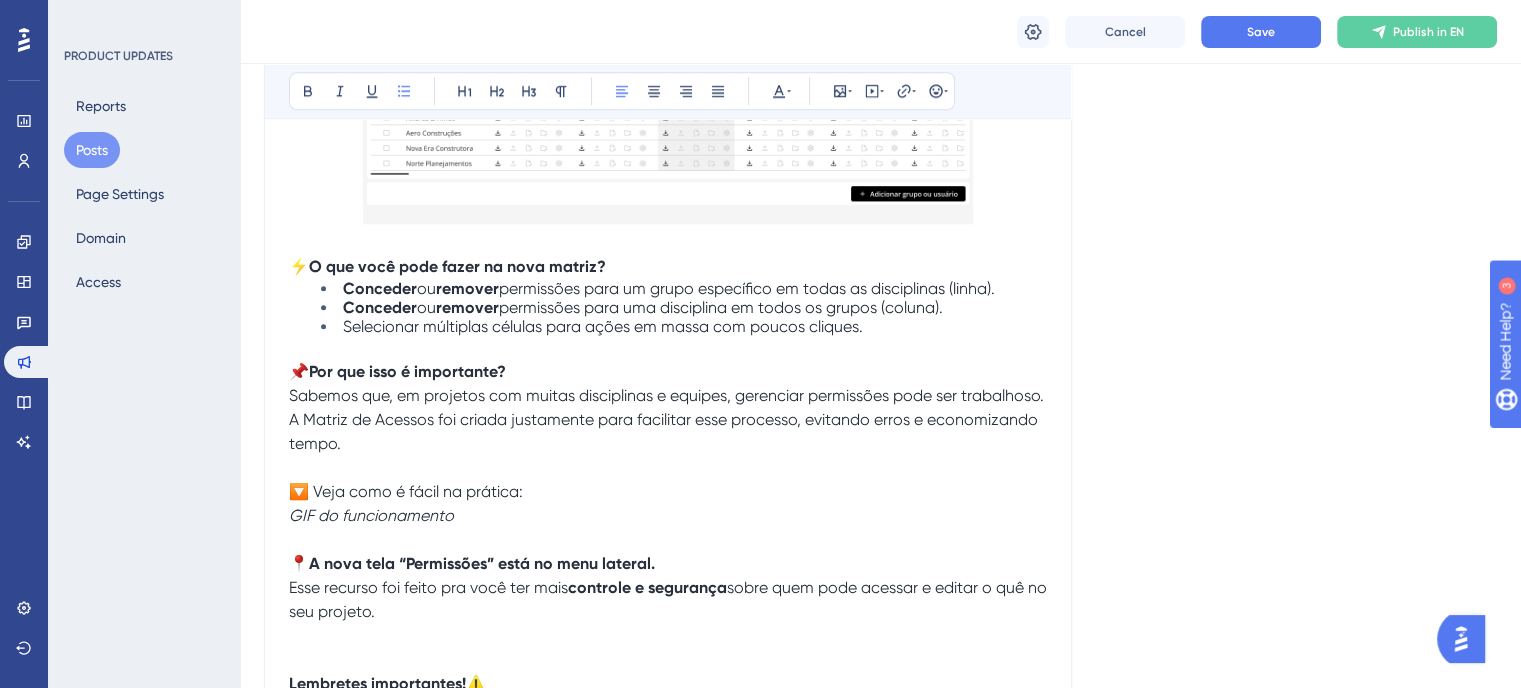 click on "permissões para um grupo específico em todas as disciplinas (linha)." at bounding box center (747, 288) 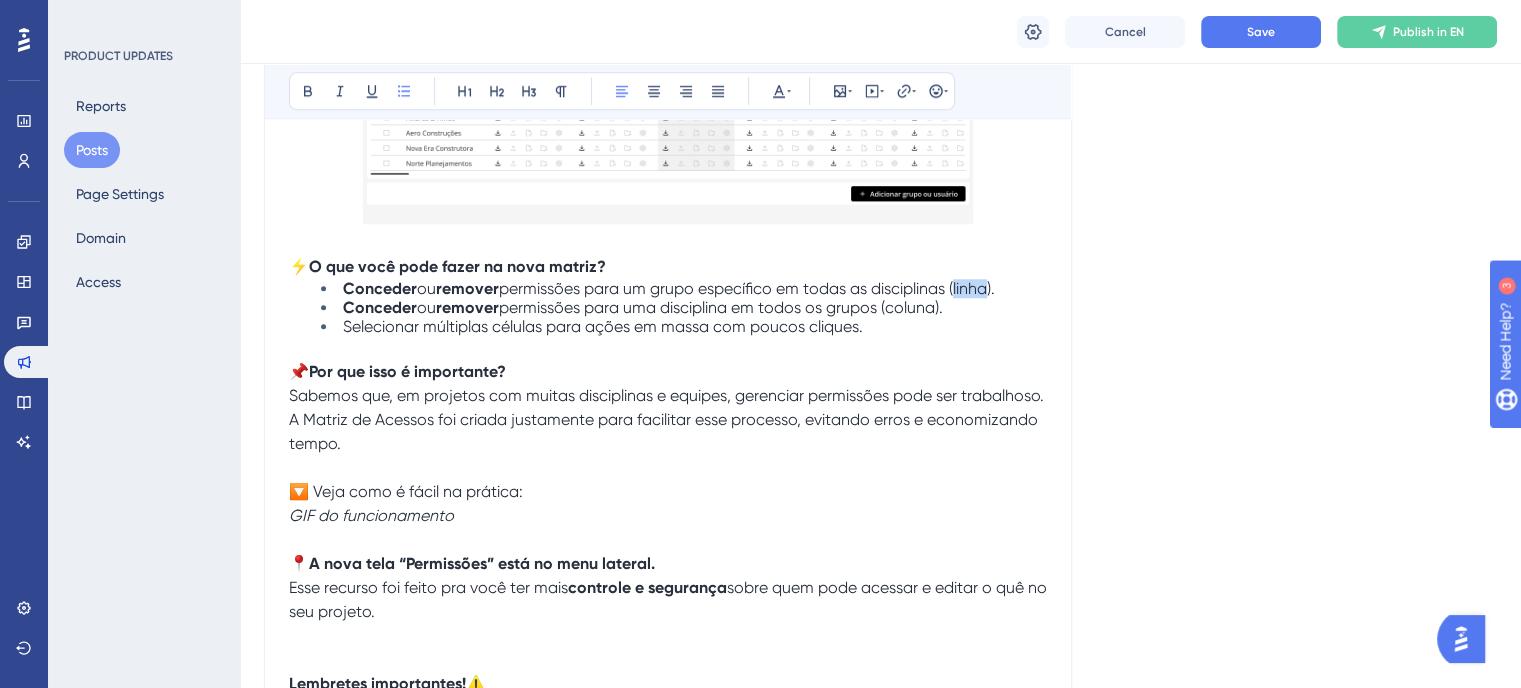 click on "permissões para um grupo específico em todas as disciplinas (linha)." at bounding box center [747, 288] 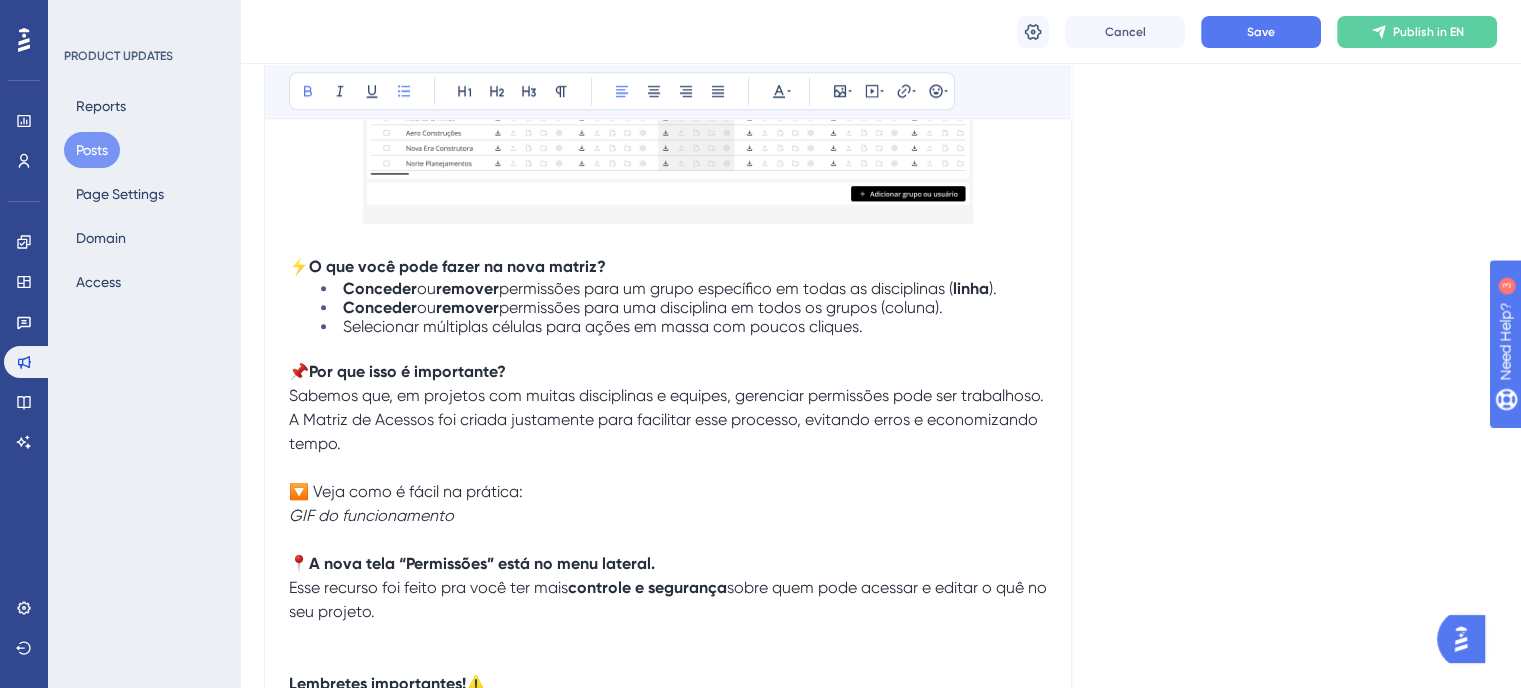 click on "permissões para uma disciplina em todos os grupos (coluna)." at bounding box center [721, 307] 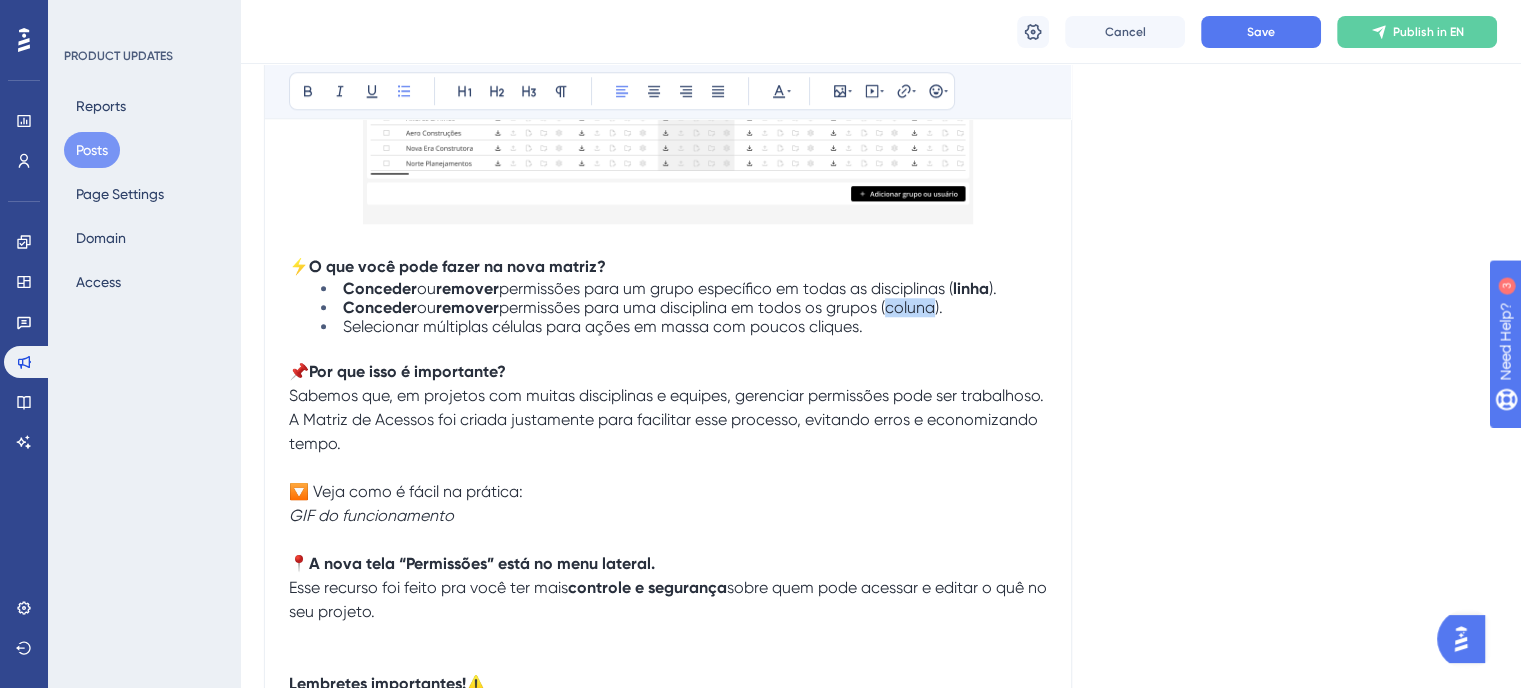 click on "permissões para uma disciplina em todos os grupos (coluna)." at bounding box center (721, 307) 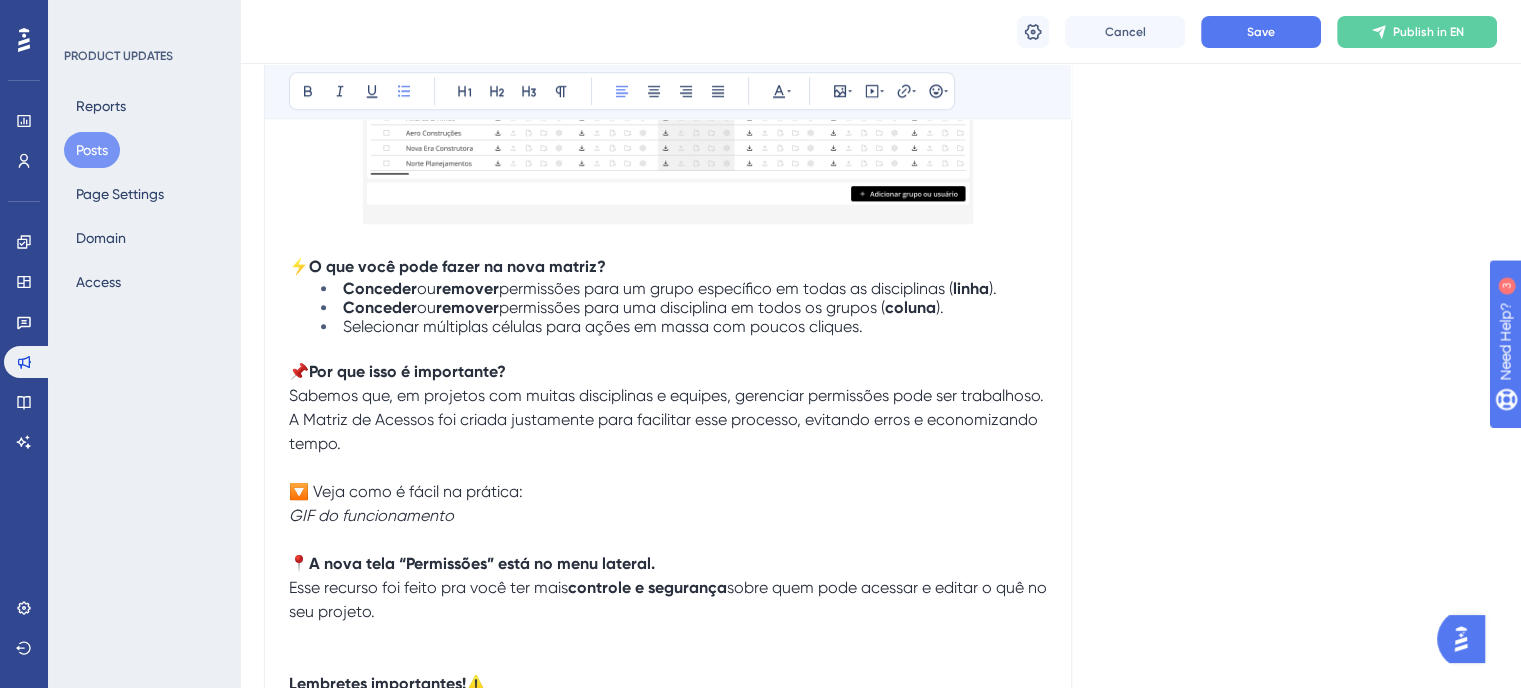 click on "permissões para um grupo específico em todas as disciplinas (" at bounding box center (726, 288) 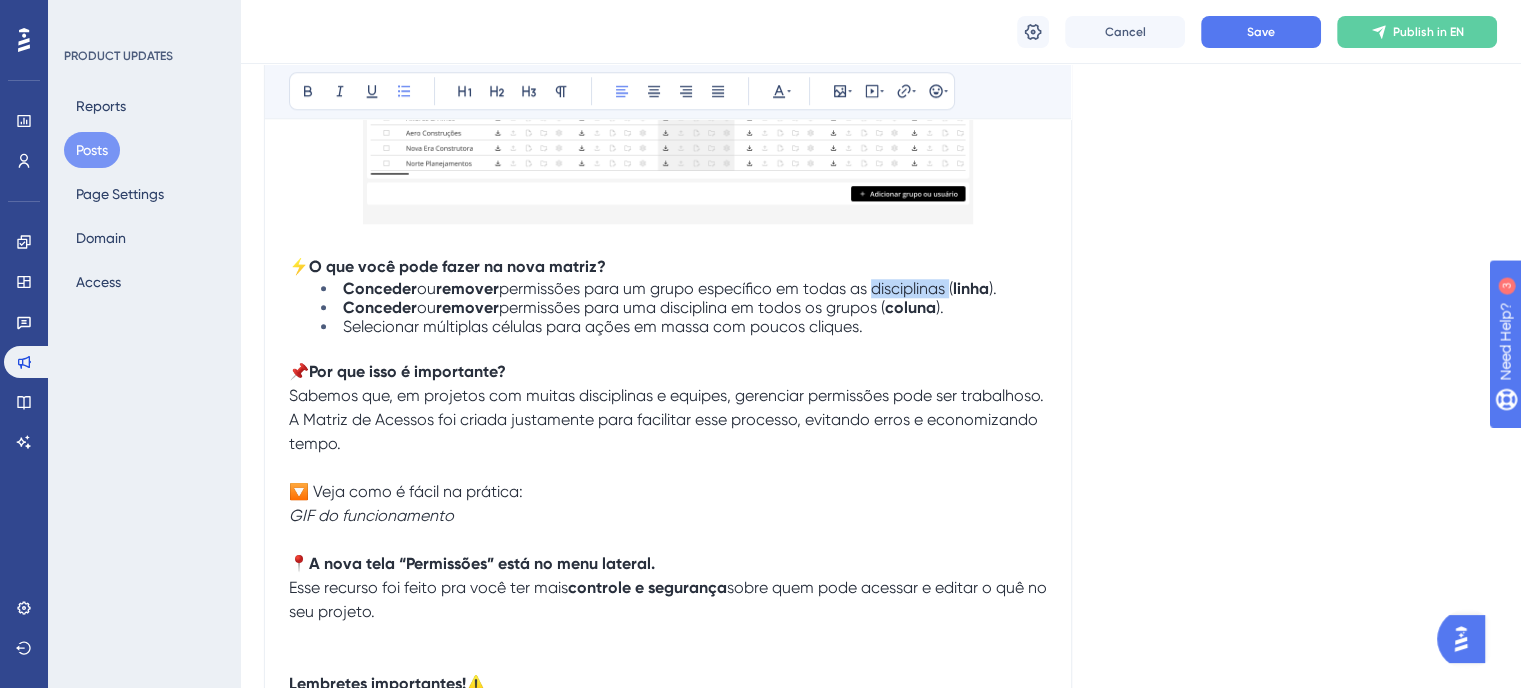 click on "permissões para um grupo específico em todas as disciplinas (" at bounding box center (726, 288) 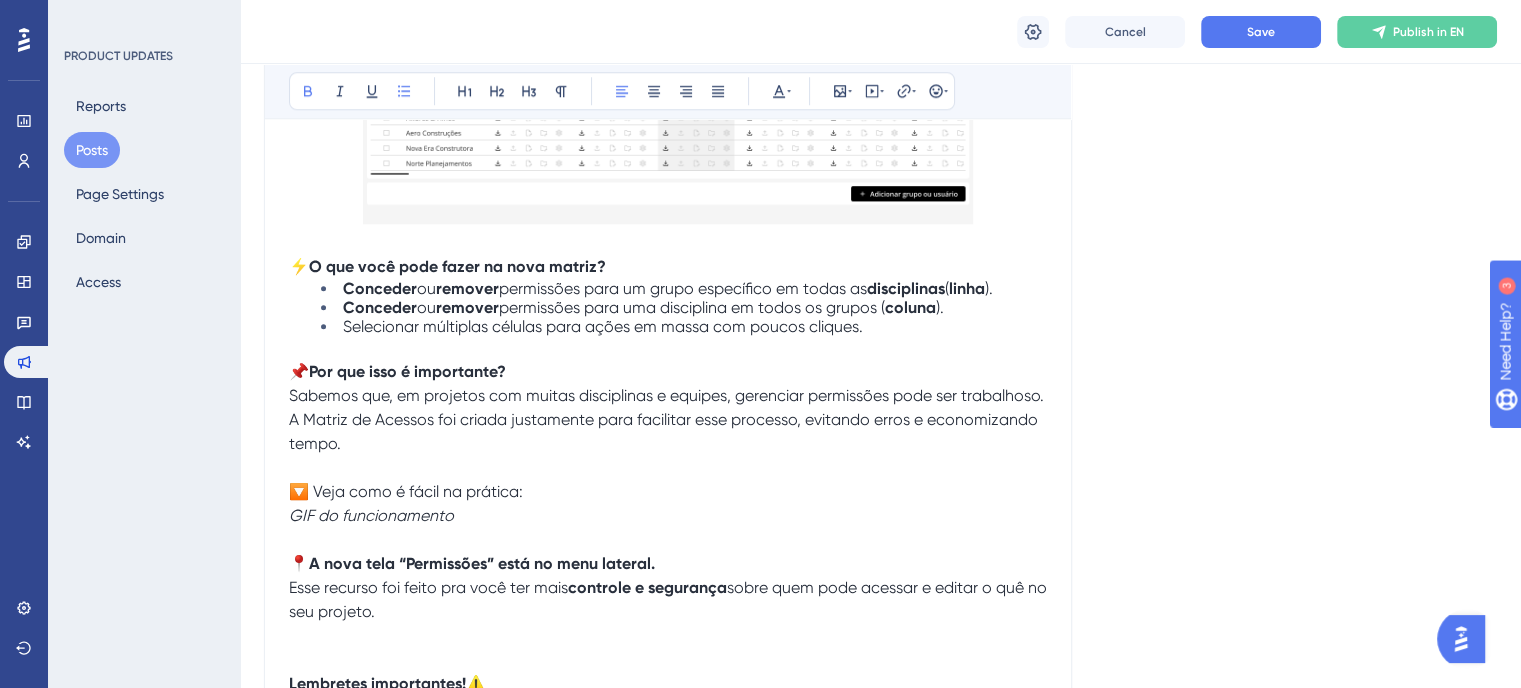 click on "permissões para uma disciplina em todos os grupos (" at bounding box center [692, 307] 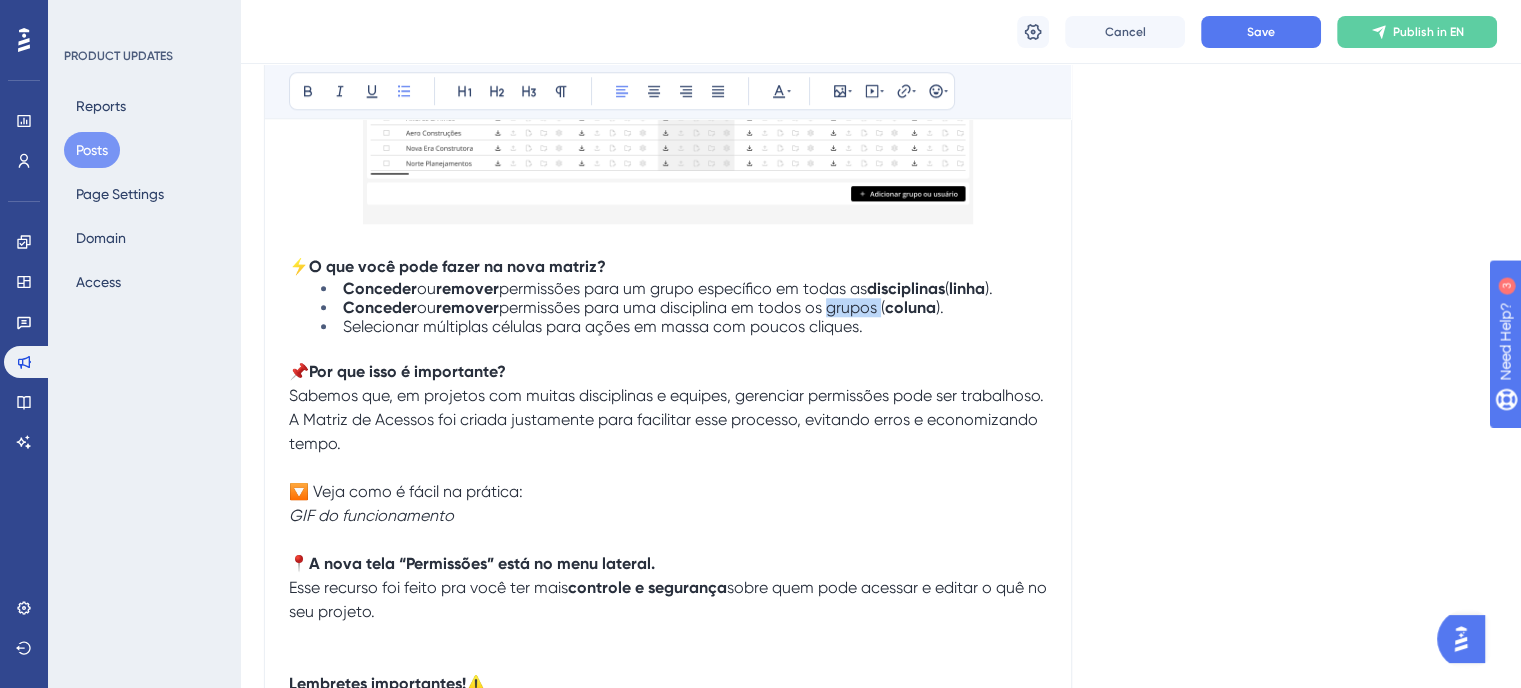 click on "permissões para uma disciplina em todos os grupos (" at bounding box center [692, 307] 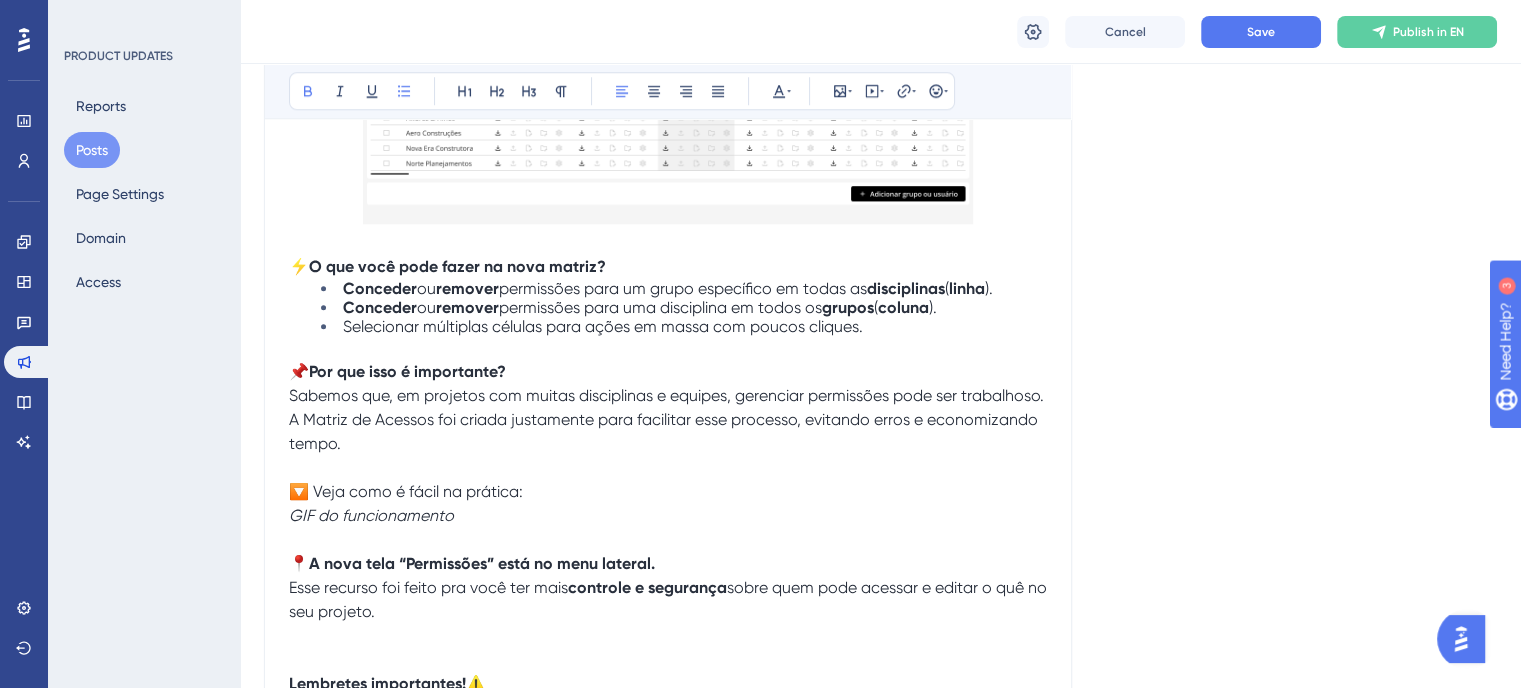 click on "grupos" at bounding box center [848, 307] 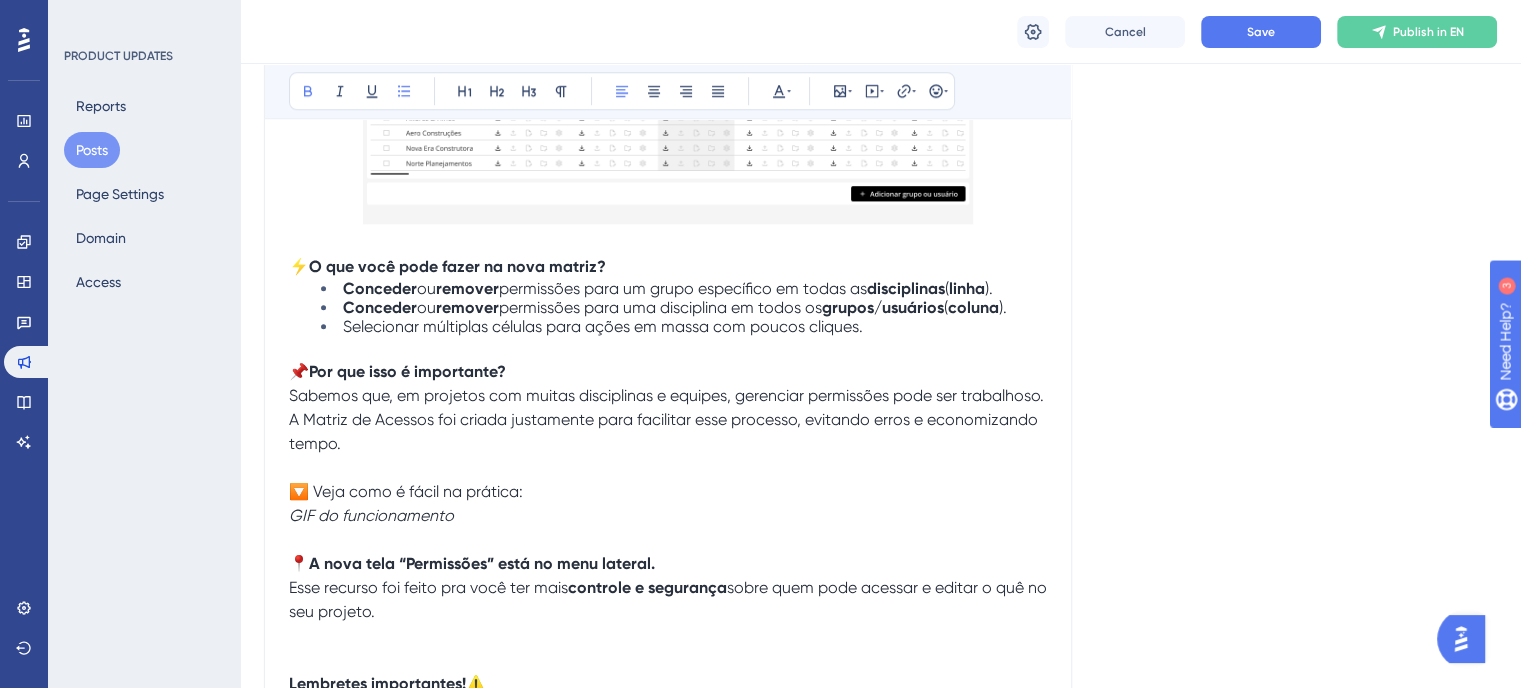 click on "Conceder  ou  remover  permissões para uma disciplina em todos os  grupos/usuários  ( coluna )." at bounding box center [684, 307] 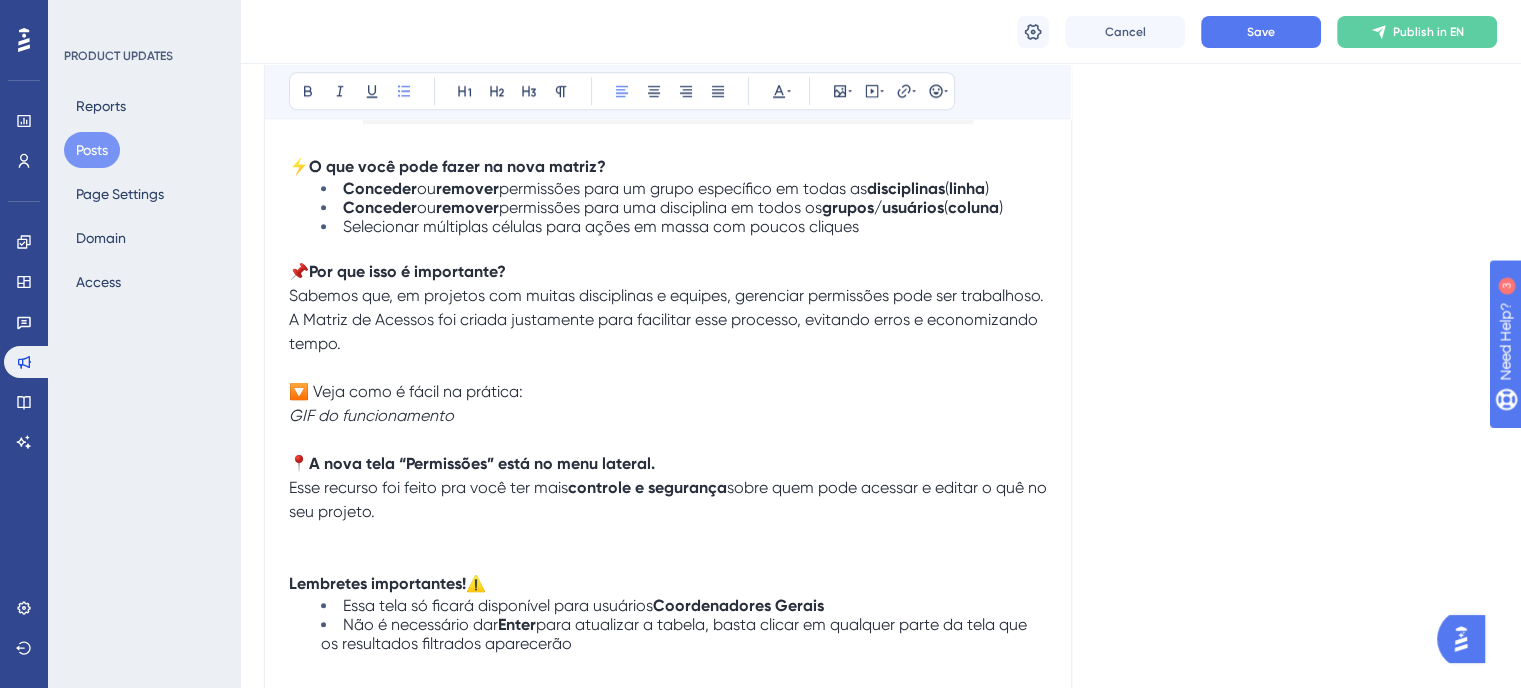 scroll, scrollTop: 1968, scrollLeft: 0, axis: vertical 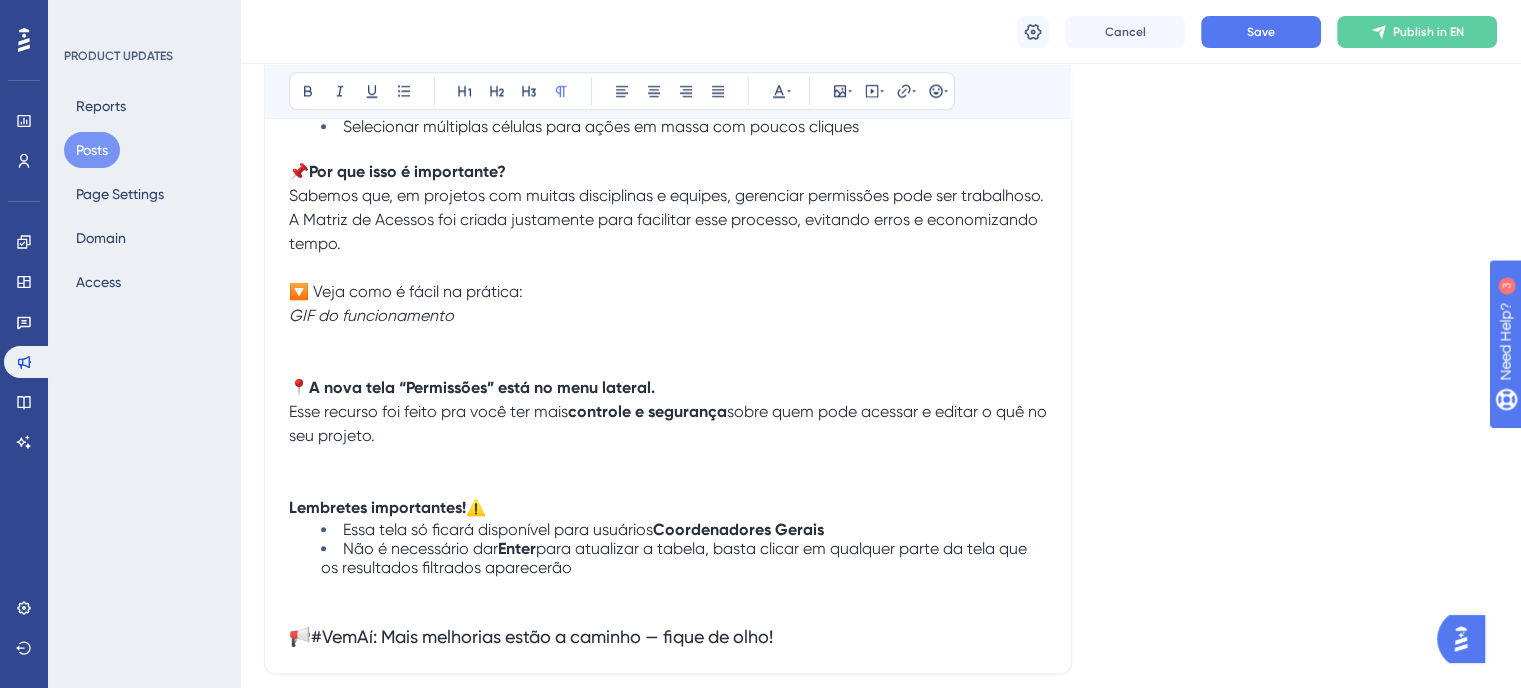 click on "Essa tela só ficará disponível para usuários  Coordenadores Gerais" at bounding box center [684, 529] 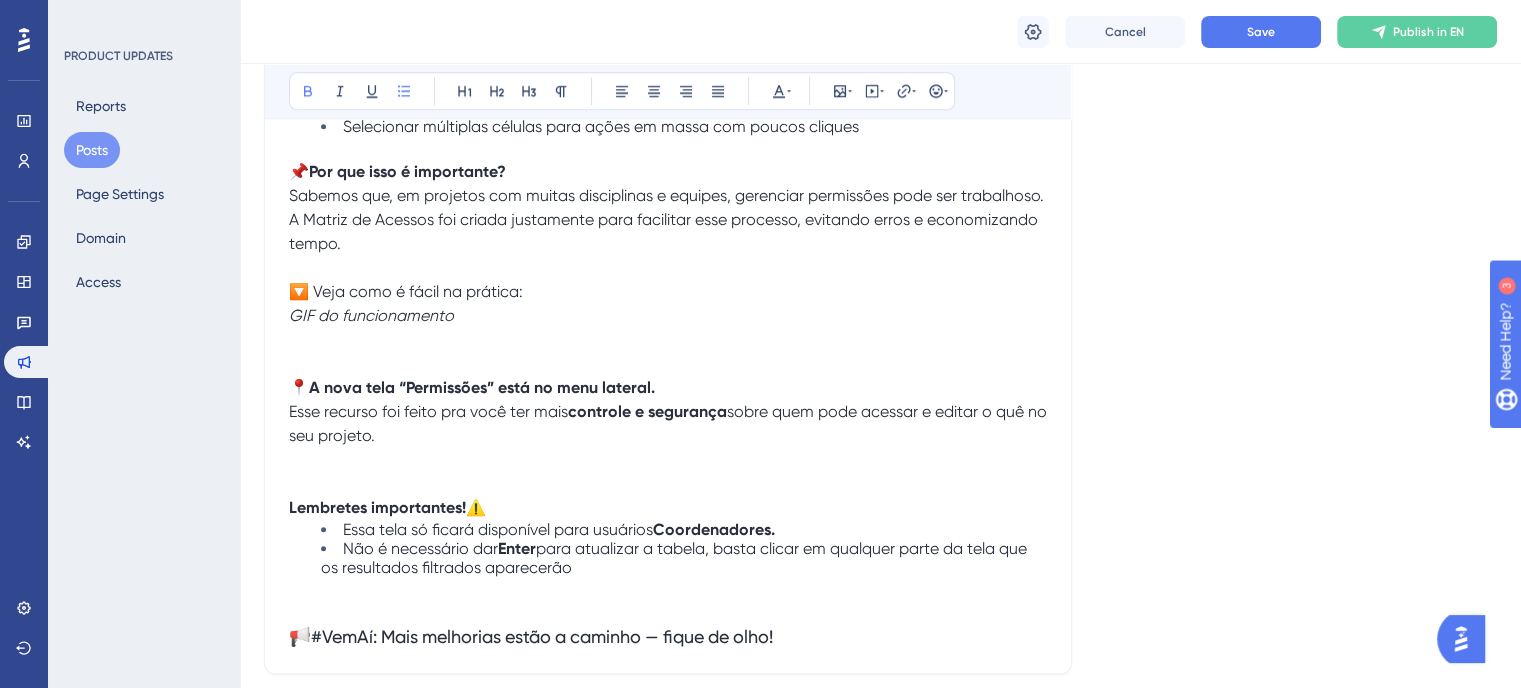 scroll, scrollTop: 2268, scrollLeft: 0, axis: vertical 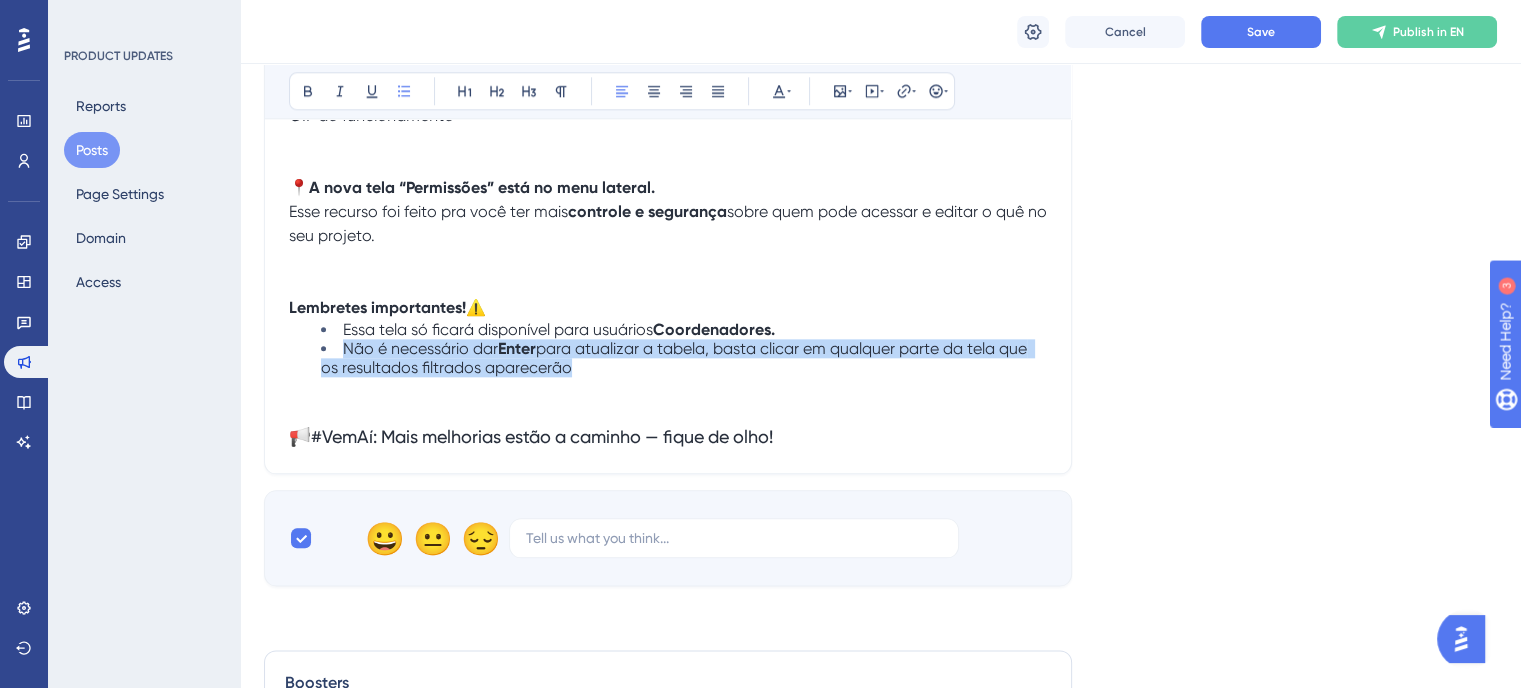 drag, startPoint x: 587, startPoint y: 367, endPoint x: 340, endPoint y: 355, distance: 247.29132 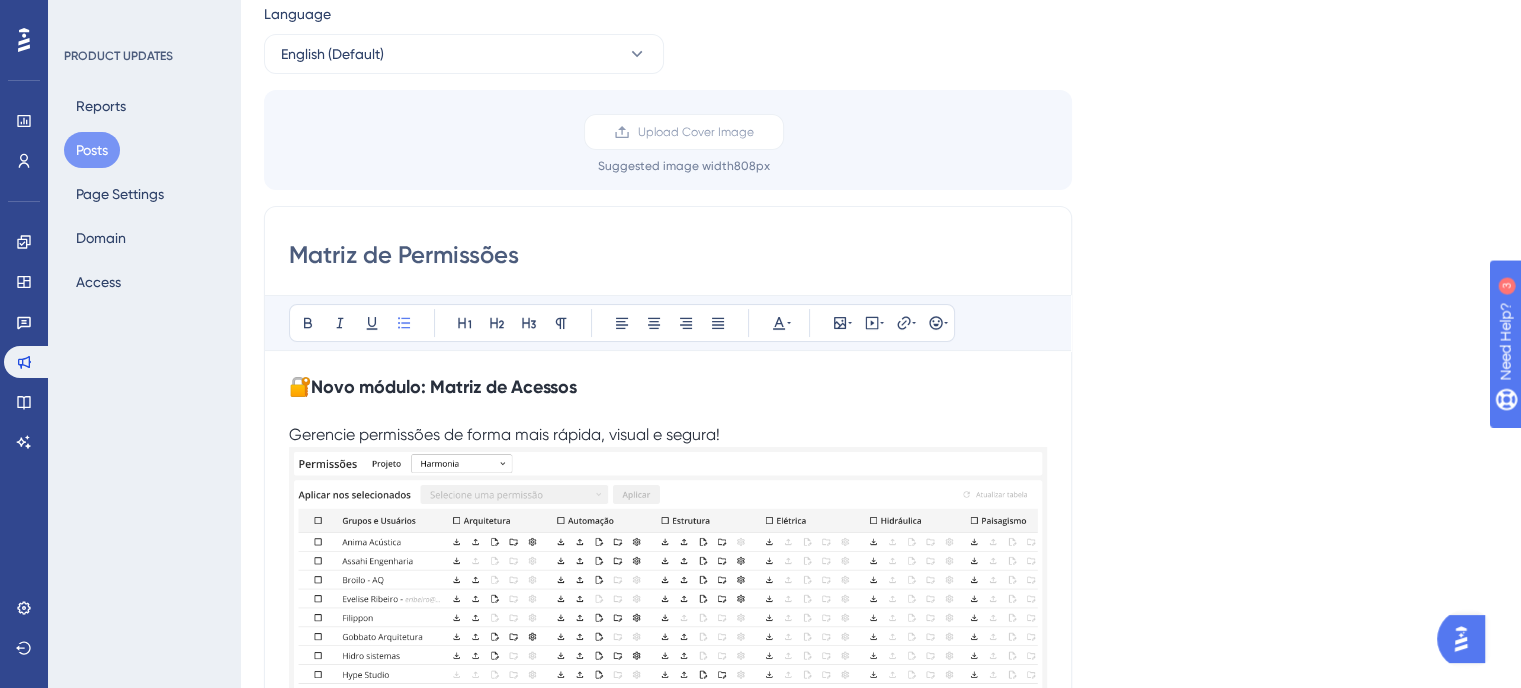 scroll, scrollTop: 0, scrollLeft: 0, axis: both 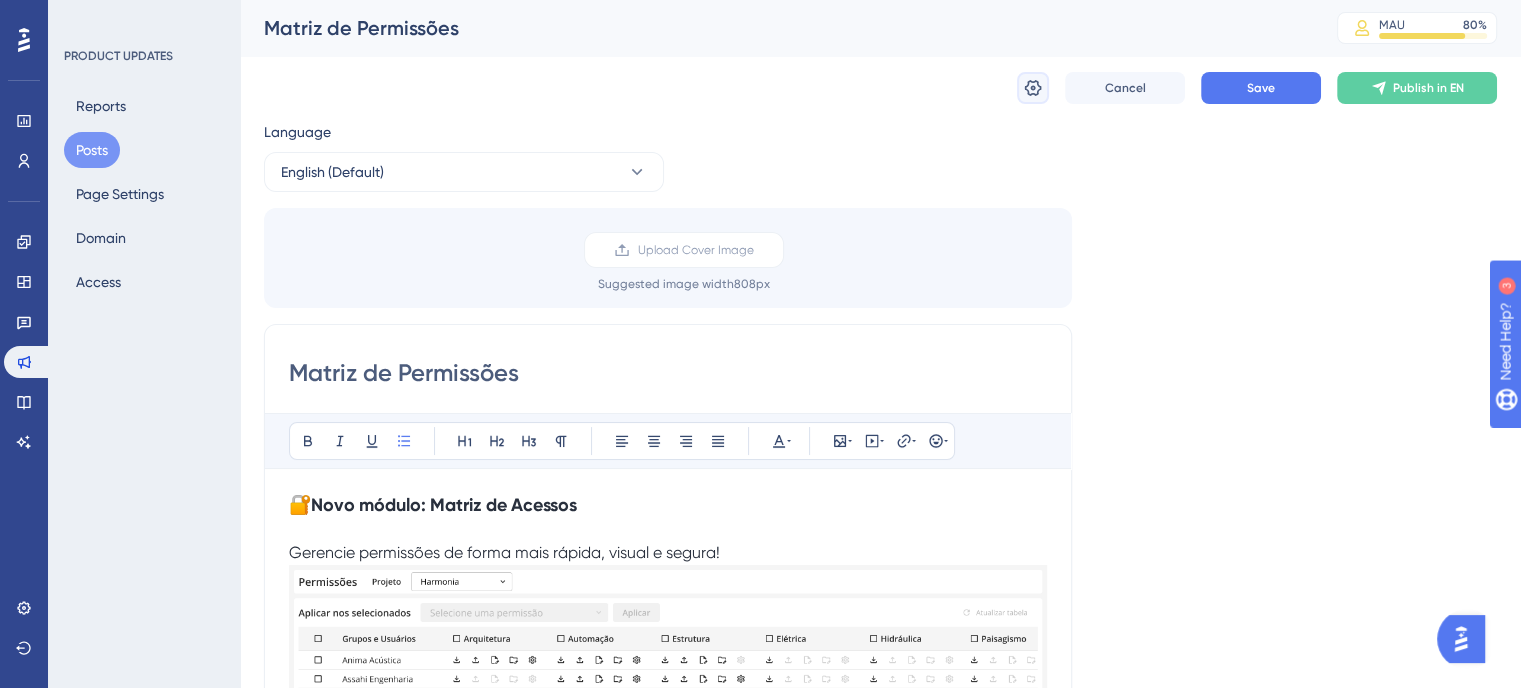 click at bounding box center [1033, 88] 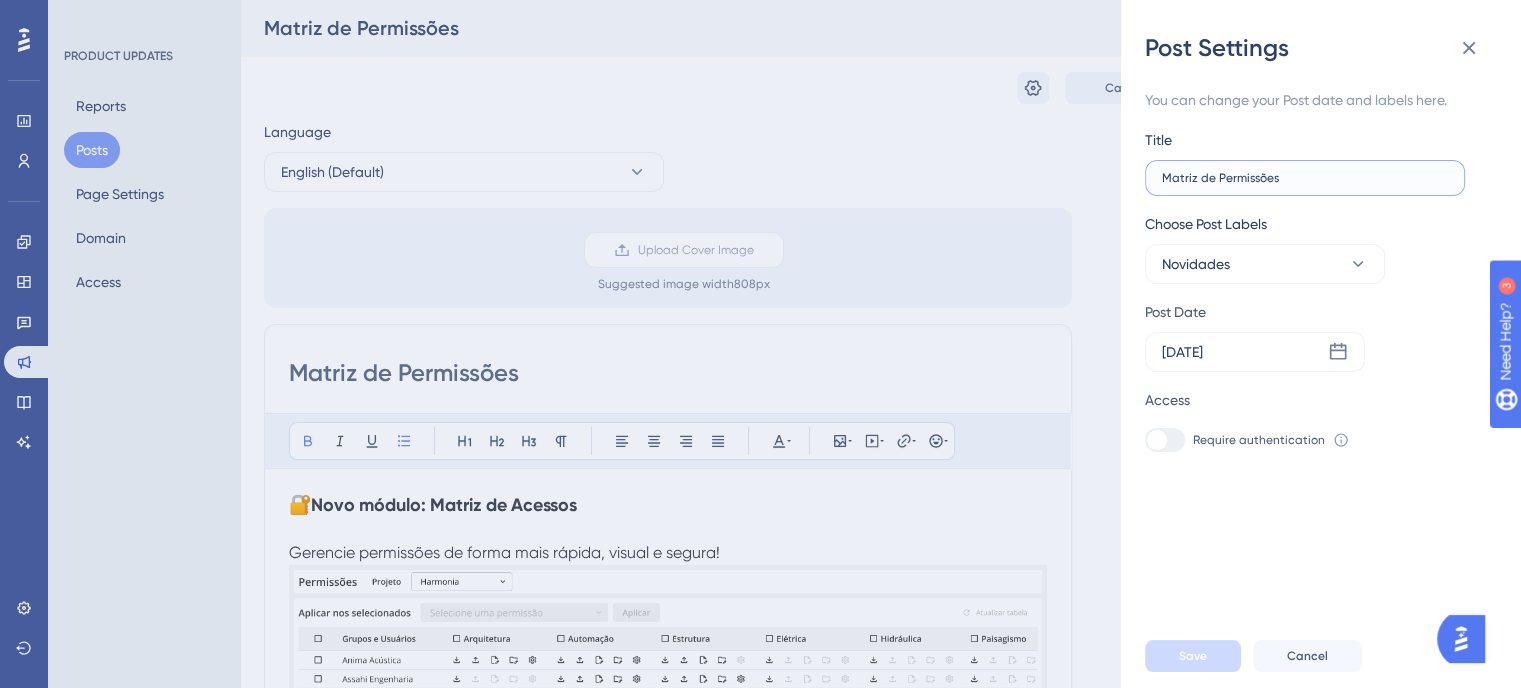 drag, startPoint x: 1200, startPoint y: 171, endPoint x: 1087, endPoint y: 171, distance: 113 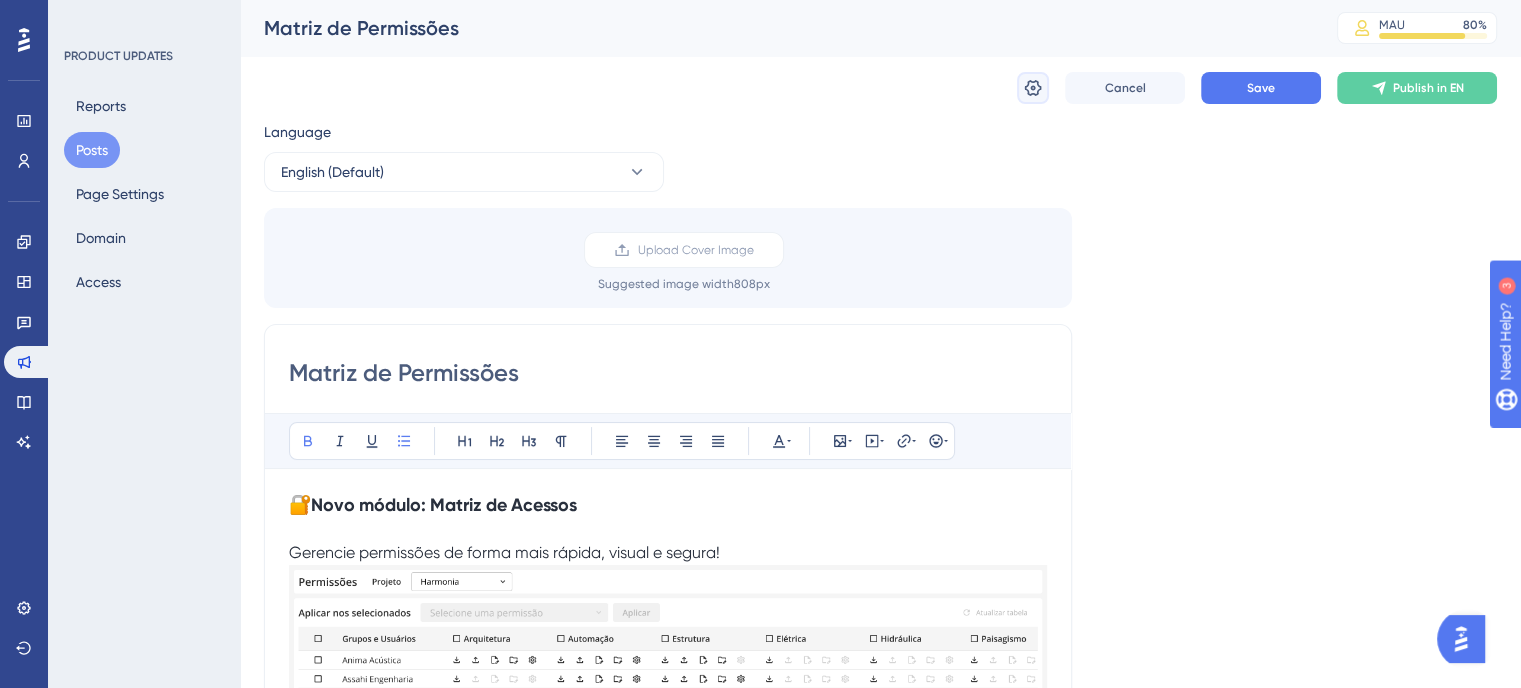 click at bounding box center [1033, 88] 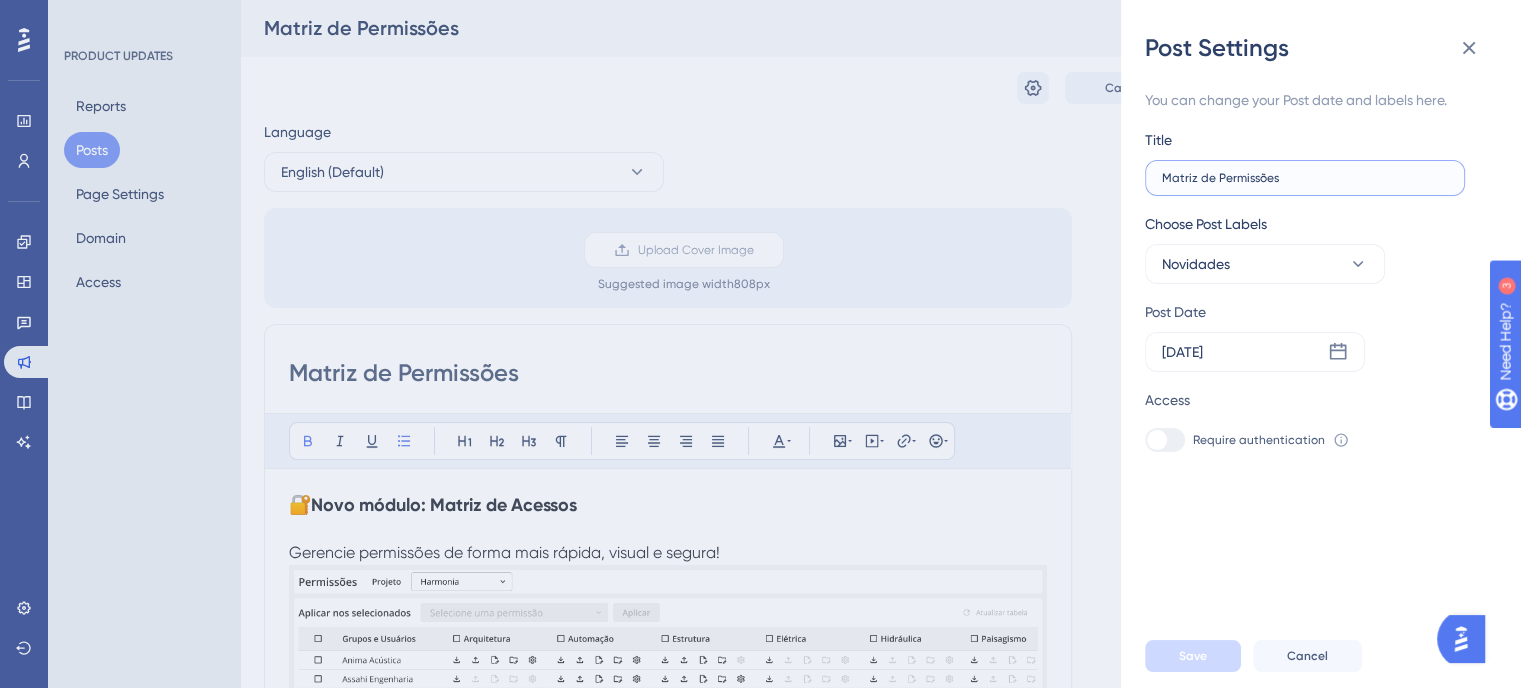 click on "Matriz de Permissões" at bounding box center [1305, 178] 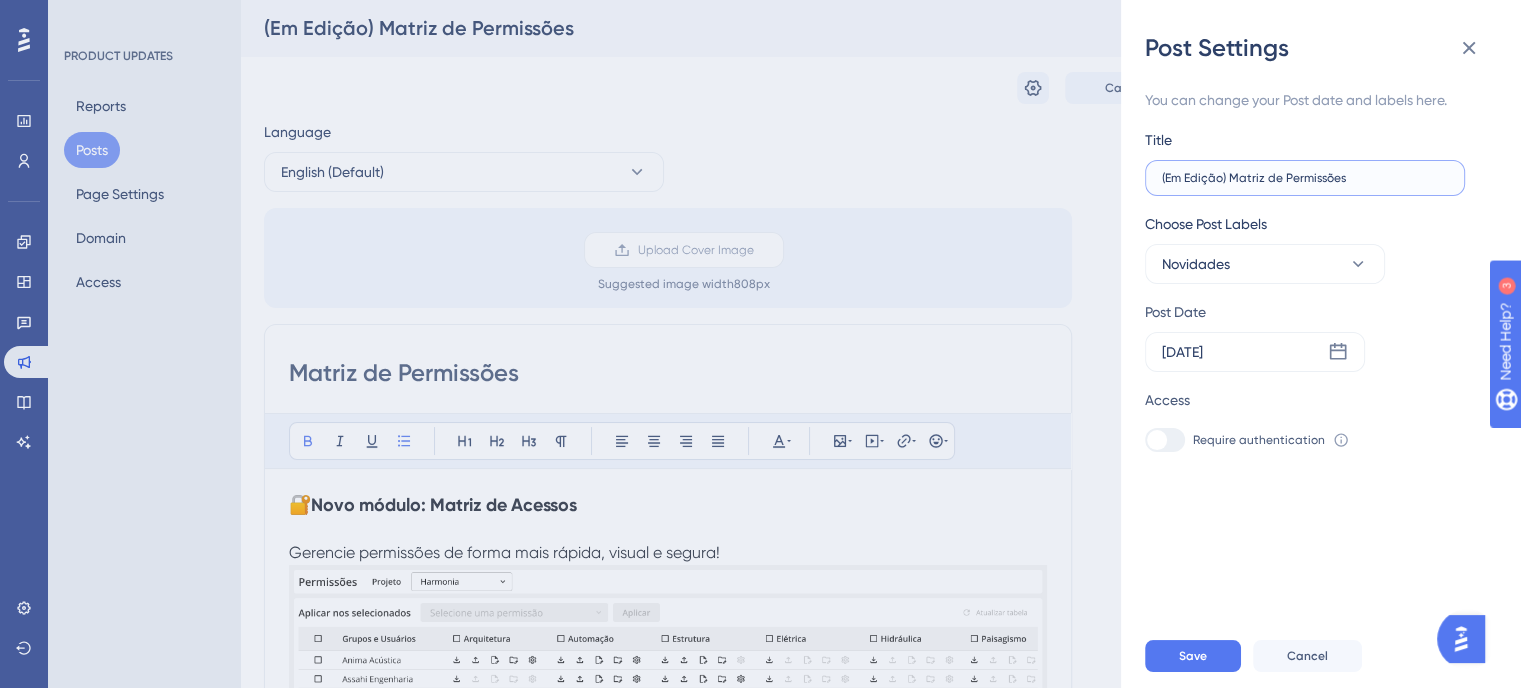 click on "(Em Edição) Matriz de Permissões" at bounding box center [1305, 178] 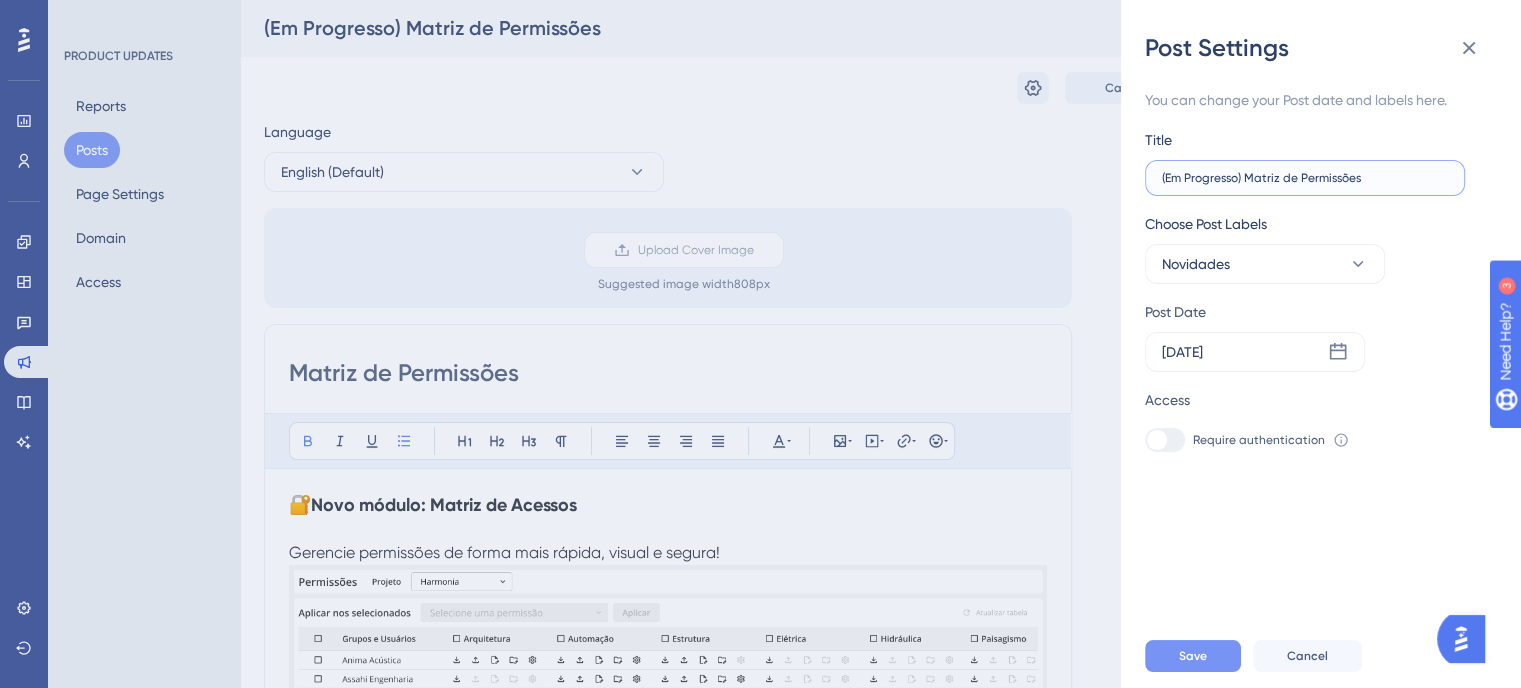 type on "(Em Progresso) Matriz de Permissões" 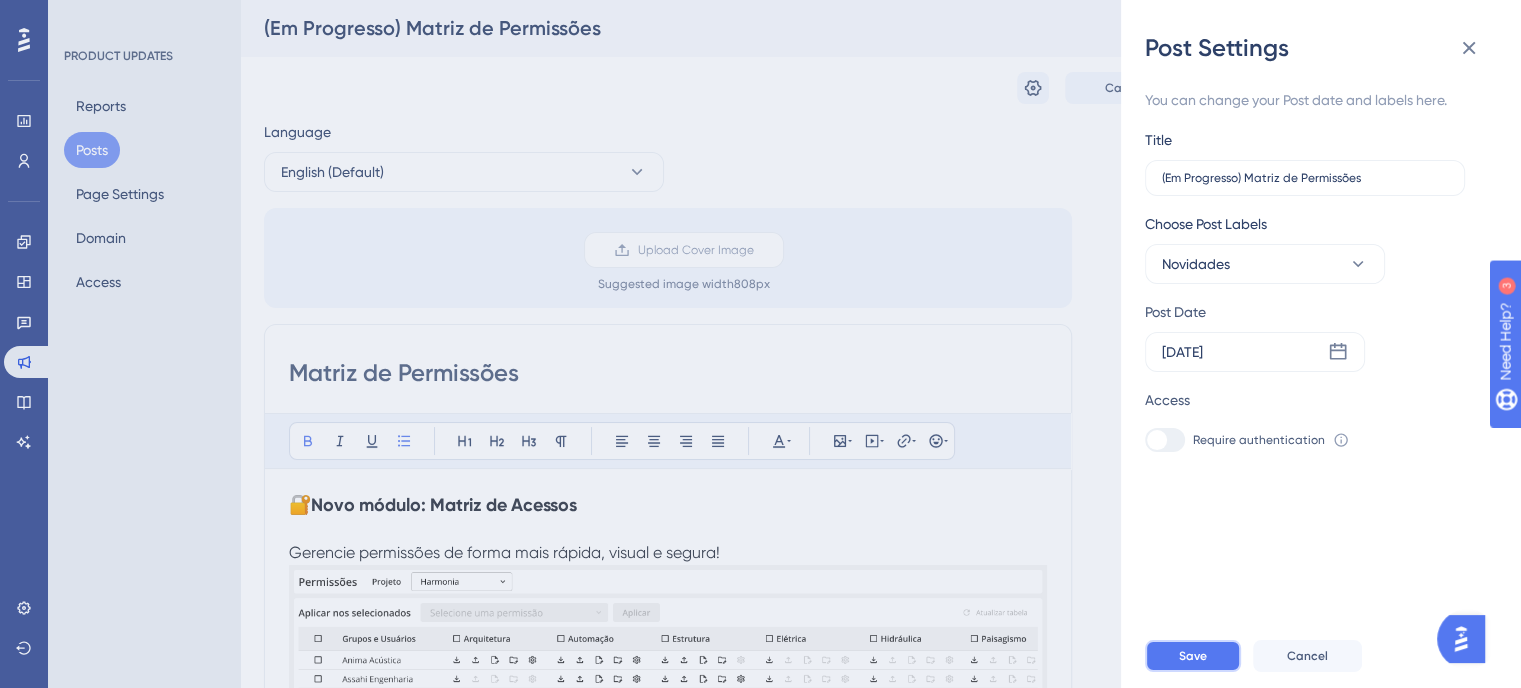 click on "Save" at bounding box center (1193, 656) 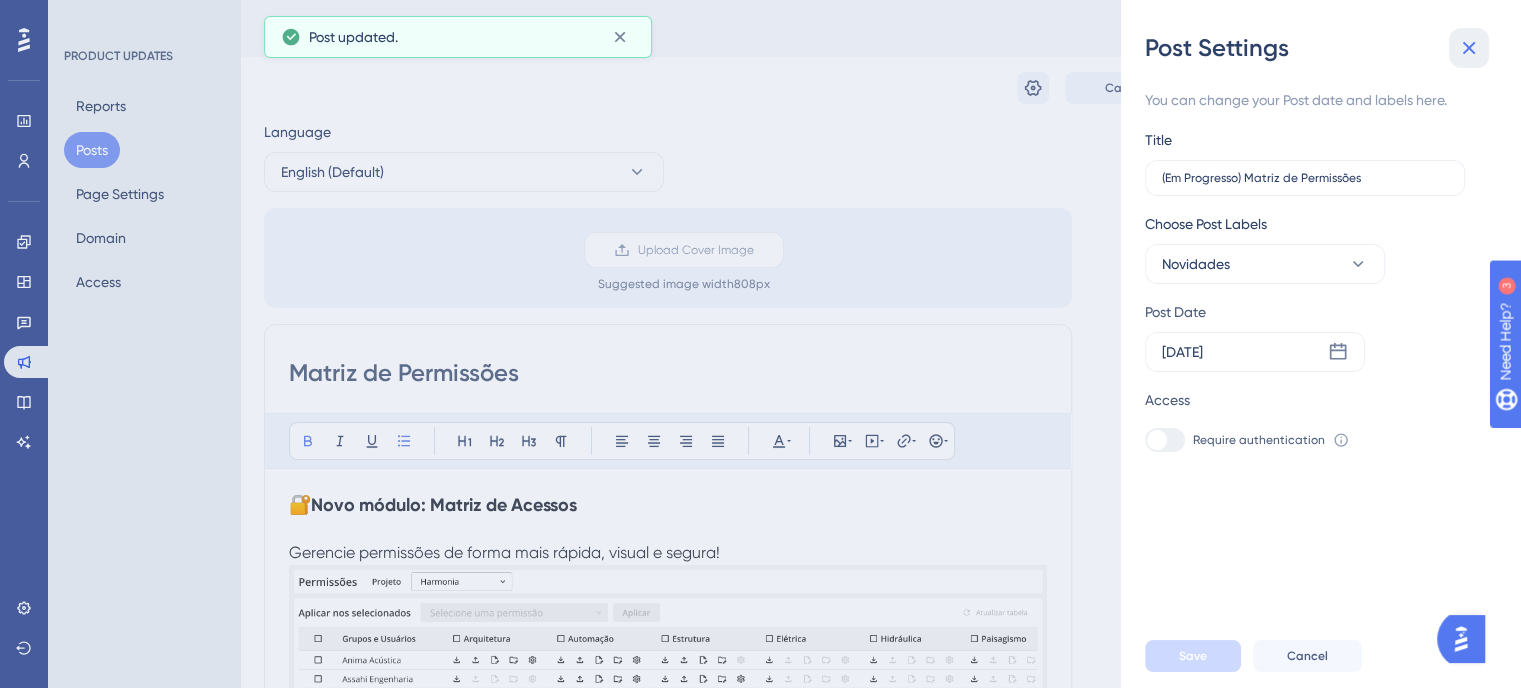 click 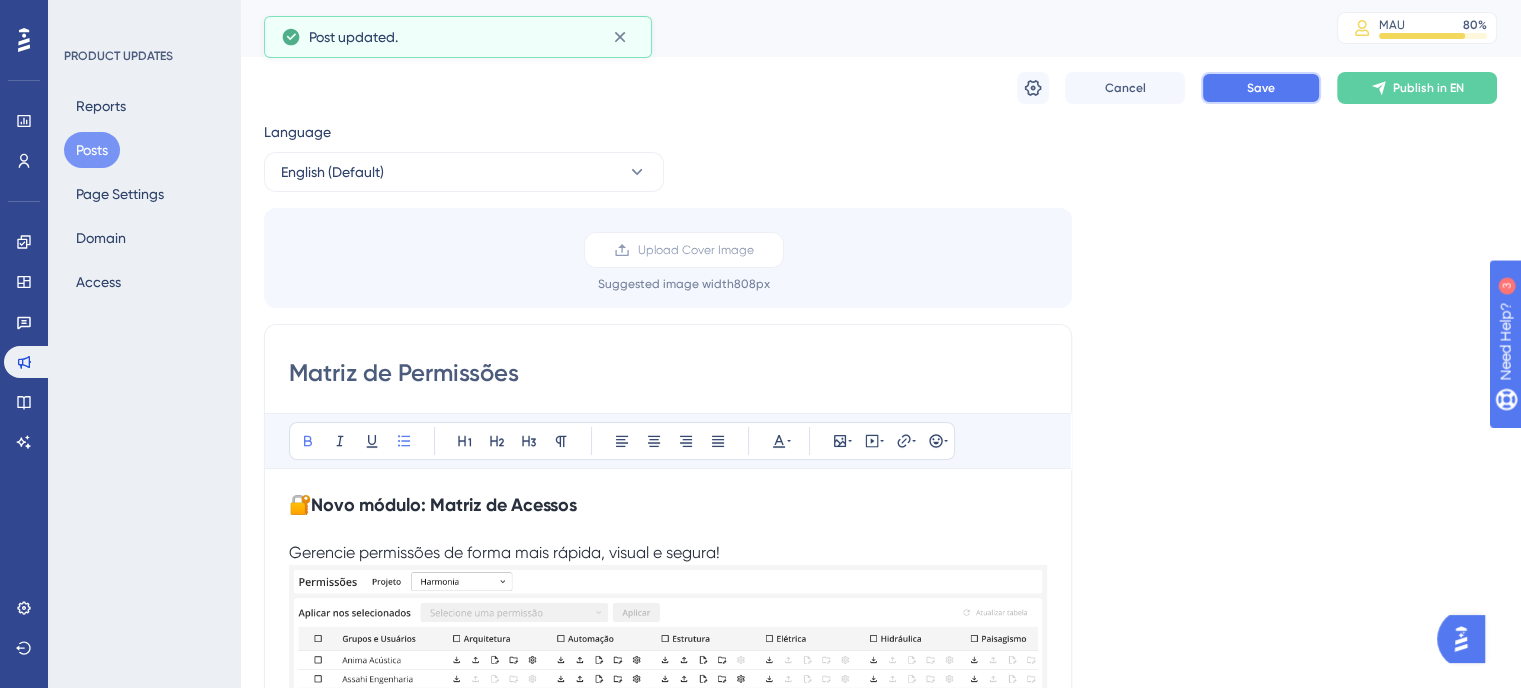 click on "Save" at bounding box center (1261, 88) 